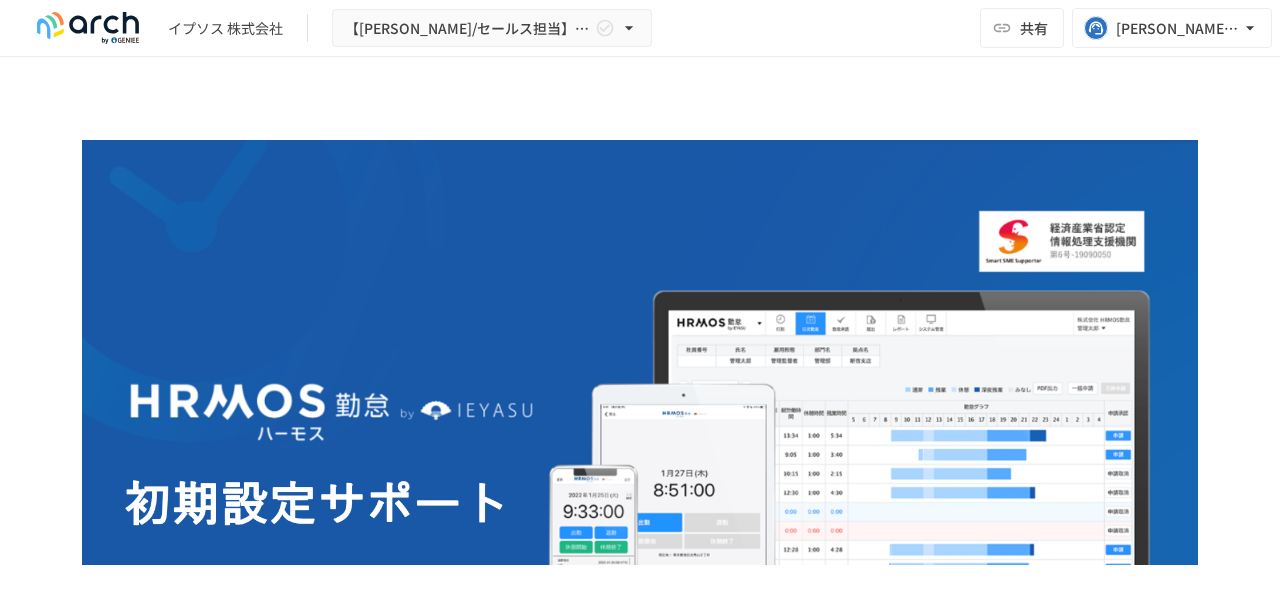 scroll, scrollTop: 0, scrollLeft: 0, axis: both 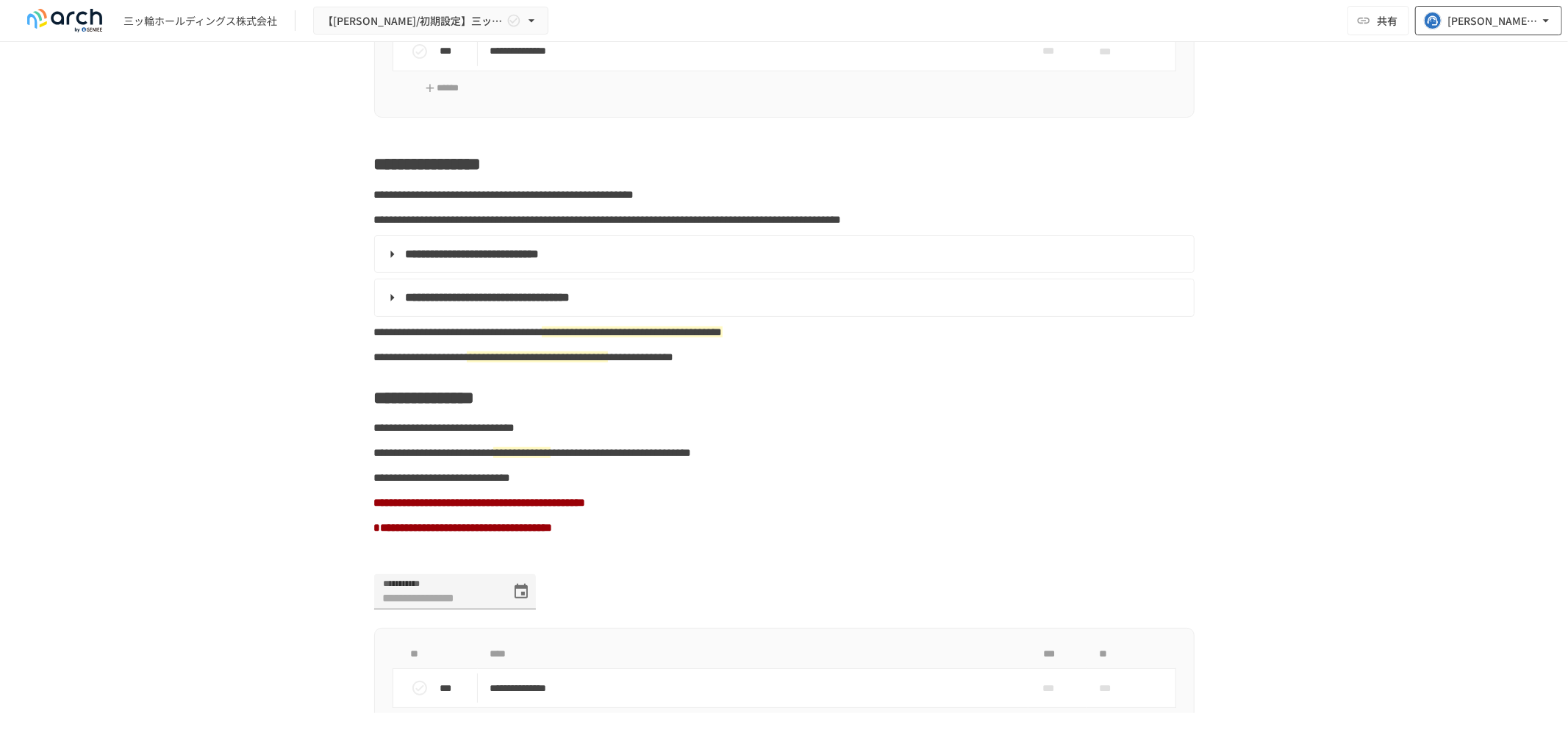 click on "[PERSON_NAME][EMAIL_ADDRESS][DOMAIN_NAME]" at bounding box center [1489, 21] 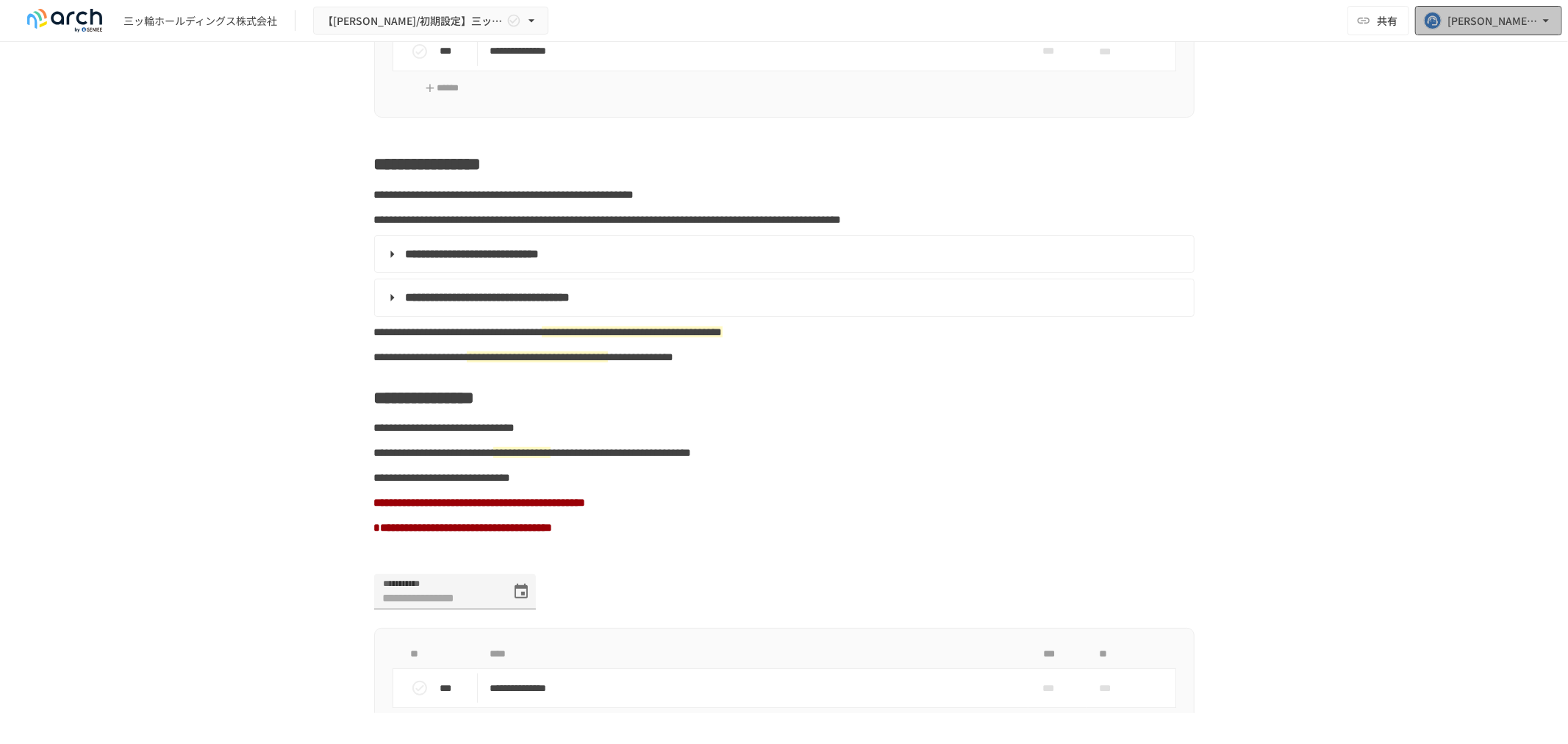 click on "[PERSON_NAME][EMAIL_ADDRESS][DOMAIN_NAME]" at bounding box center (1493, 21) 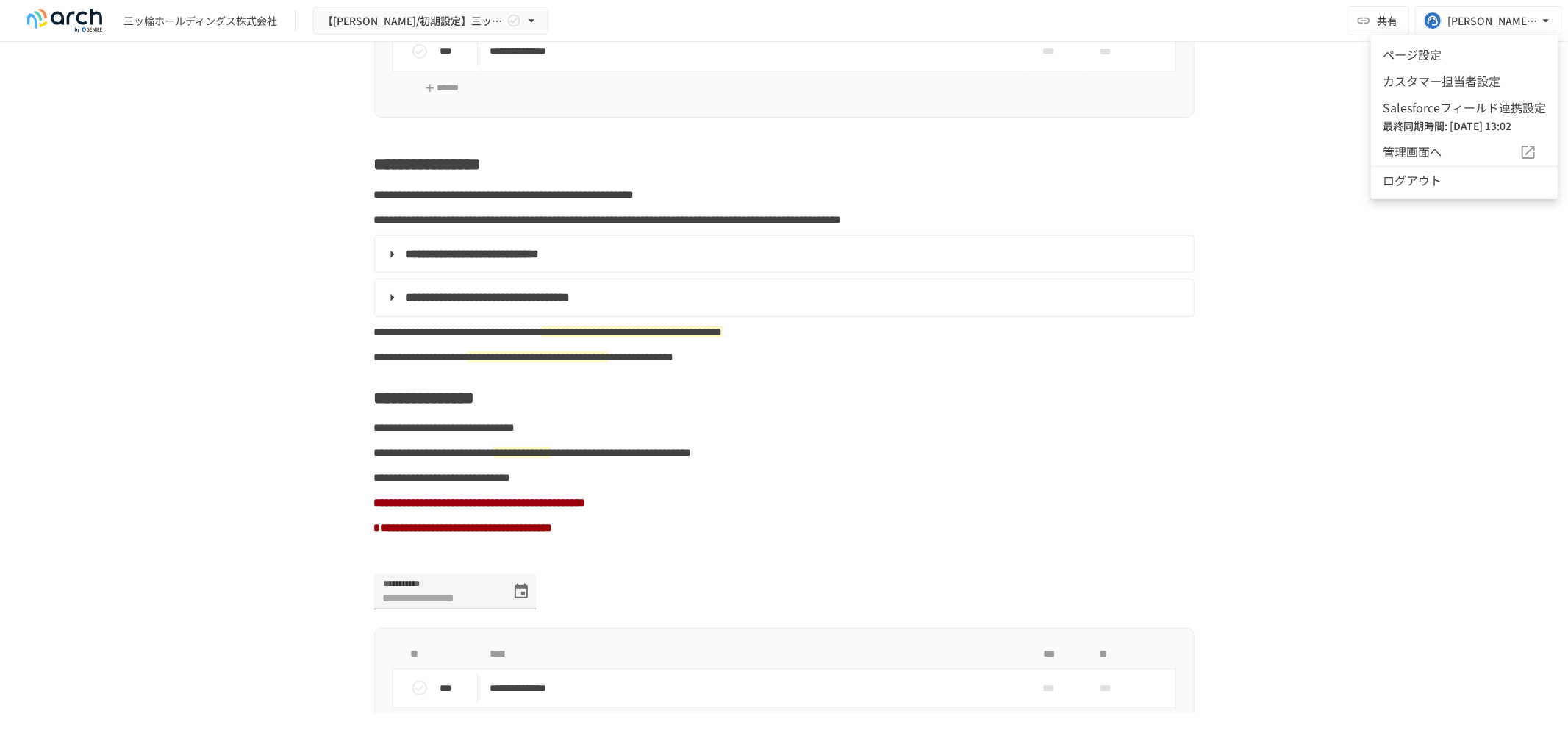 click on "カスタマー担当者設定" at bounding box center [1464, 81] 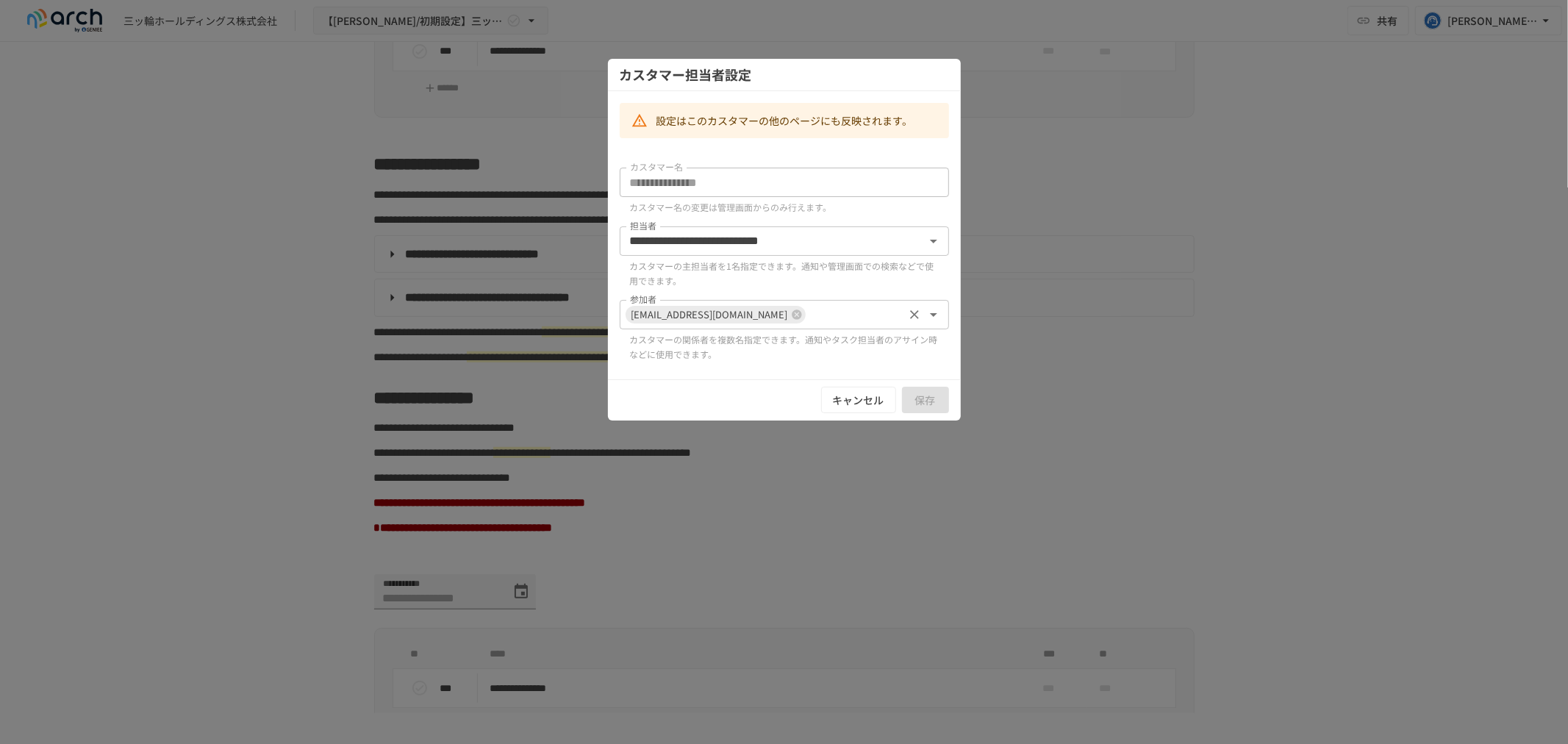 click on "参加者" at bounding box center [854, 315] 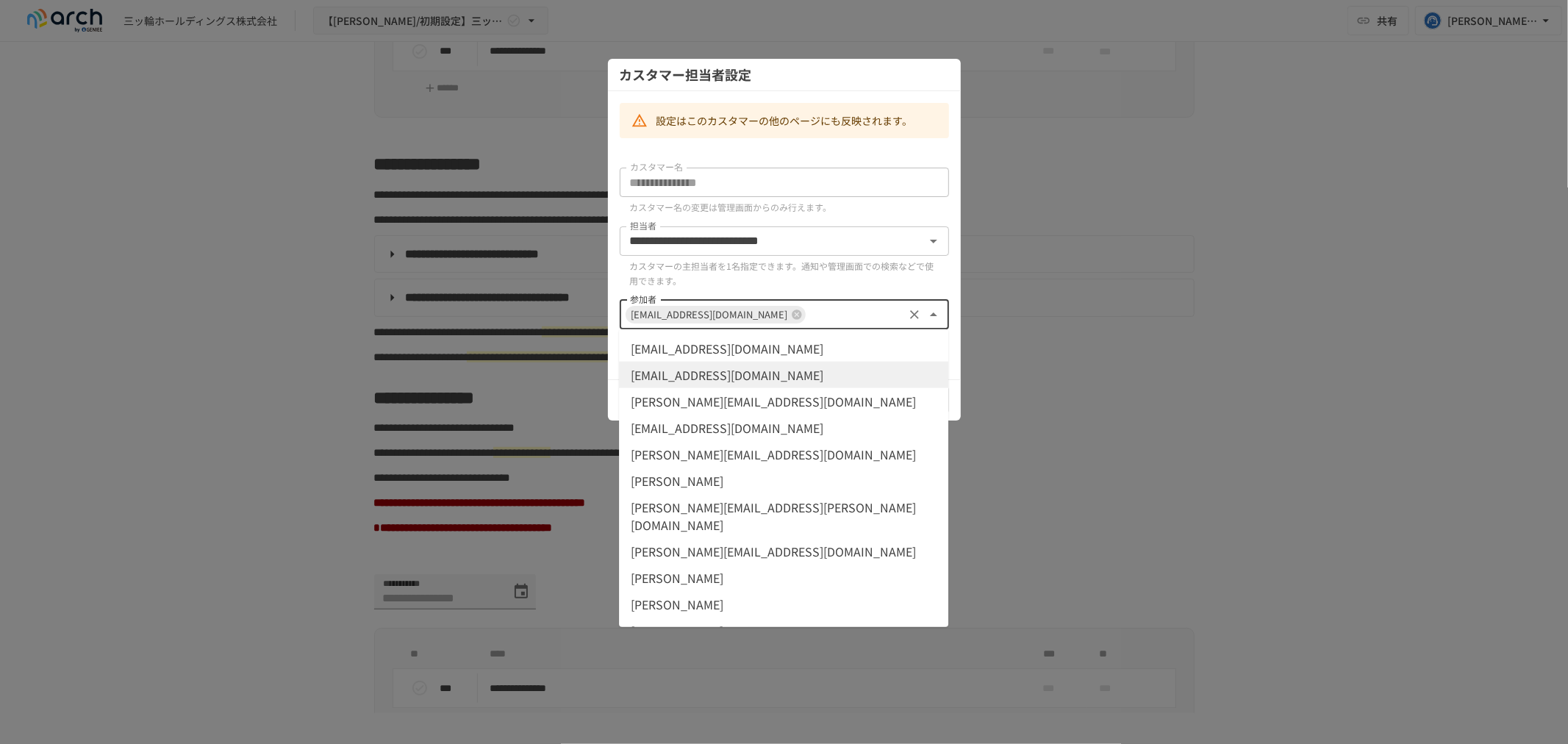 click on "[PERSON_NAME][EMAIL_ADDRESS][DOMAIN_NAME]" at bounding box center (784, 401) 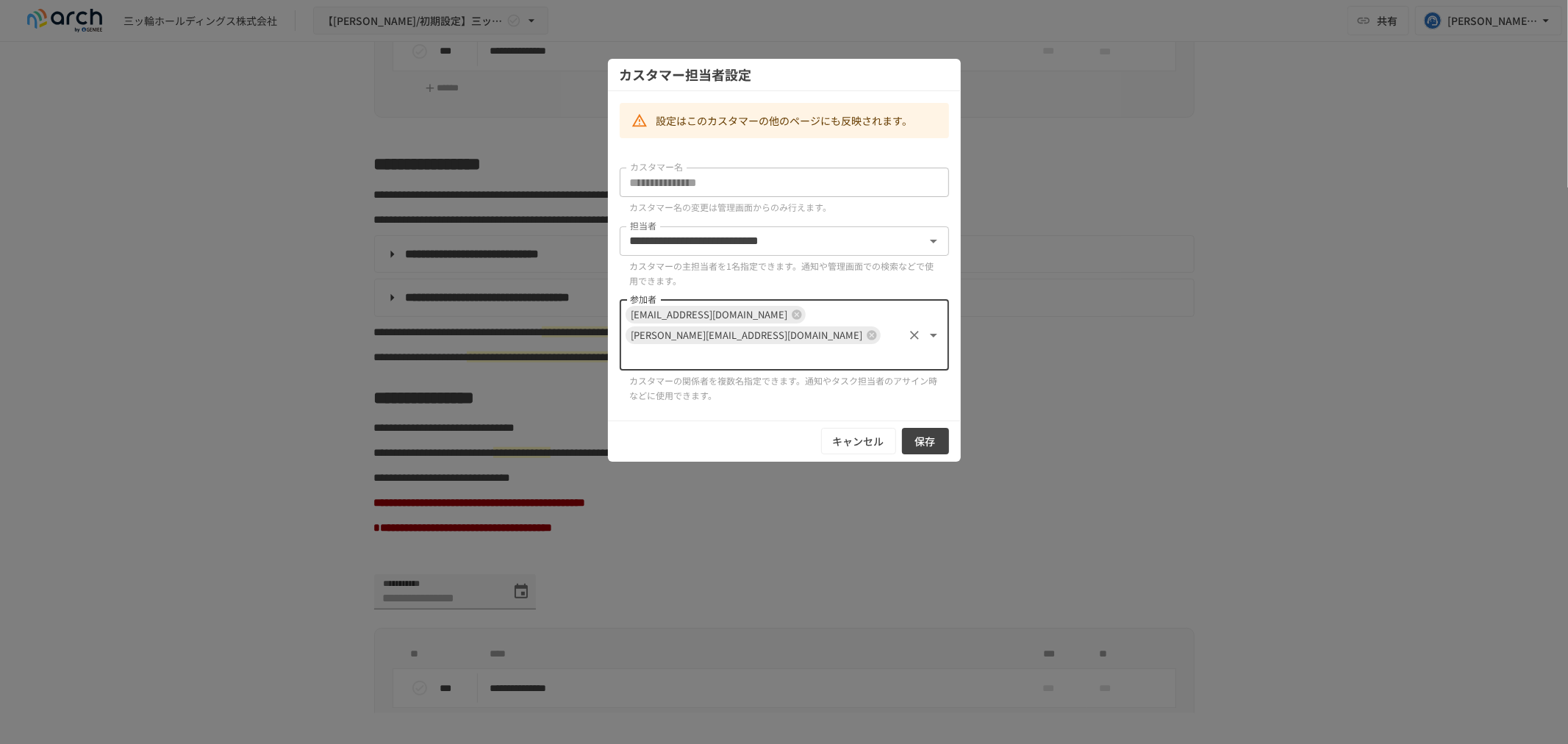 click on "保存" at bounding box center [926, 441] 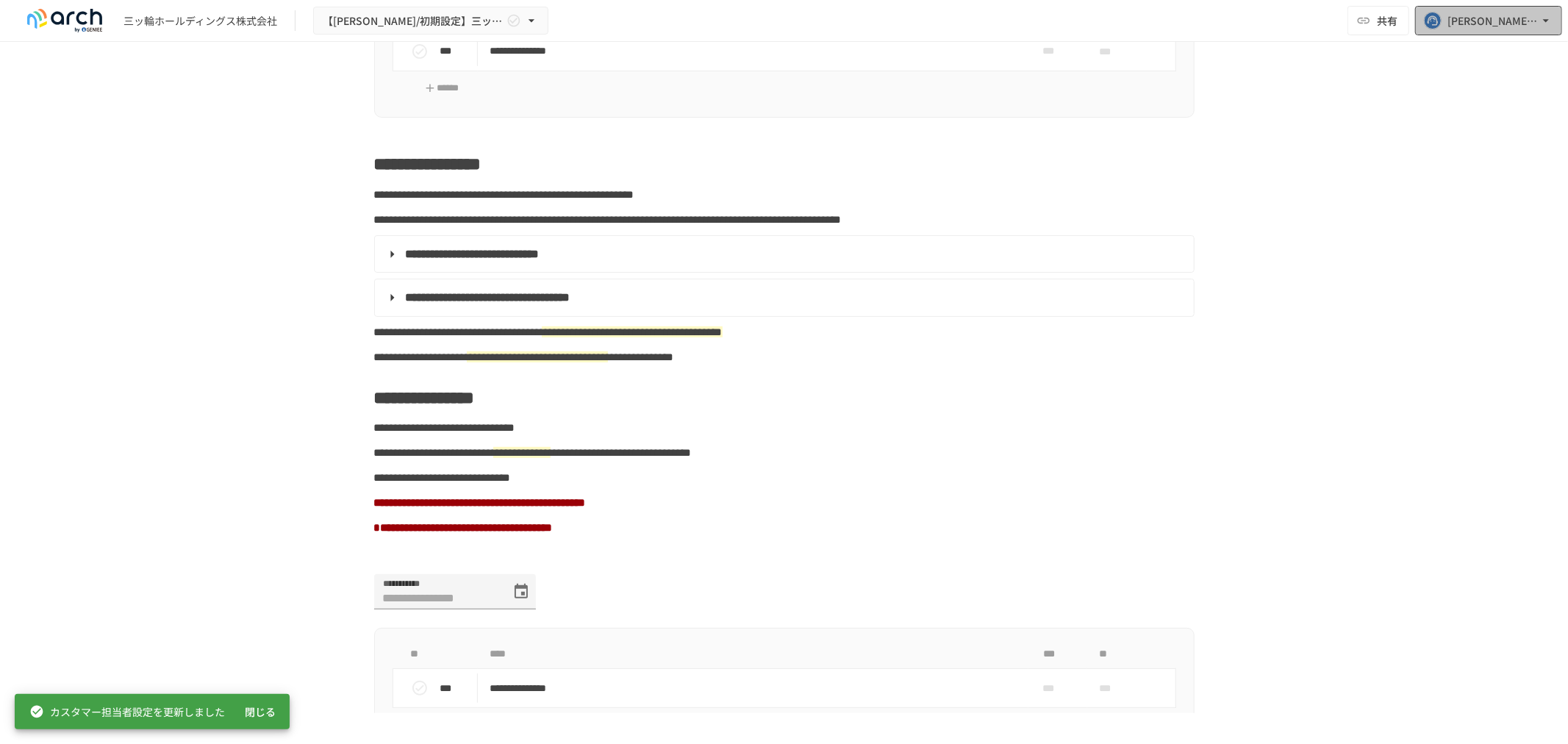 click on "[PERSON_NAME][EMAIL_ADDRESS][DOMAIN_NAME]" at bounding box center (1493, 21) 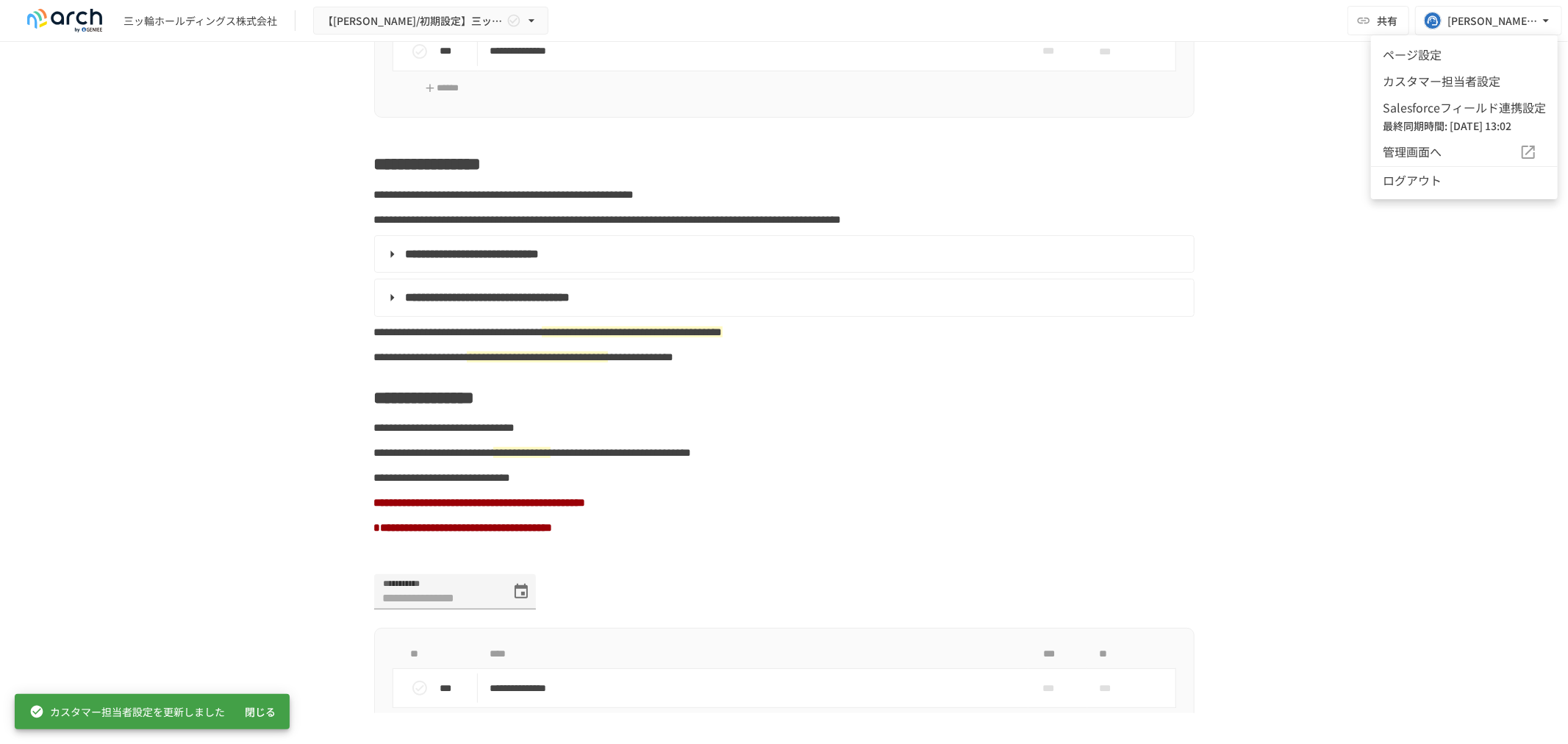 click on "ページ設定" at bounding box center (1464, 54) 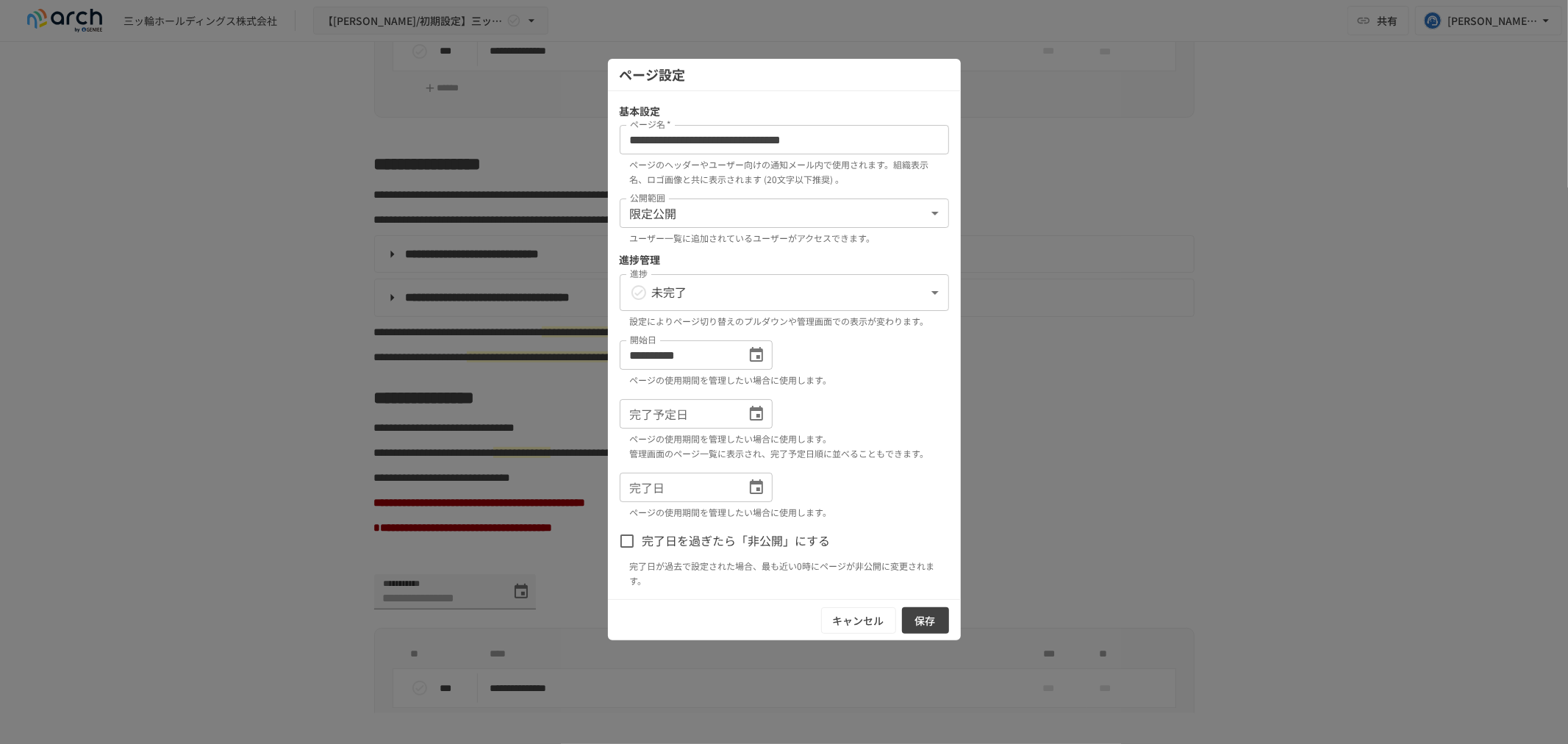 drag, startPoint x: 1111, startPoint y: 522, endPoint x: 1170, endPoint y: 471, distance: 77.987178 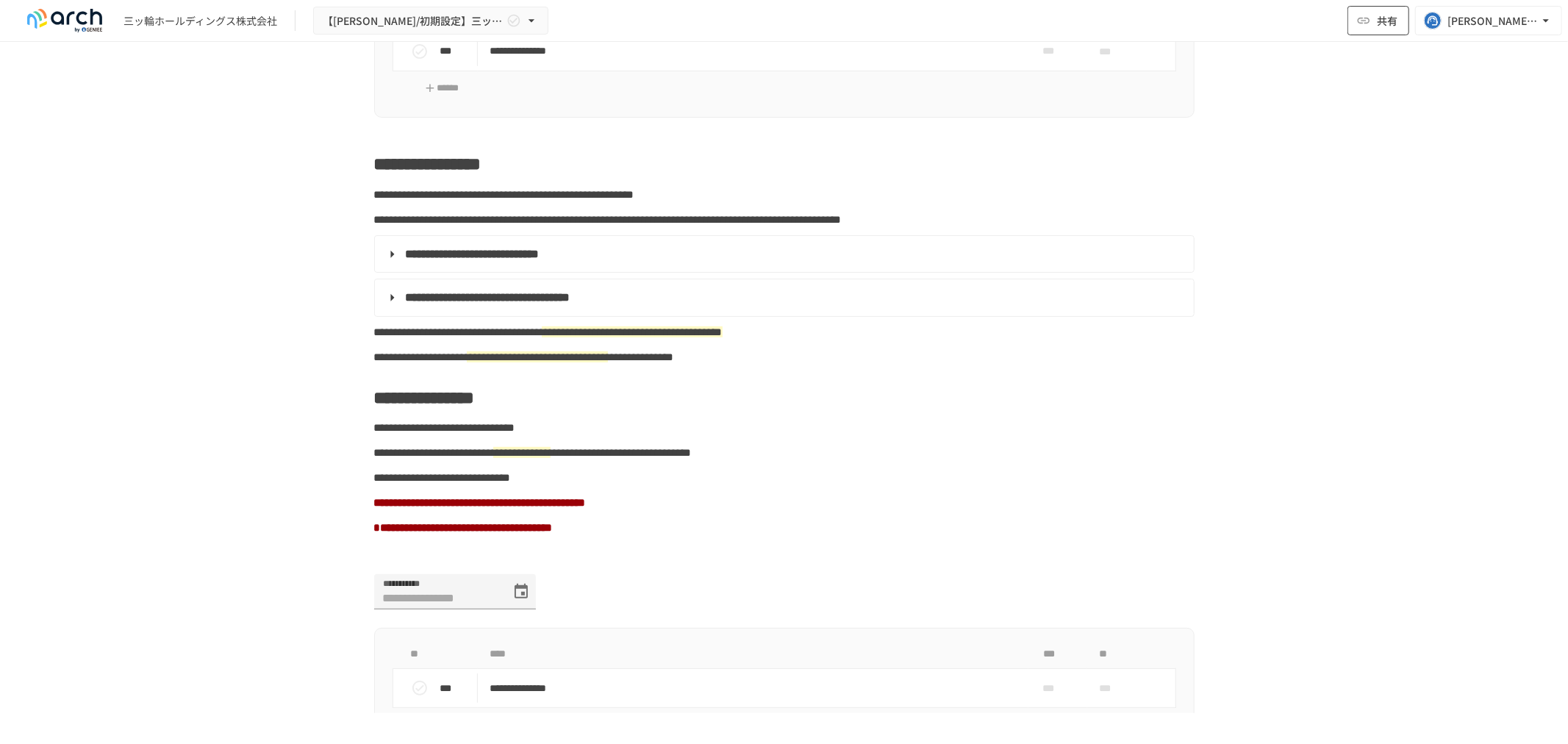 click 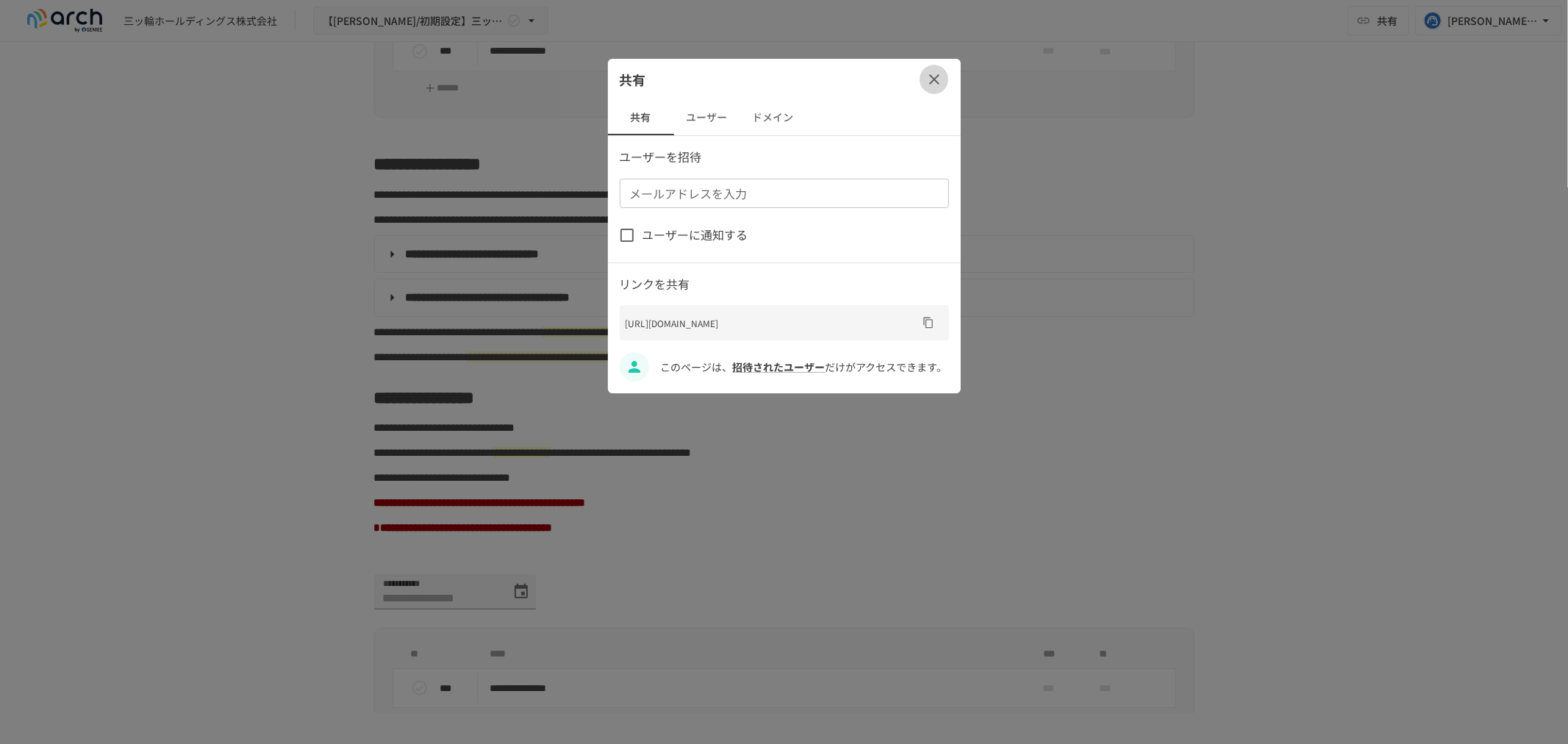 click 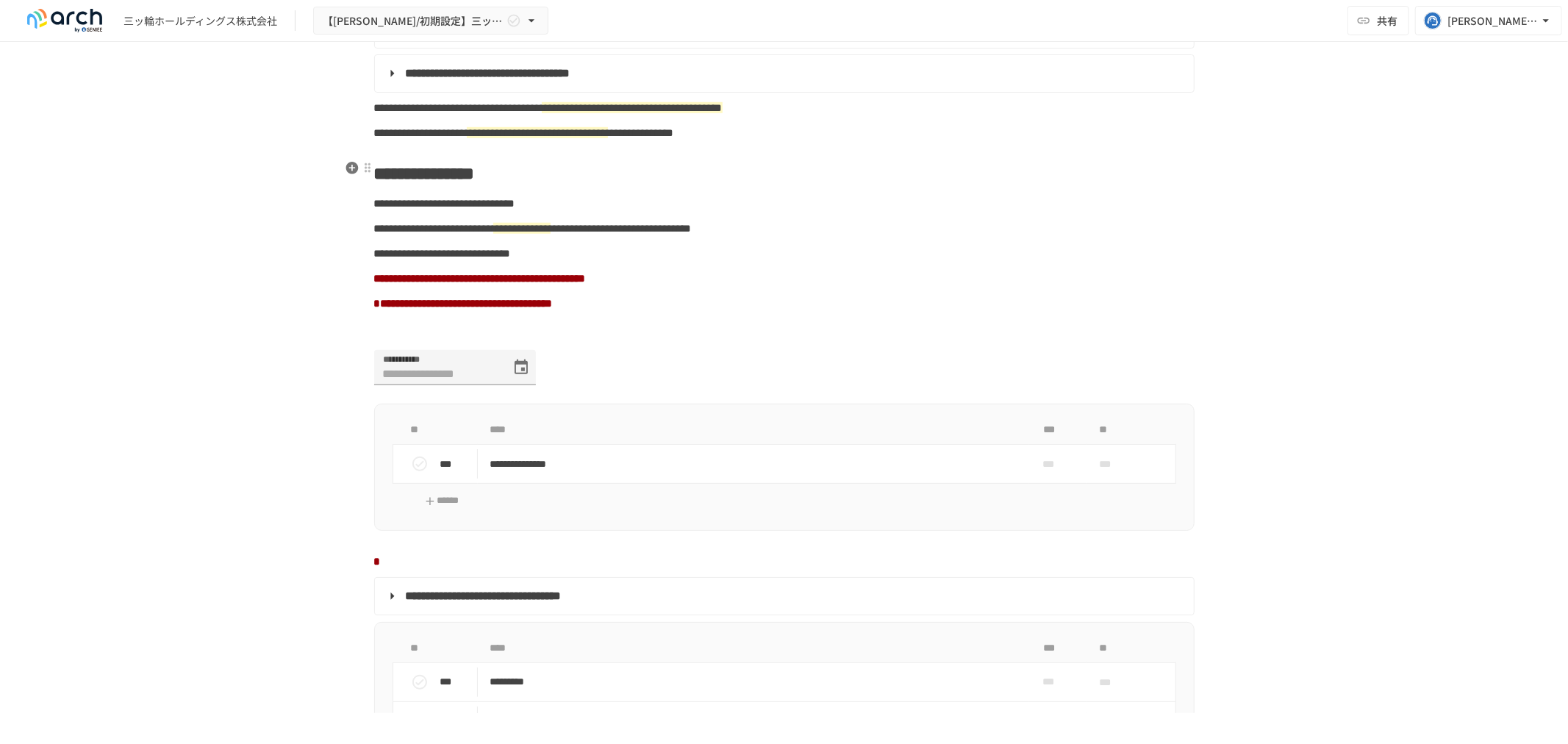 scroll, scrollTop: 980, scrollLeft: 0, axis: vertical 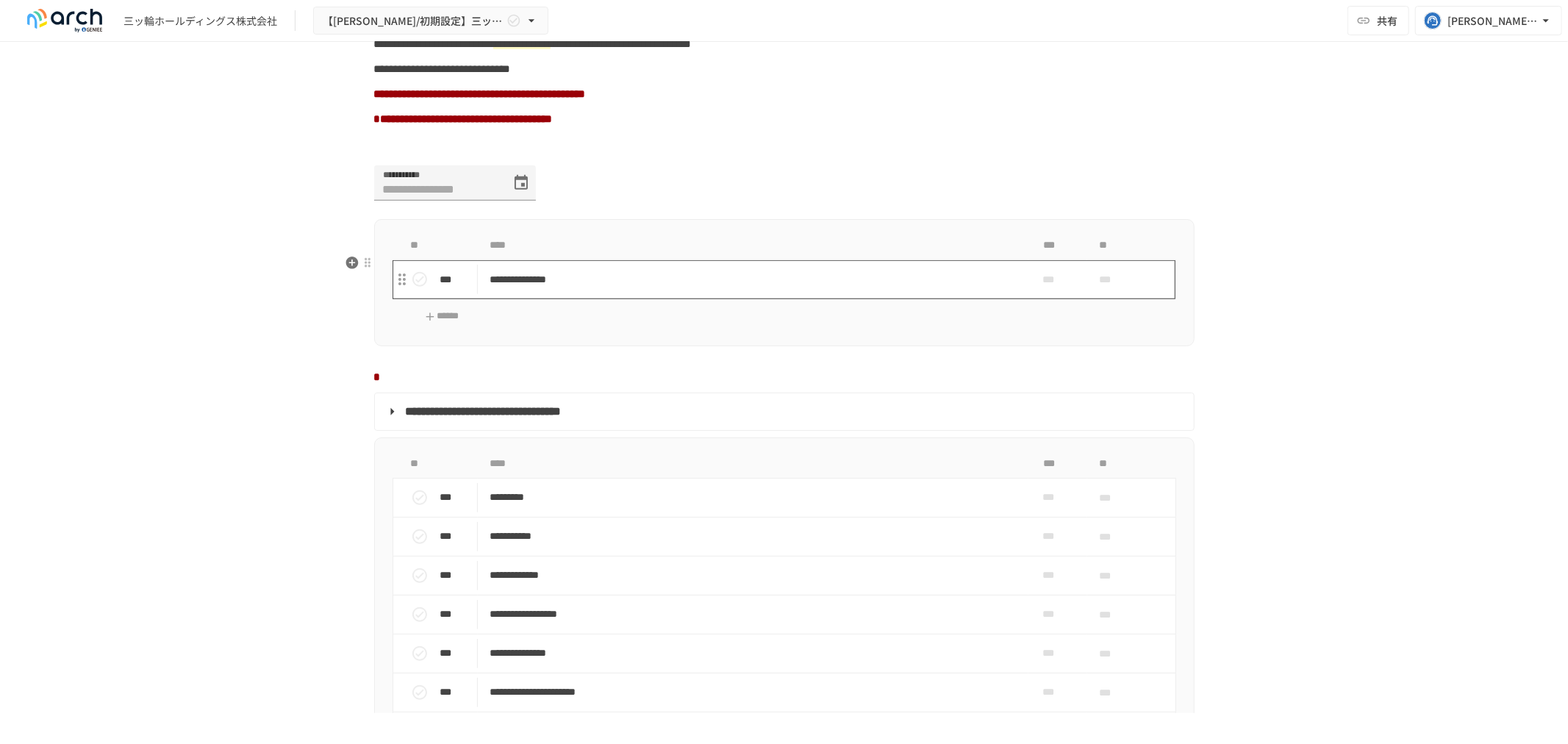 click on "**********" at bounding box center [753, 279] 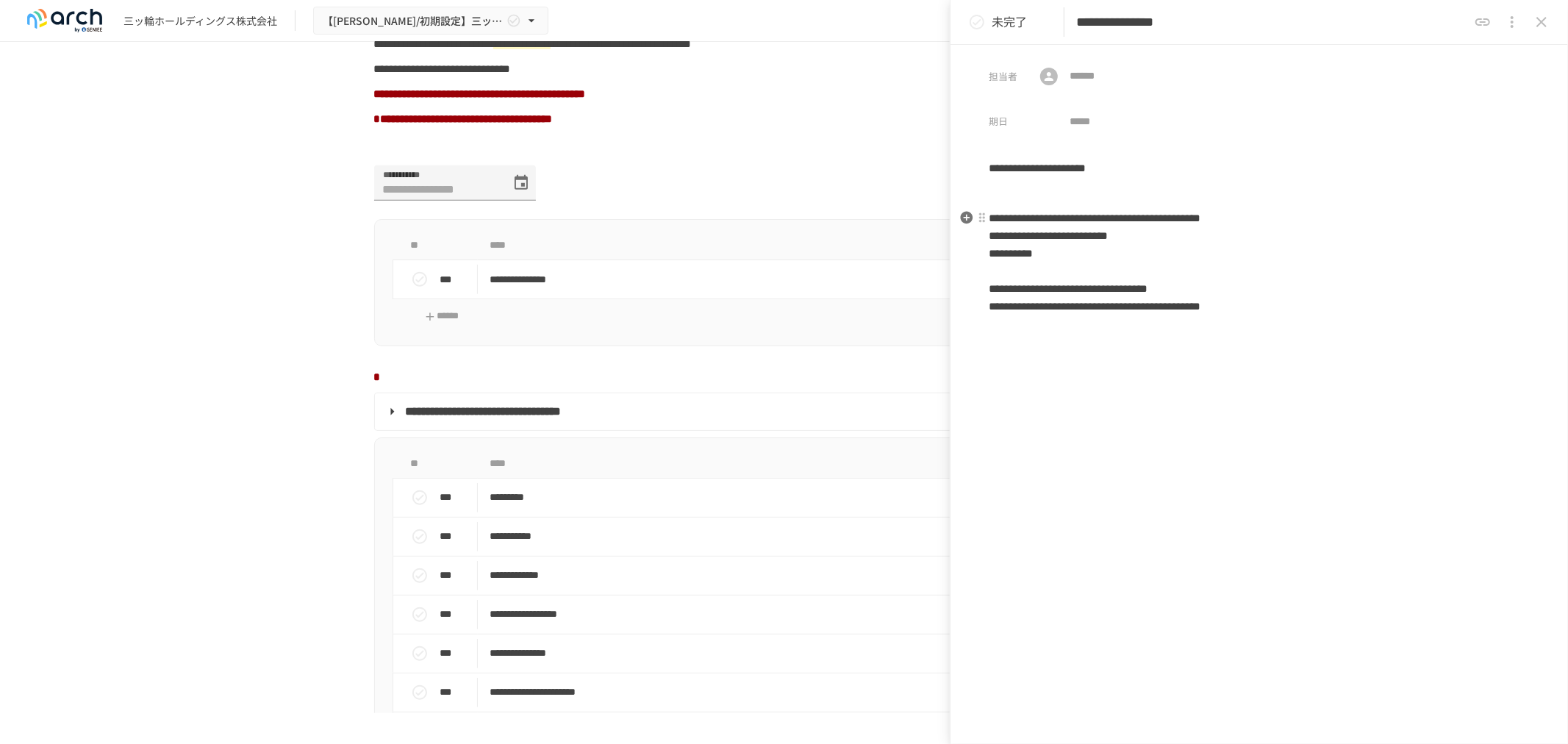 click on "**********" at bounding box center [1259, 262] 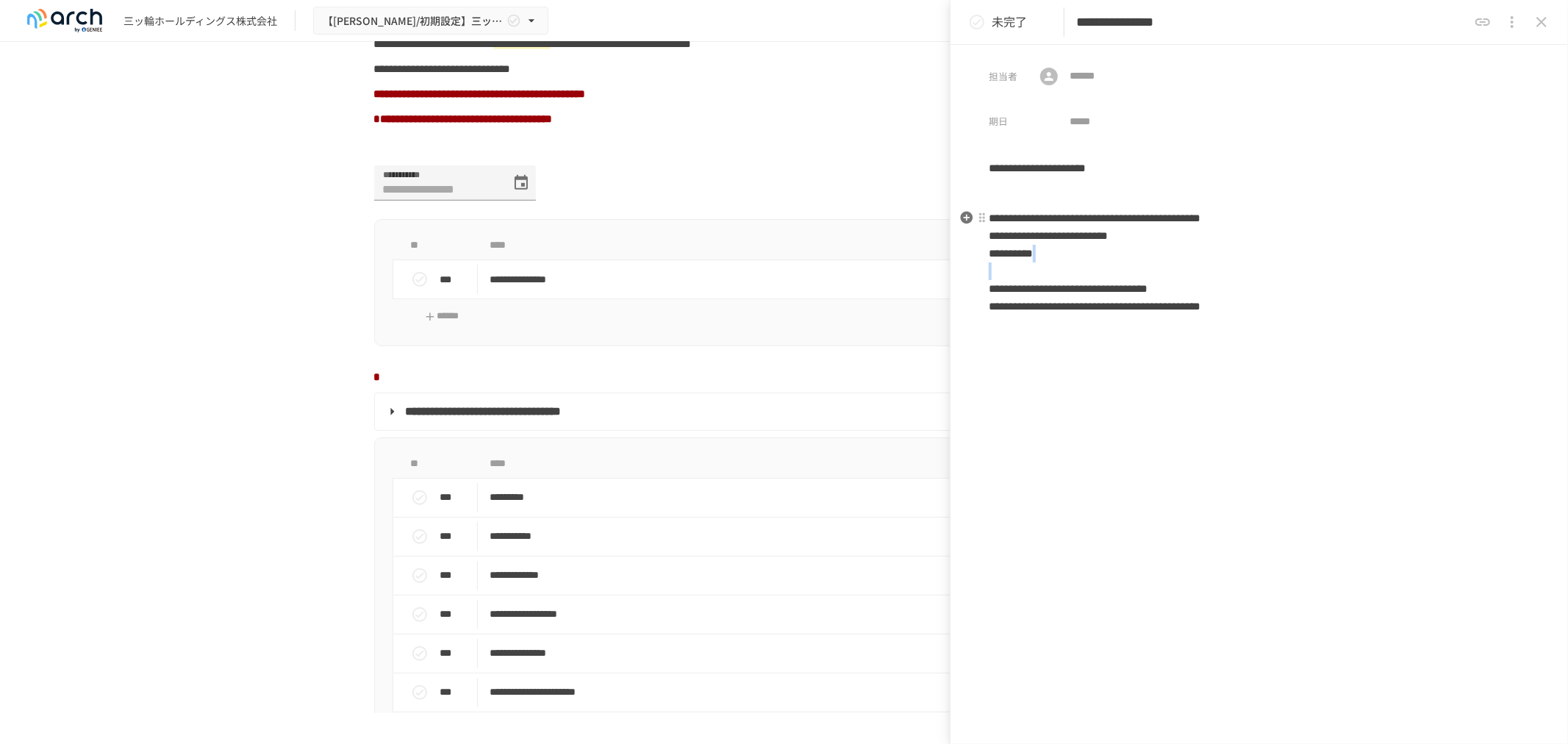 click on "**********" at bounding box center [1259, 262] 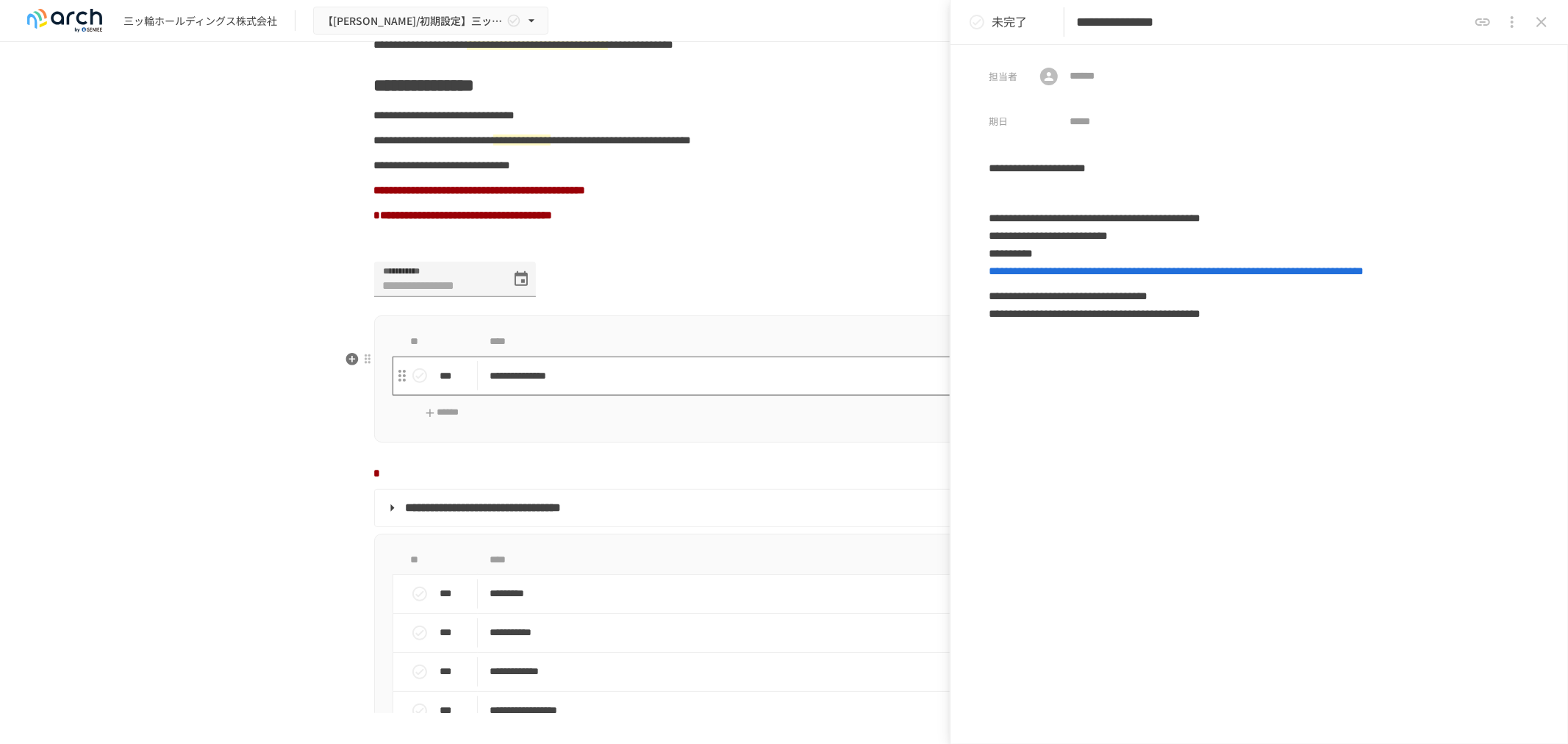 scroll, scrollTop: 735, scrollLeft: 0, axis: vertical 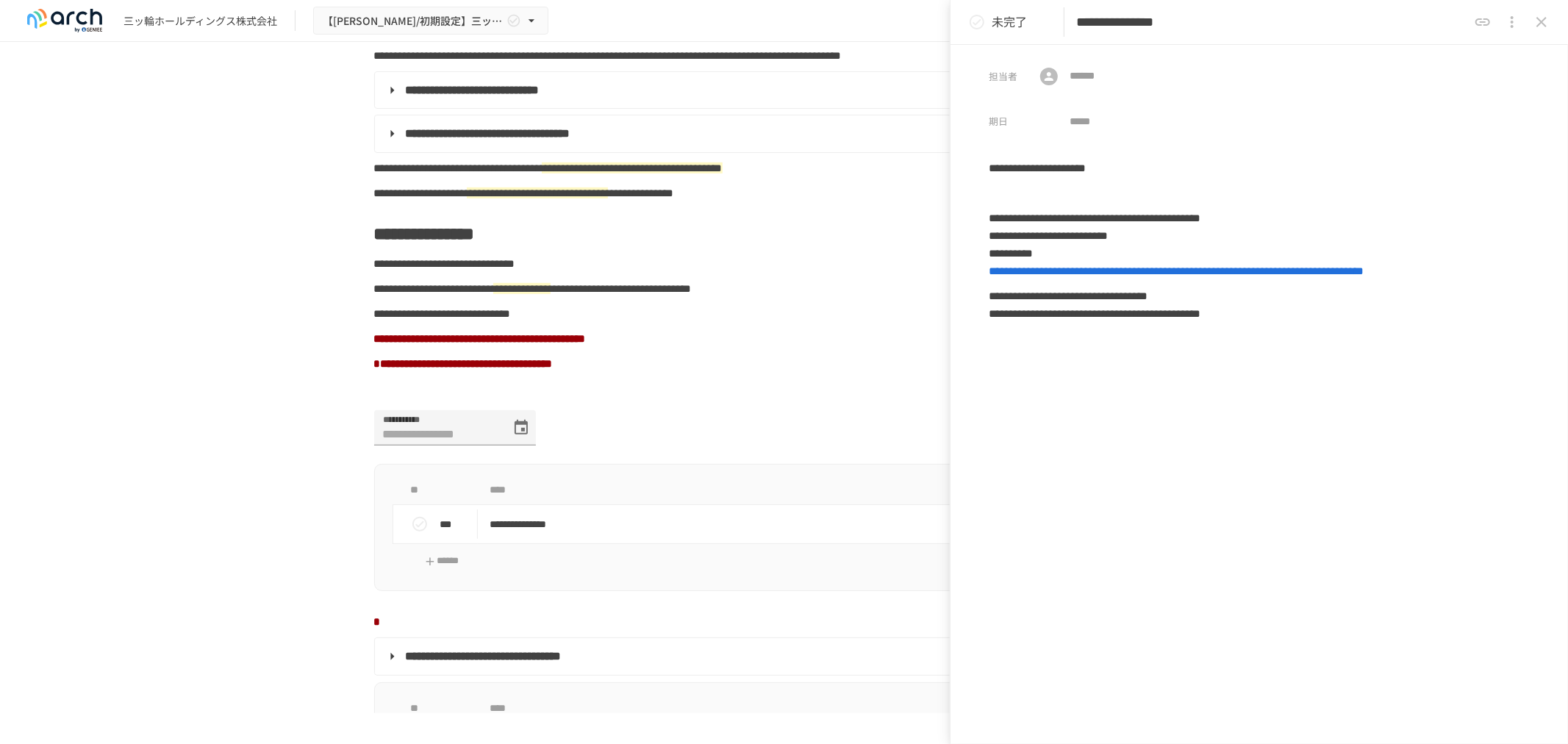 click 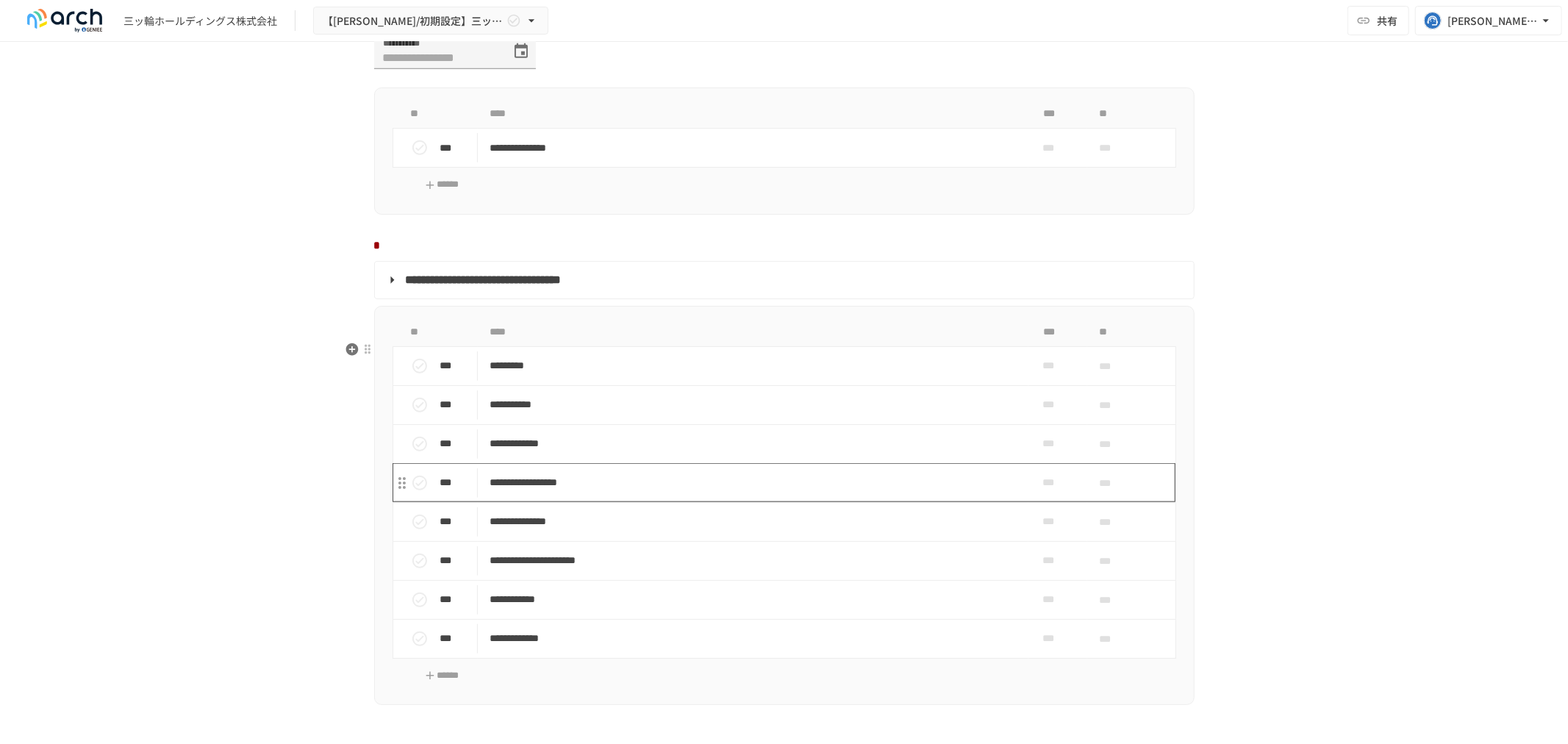 scroll, scrollTop: 1143, scrollLeft: 0, axis: vertical 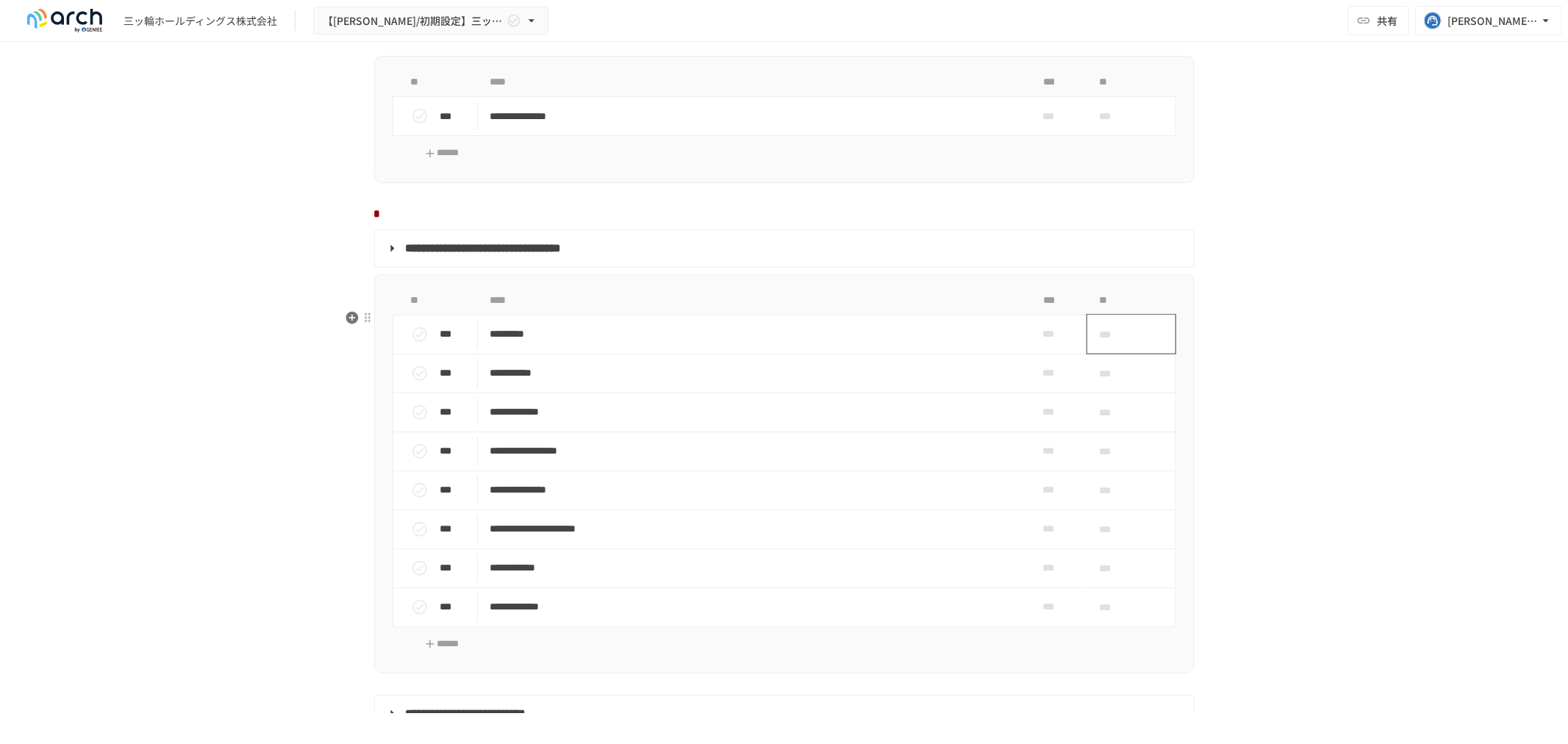click on "***" at bounding box center (1114, 335) 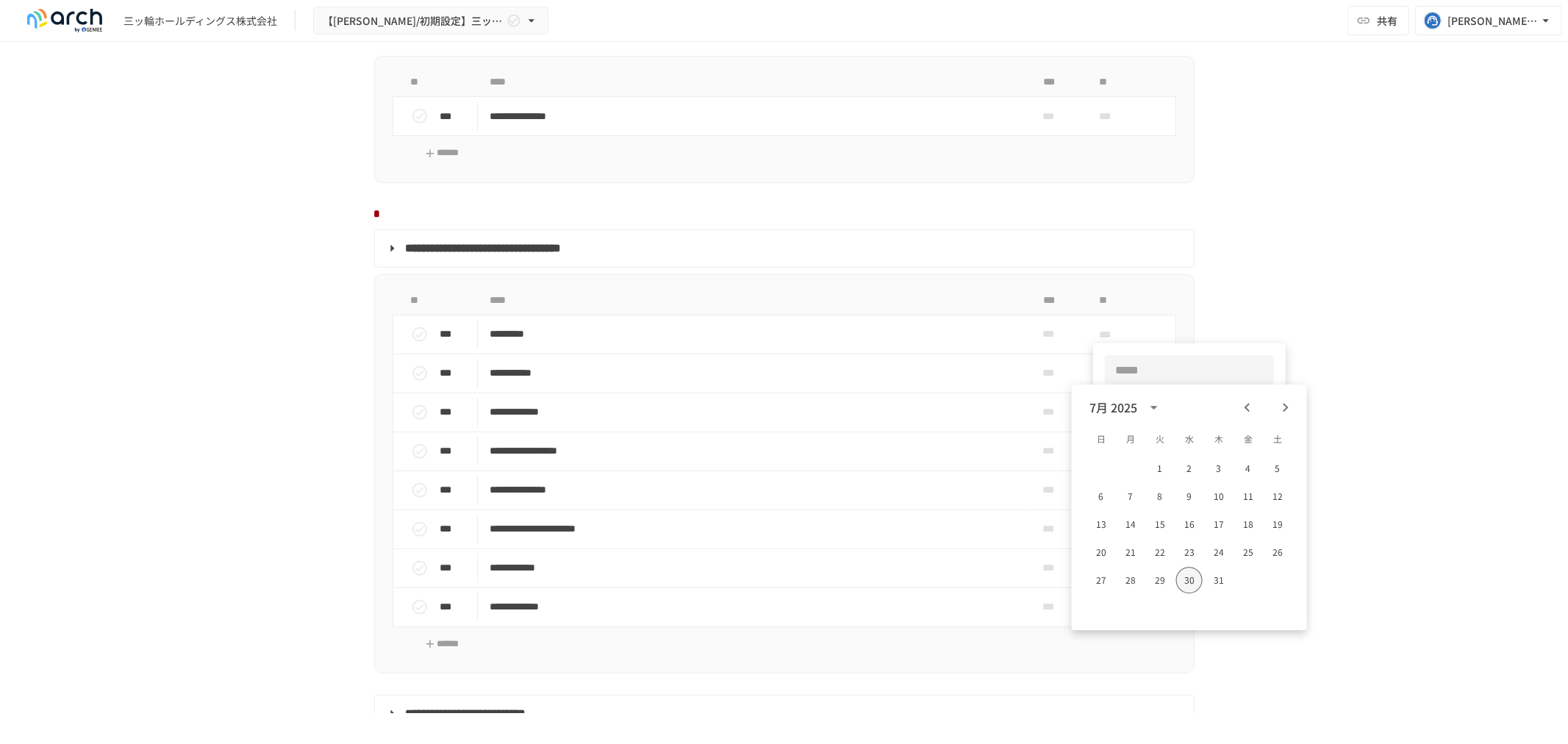 click on "30" at bounding box center (1189, 580) 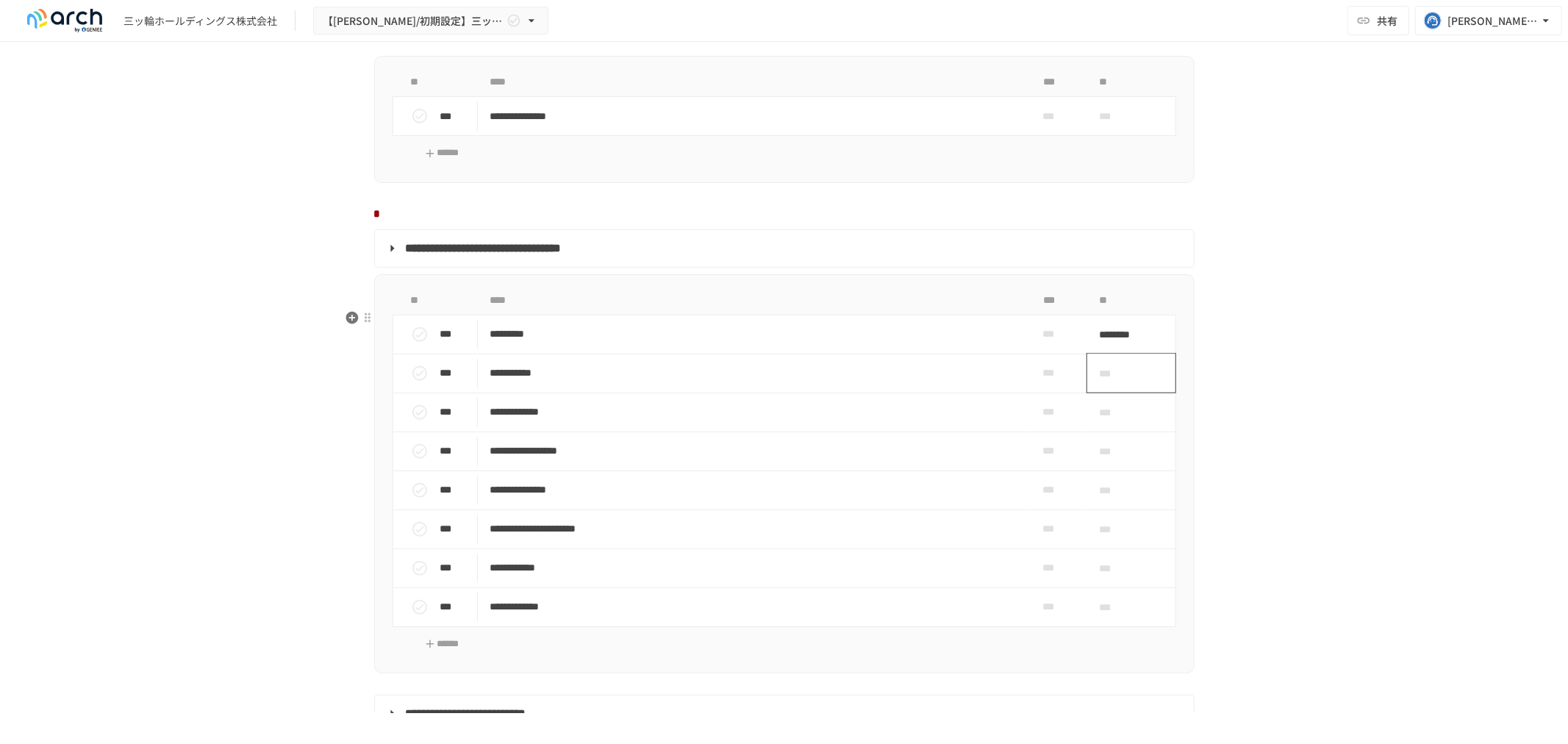 click on "***" at bounding box center [1131, 373] 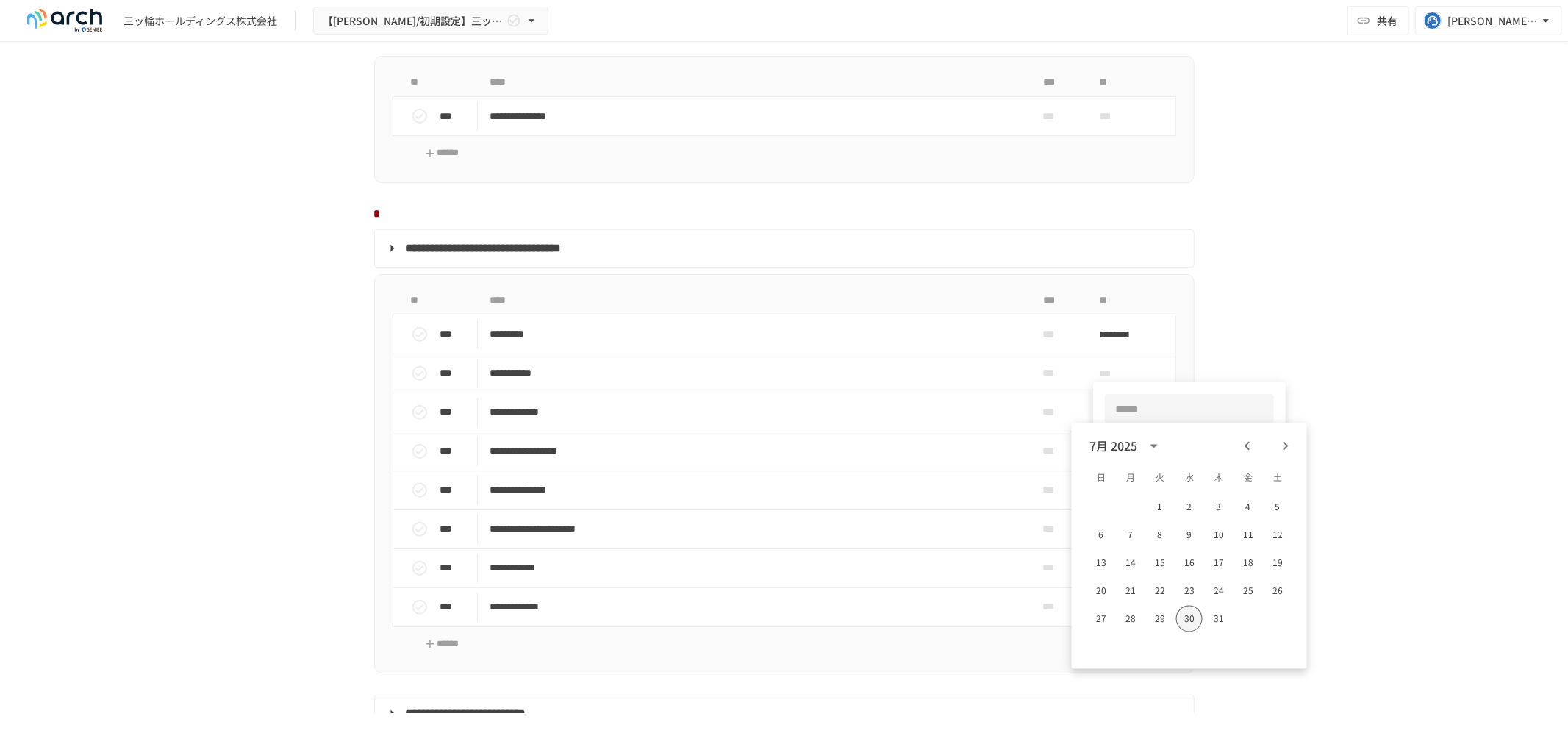 click on "30" at bounding box center (1189, 619) 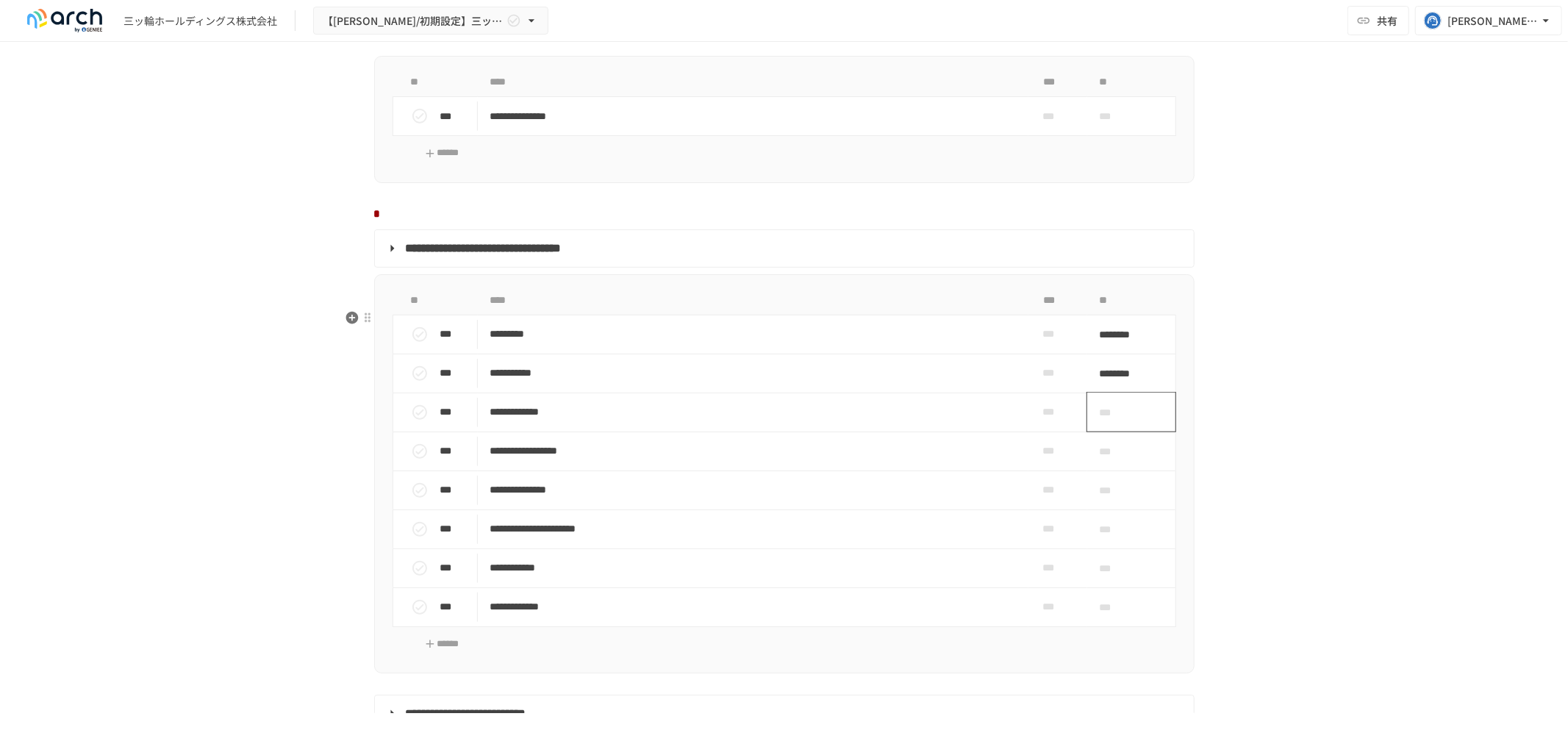 click on "***" at bounding box center [1114, 412] 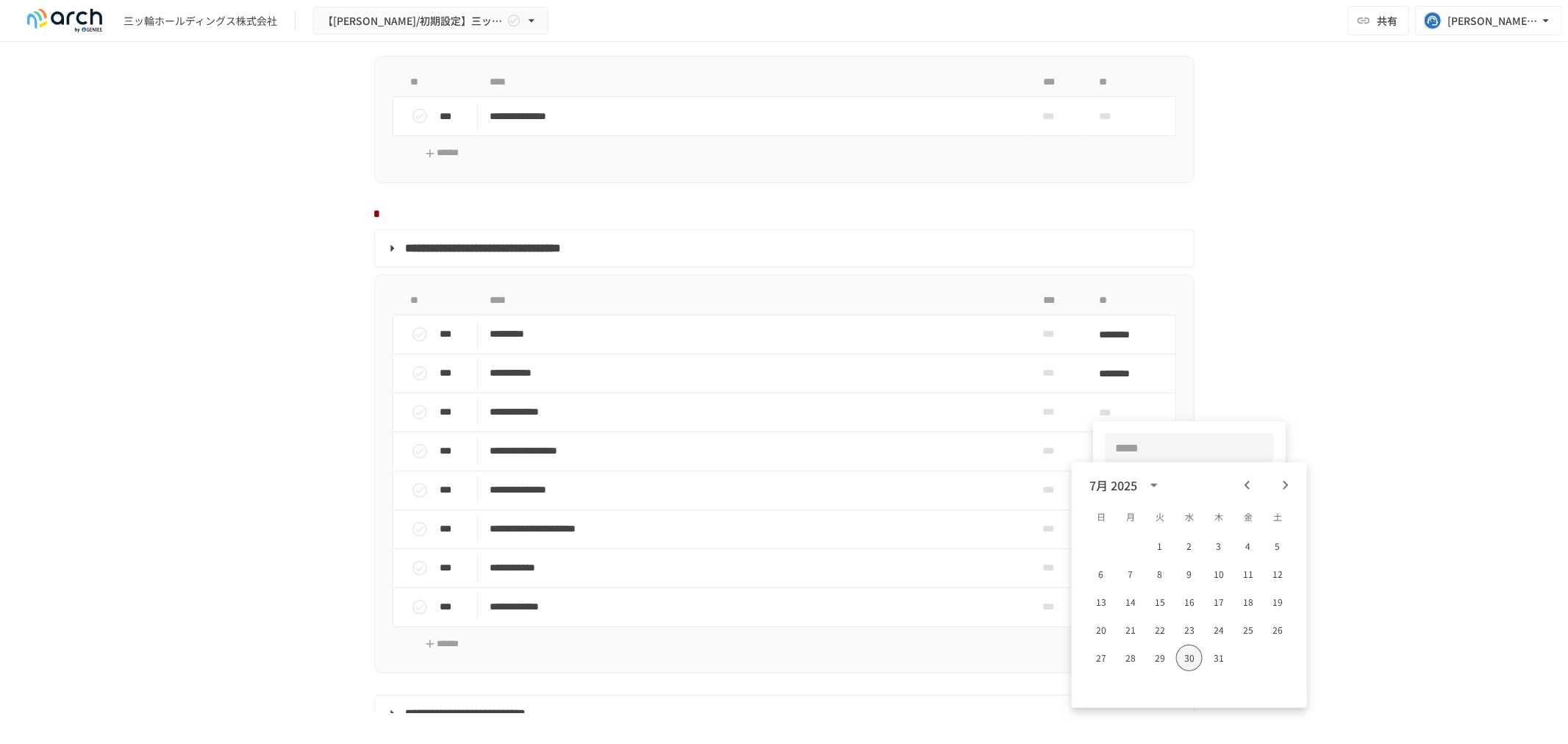 click on "30" at bounding box center (1189, 658) 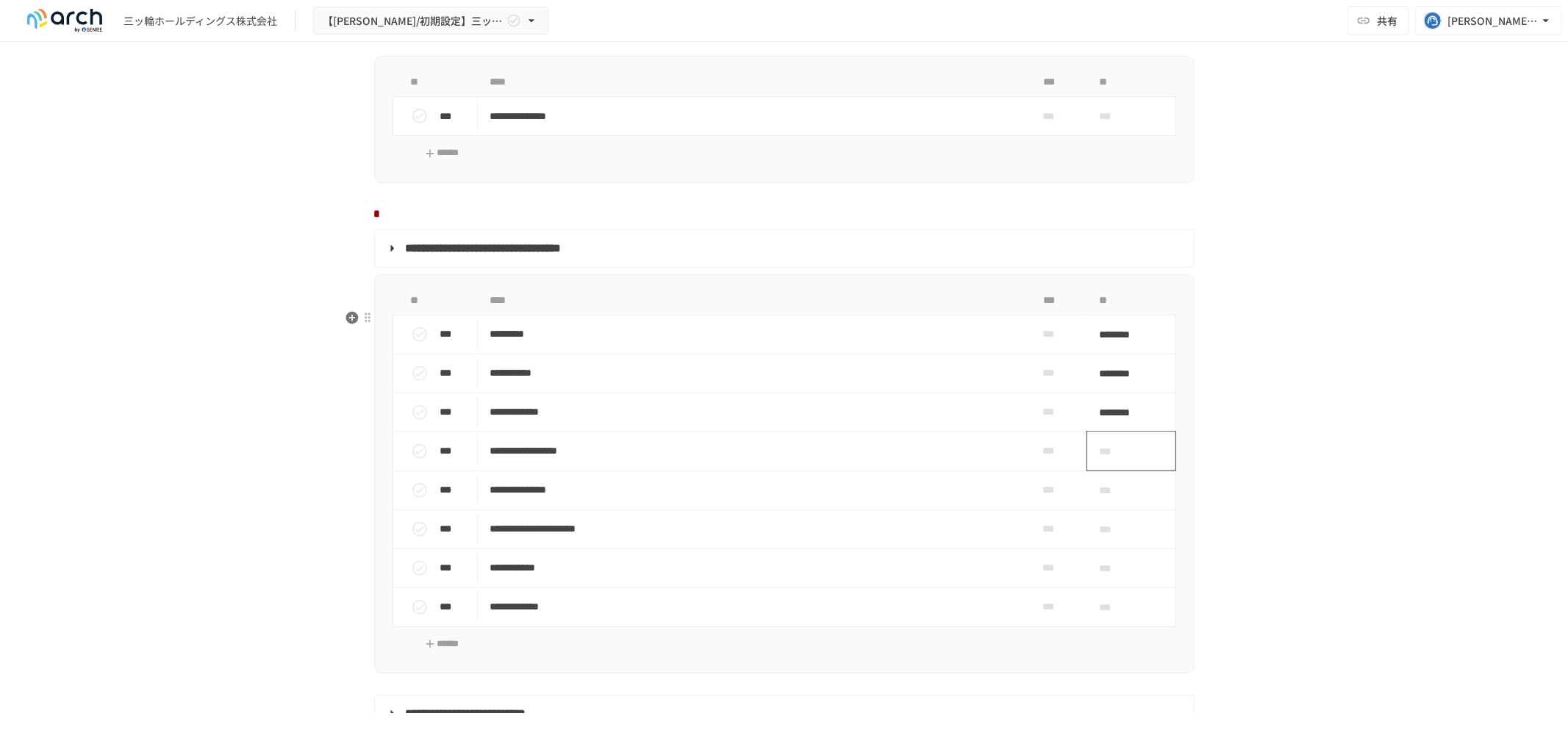 click on "***" at bounding box center [1114, 451] 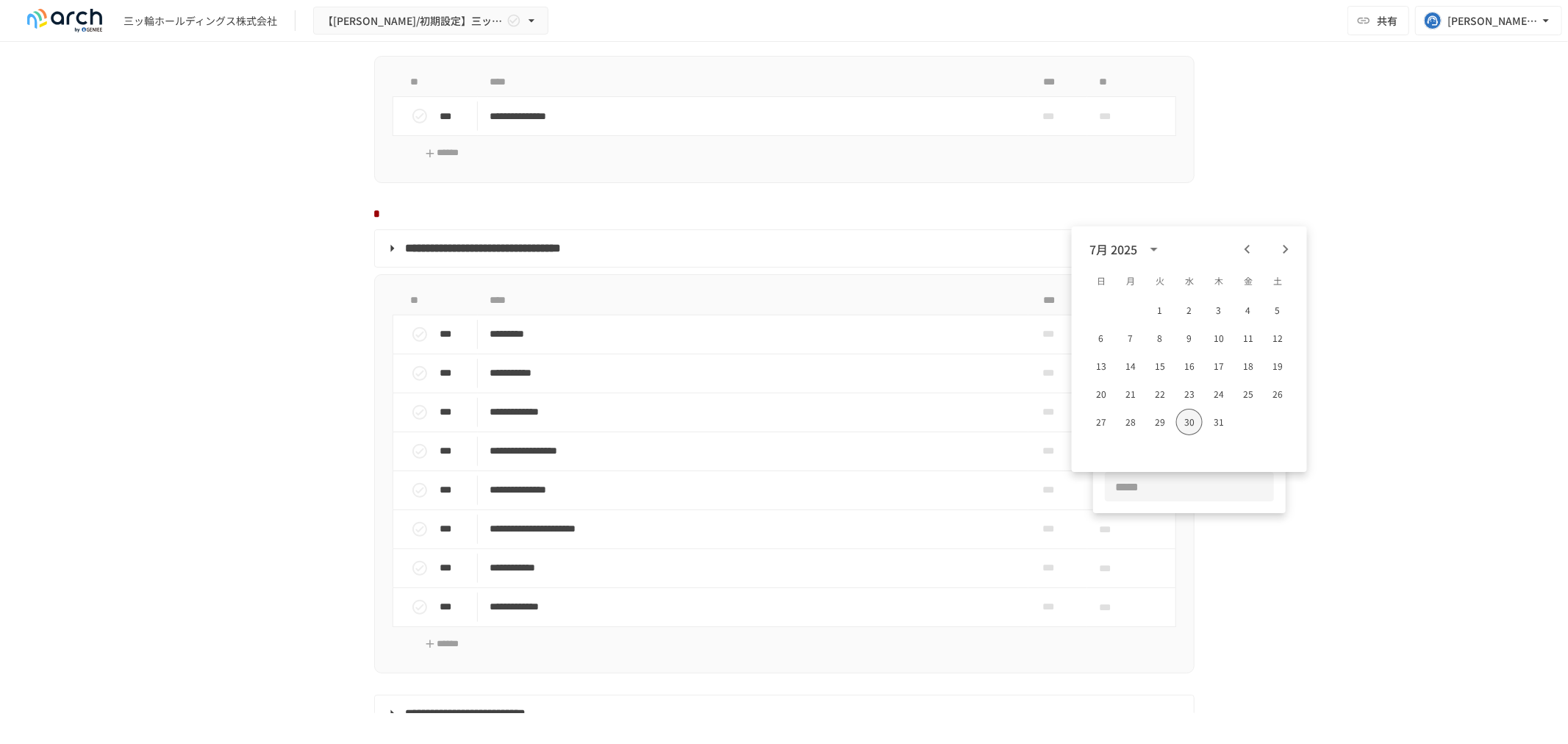 click on "30" at bounding box center [1189, 422] 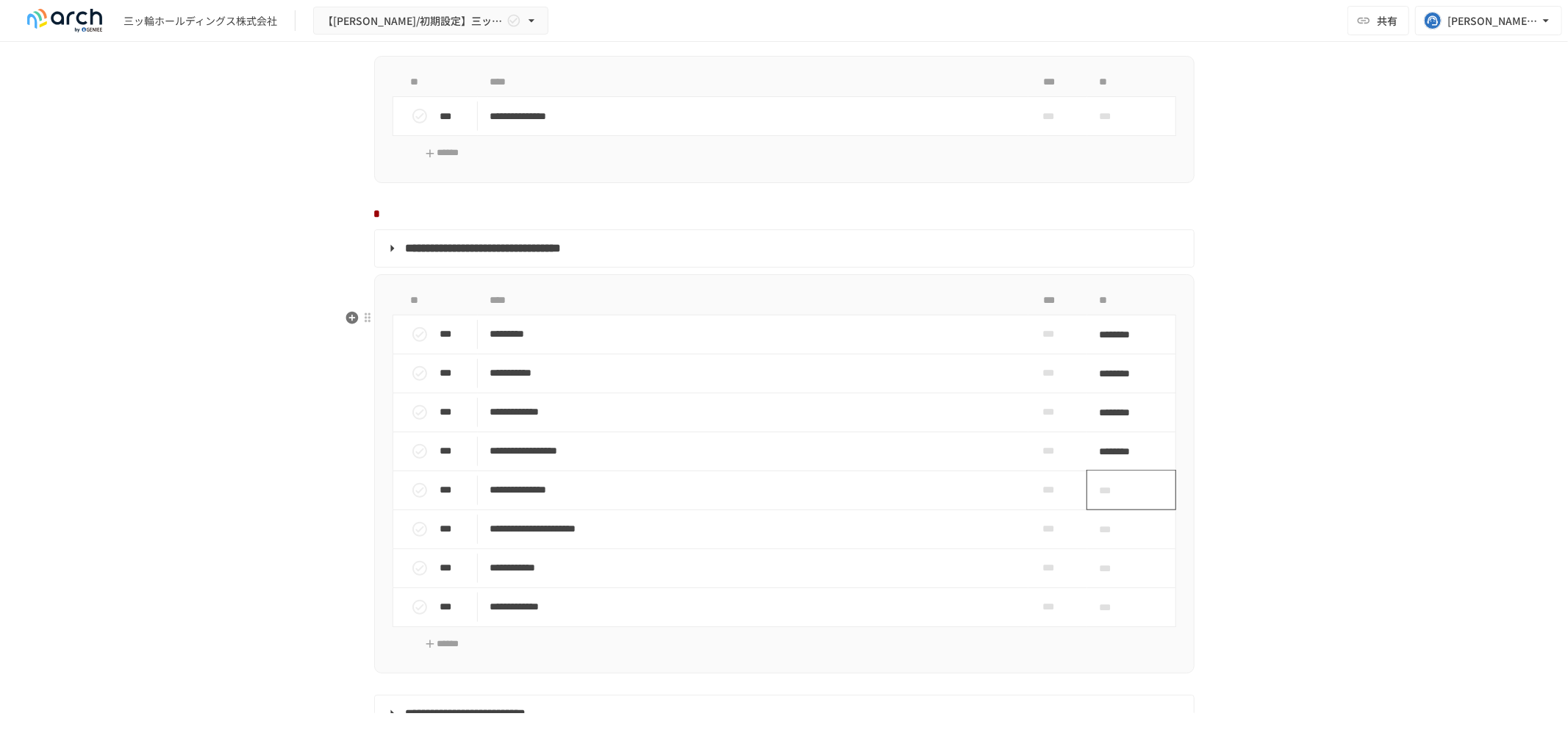 click on "***" at bounding box center [1114, 490] 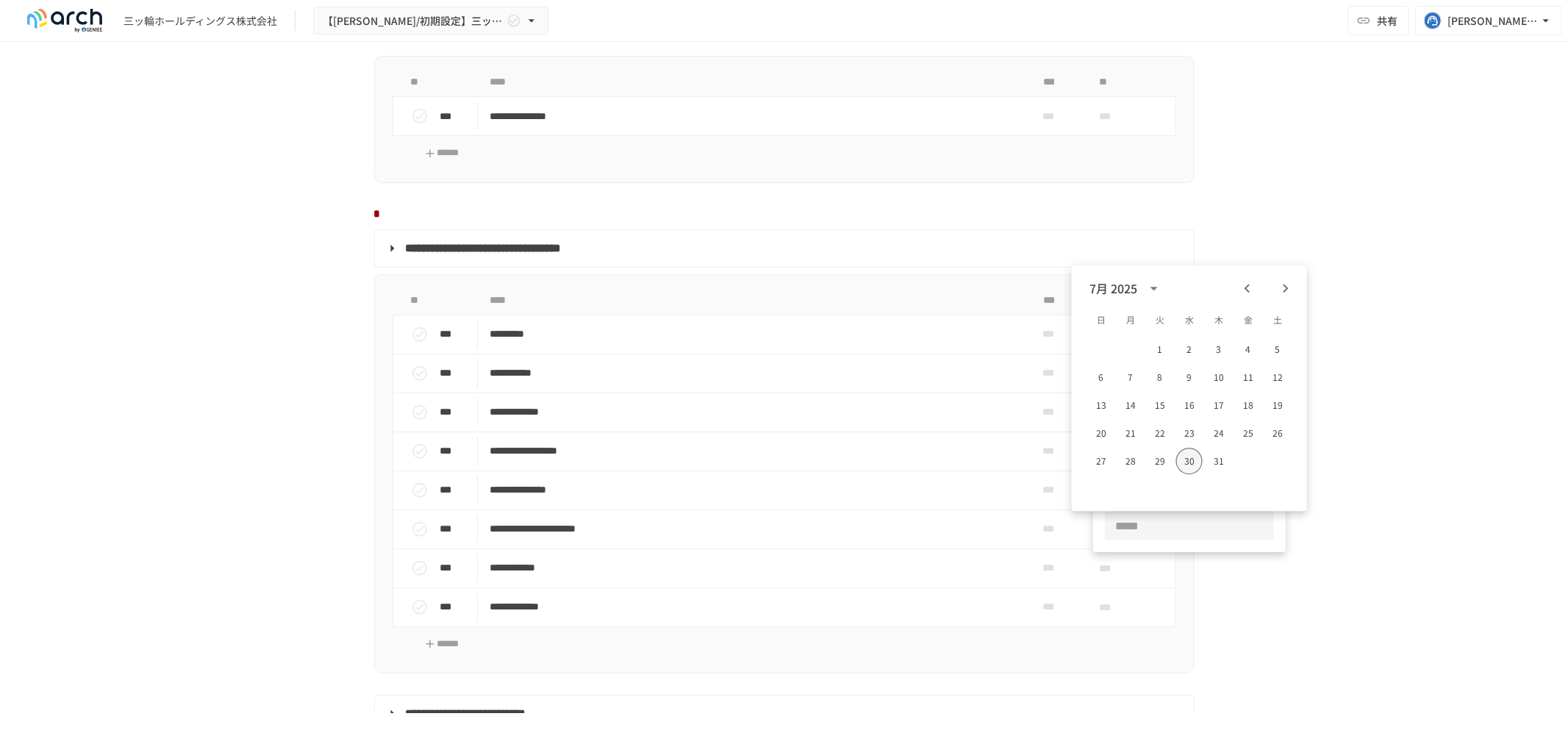 click on "30" at bounding box center [1189, 461] 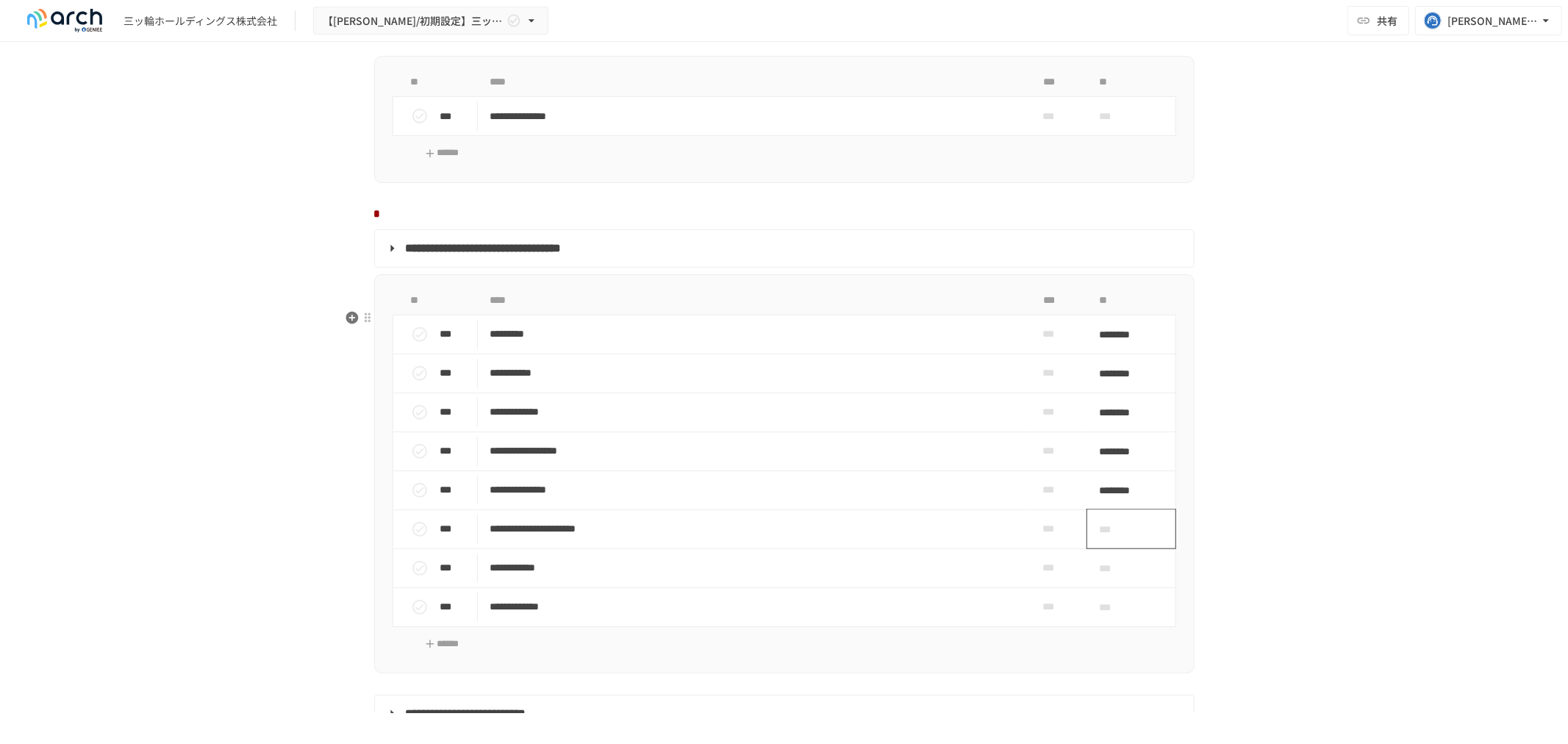 click on "***" at bounding box center [1114, 529] 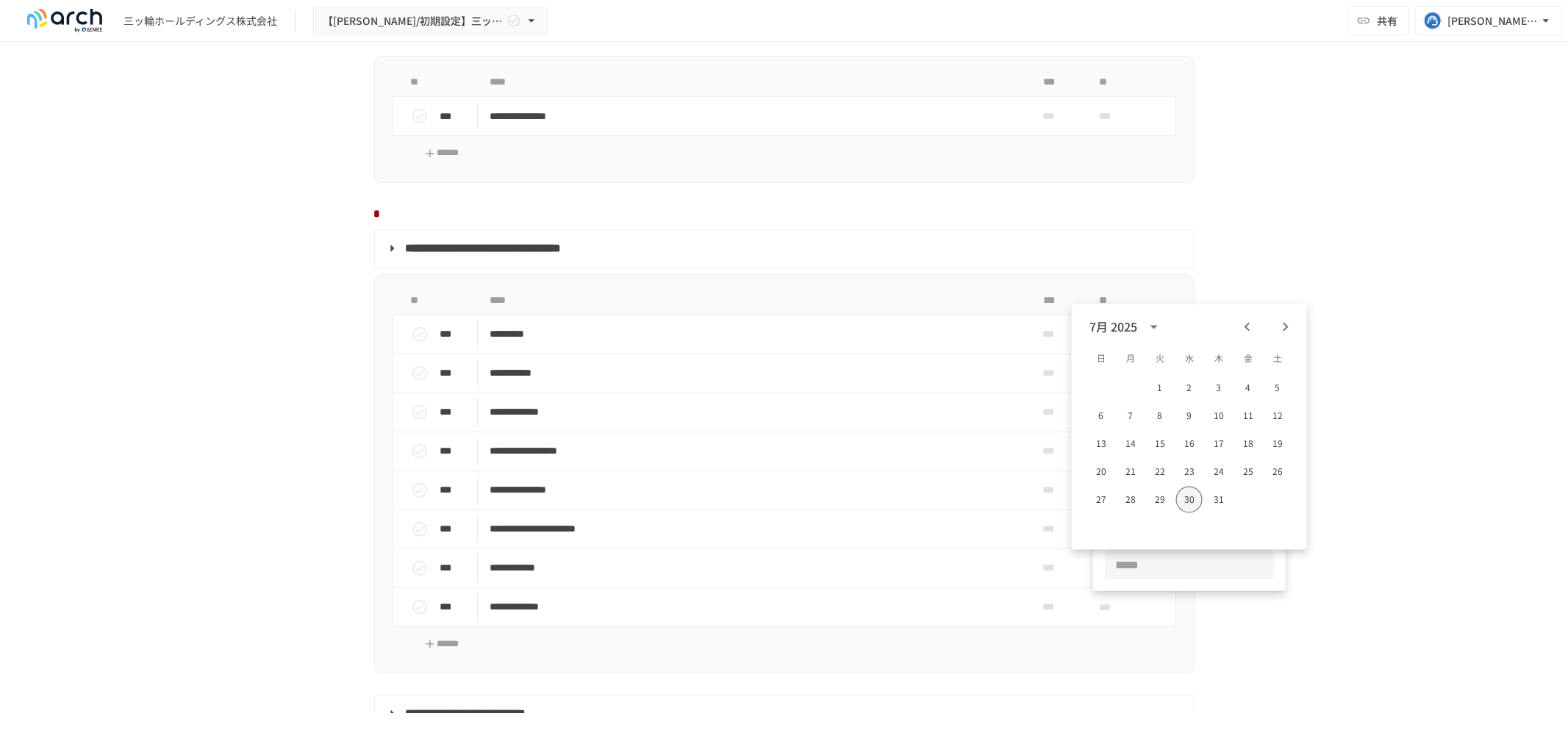 click on "30" at bounding box center (1189, 500) 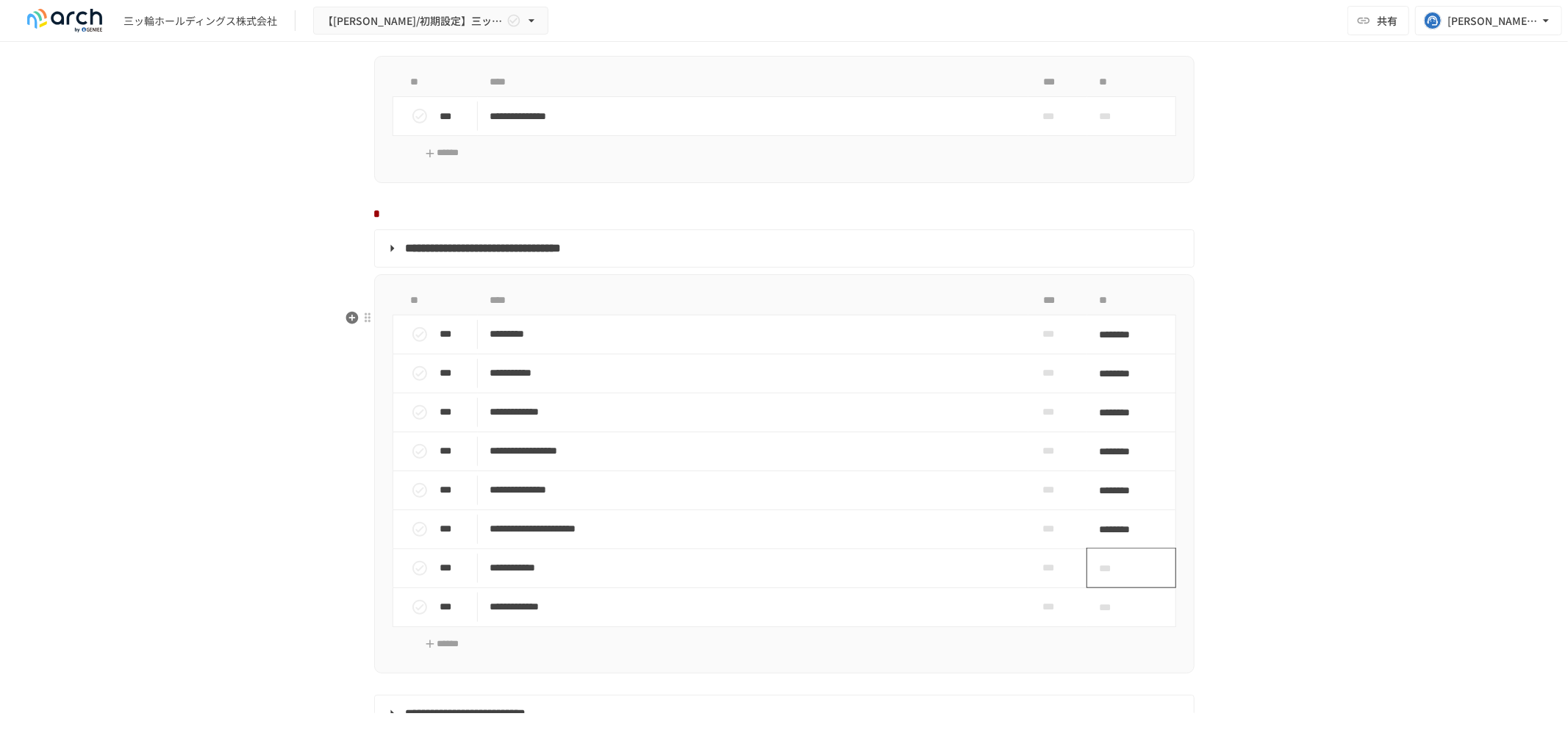 click on "***" at bounding box center (1131, 568) 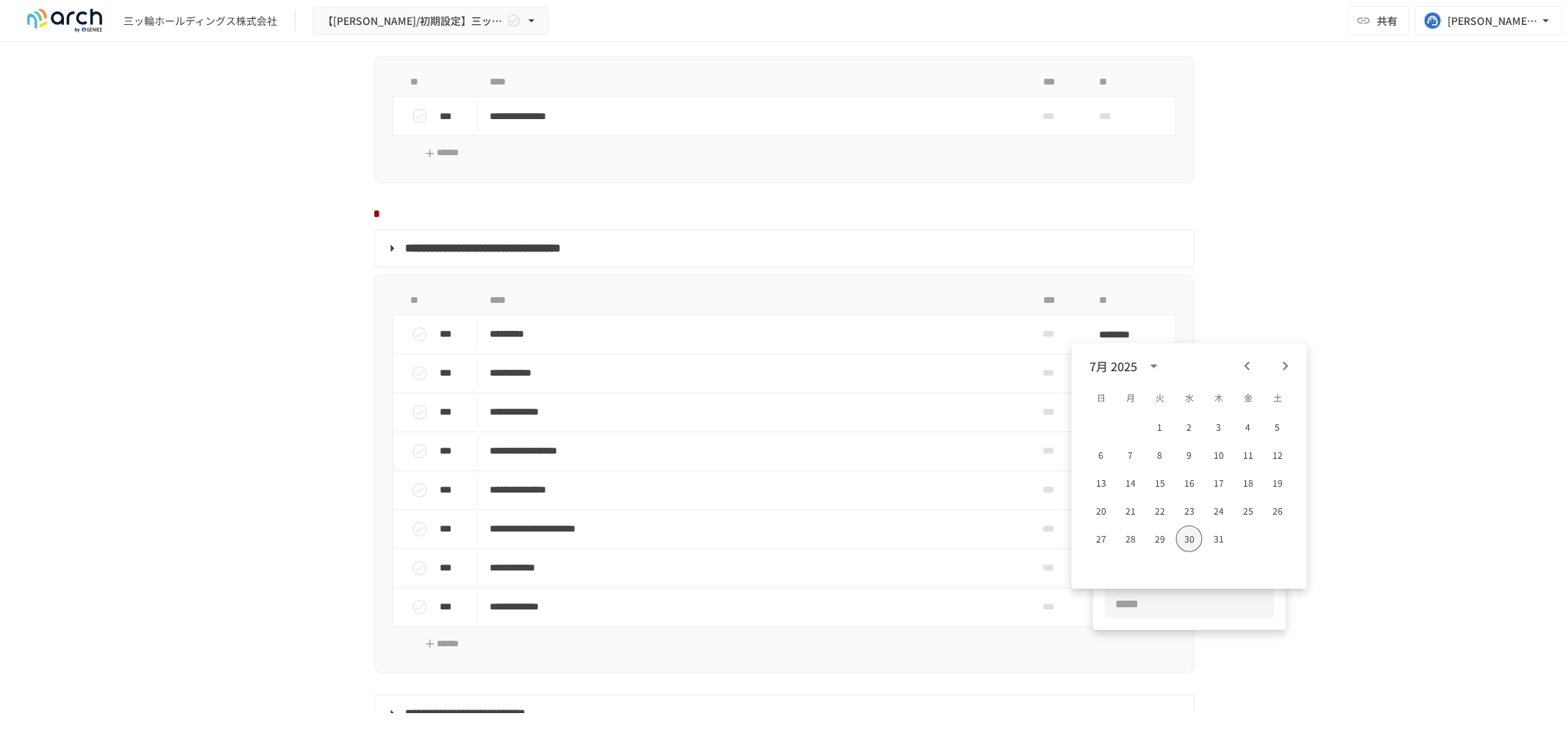 click on "30" at bounding box center [1189, 539] 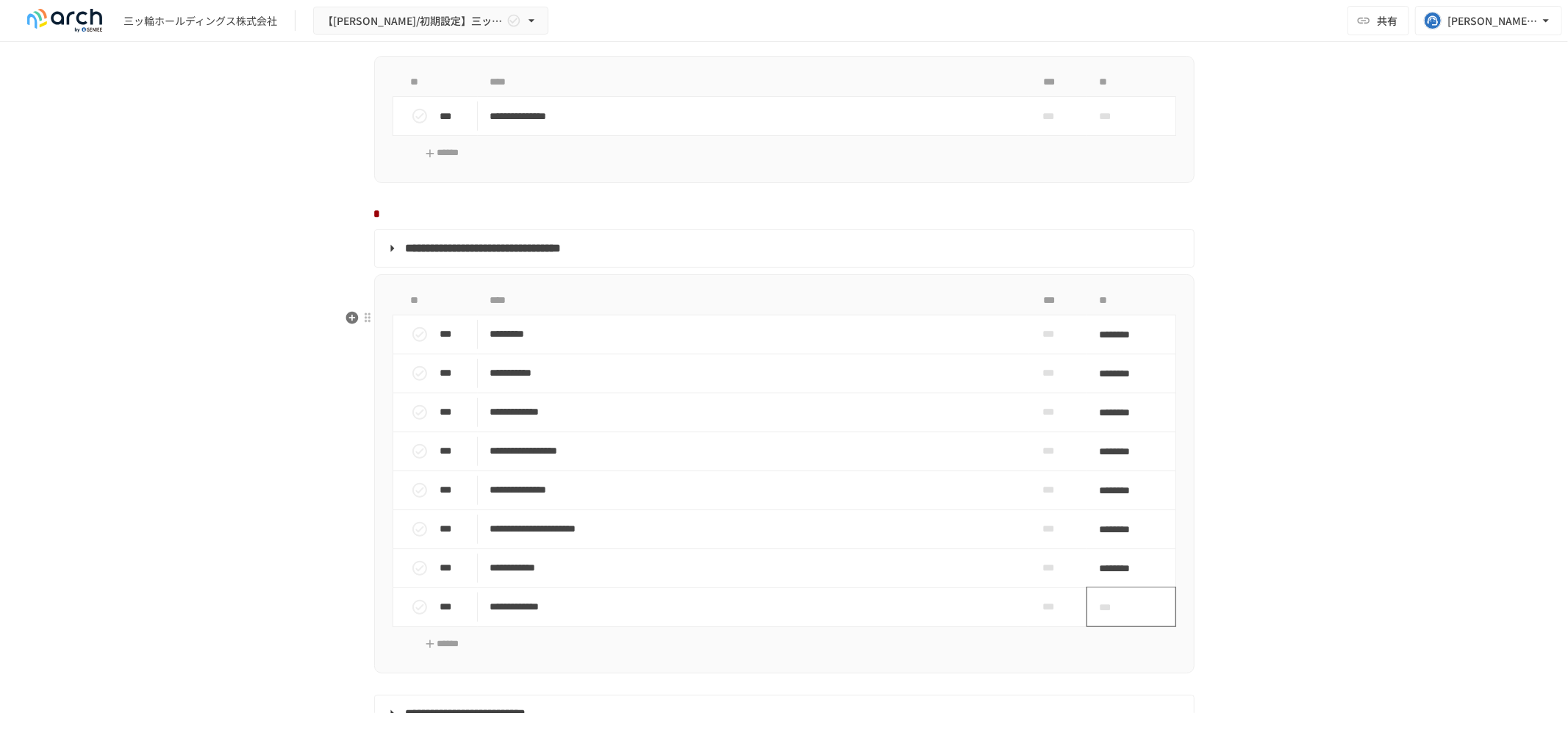 click on "***" at bounding box center (1114, 607) 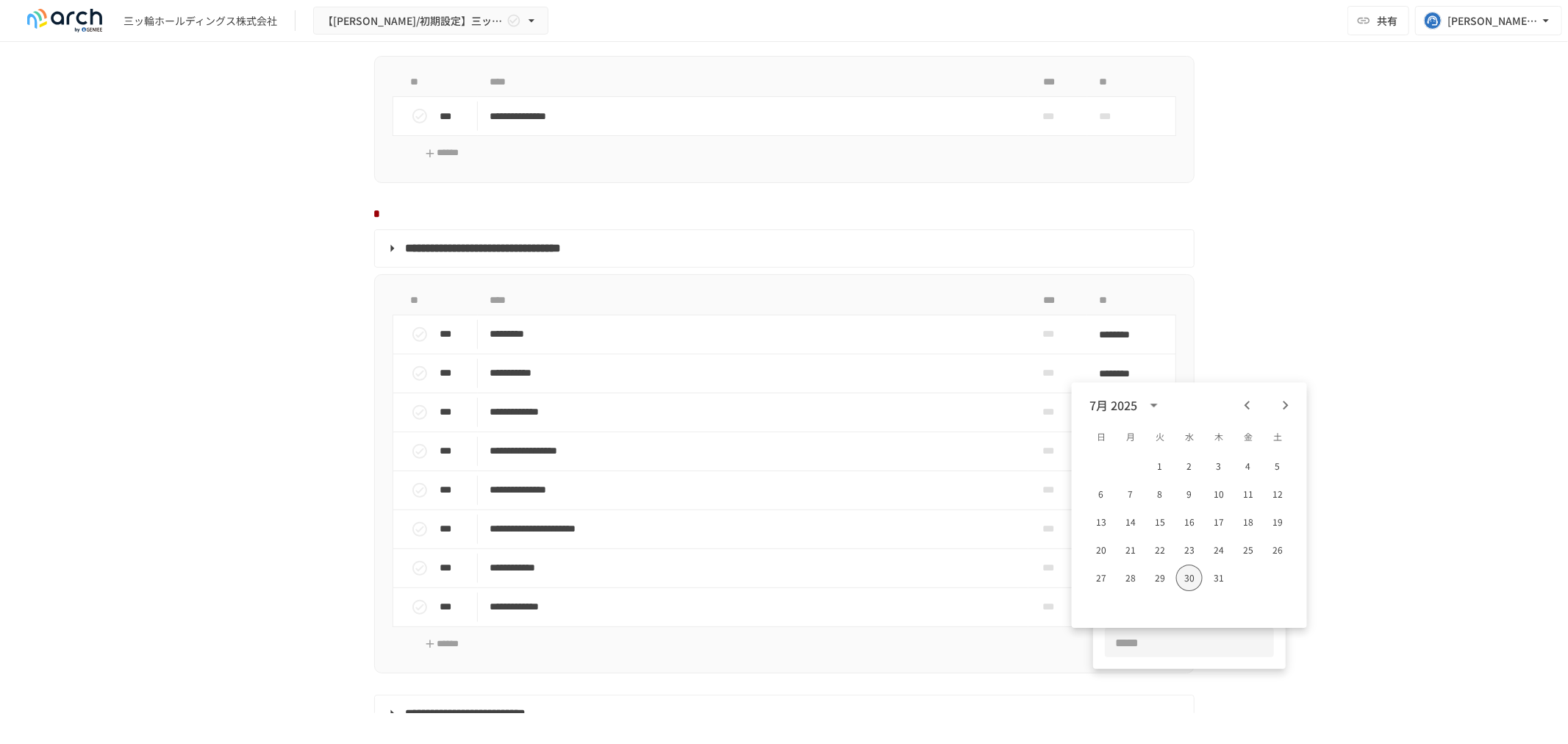 click on "30" at bounding box center [1189, 578] 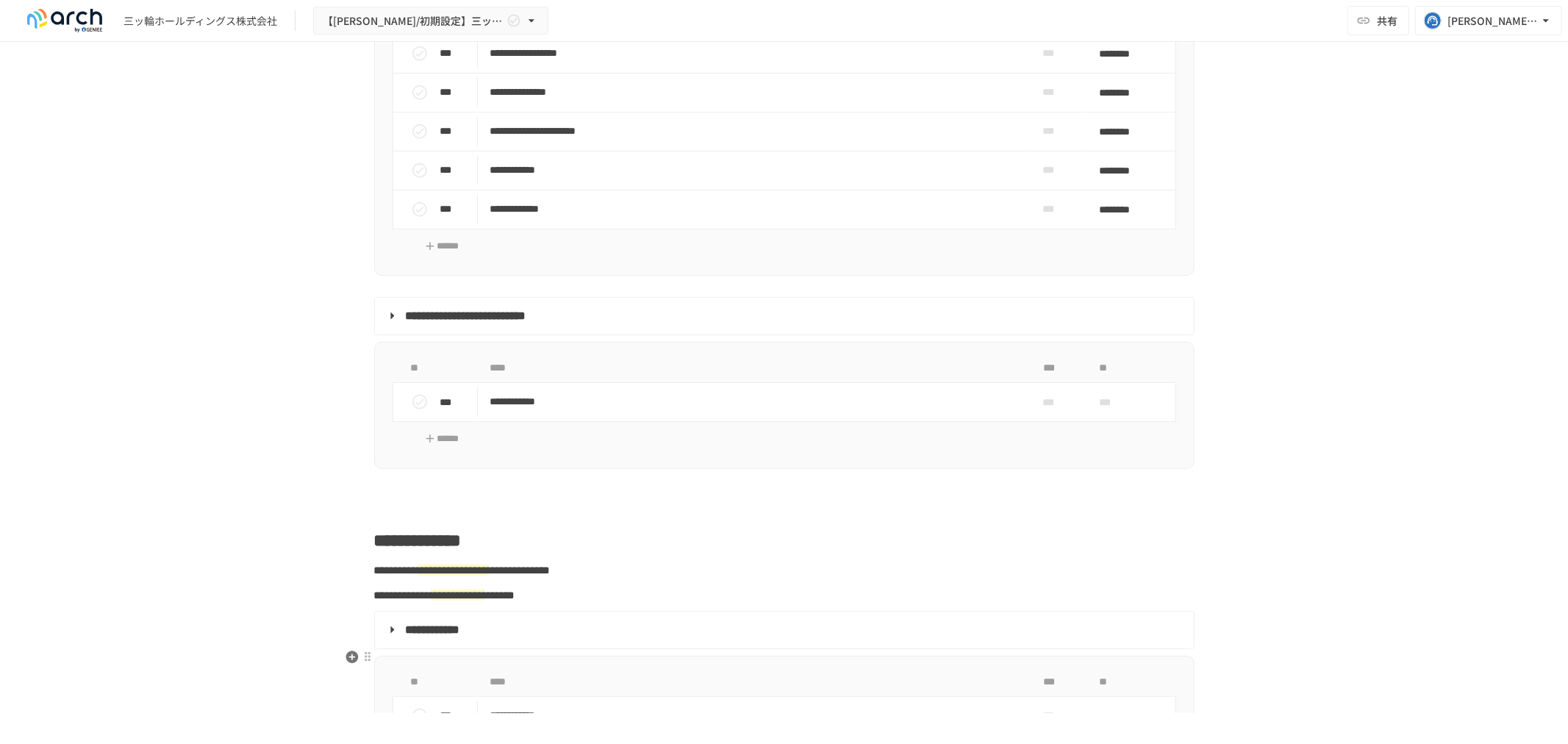 scroll, scrollTop: 1715, scrollLeft: 0, axis: vertical 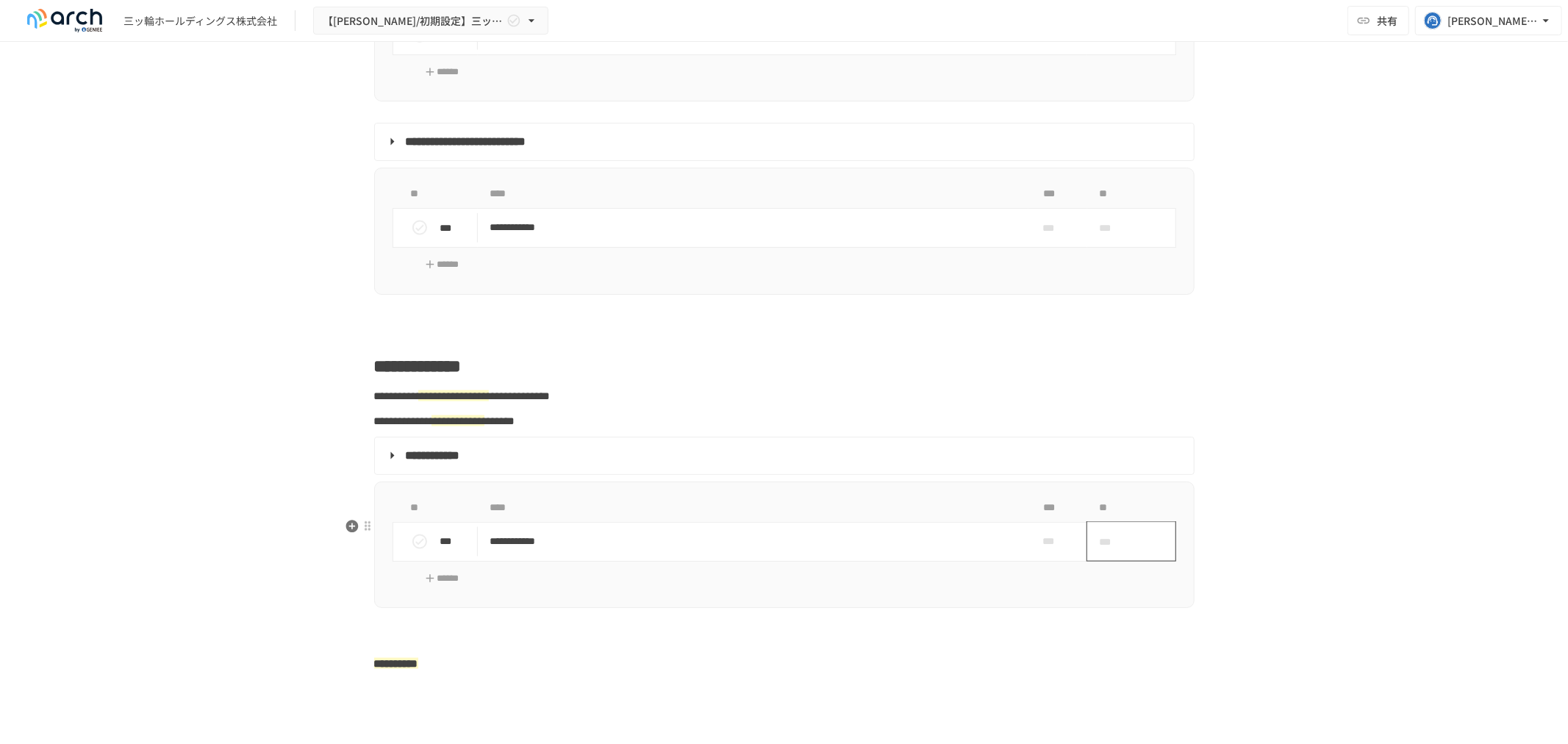 click on "***" at bounding box center [1114, 542] 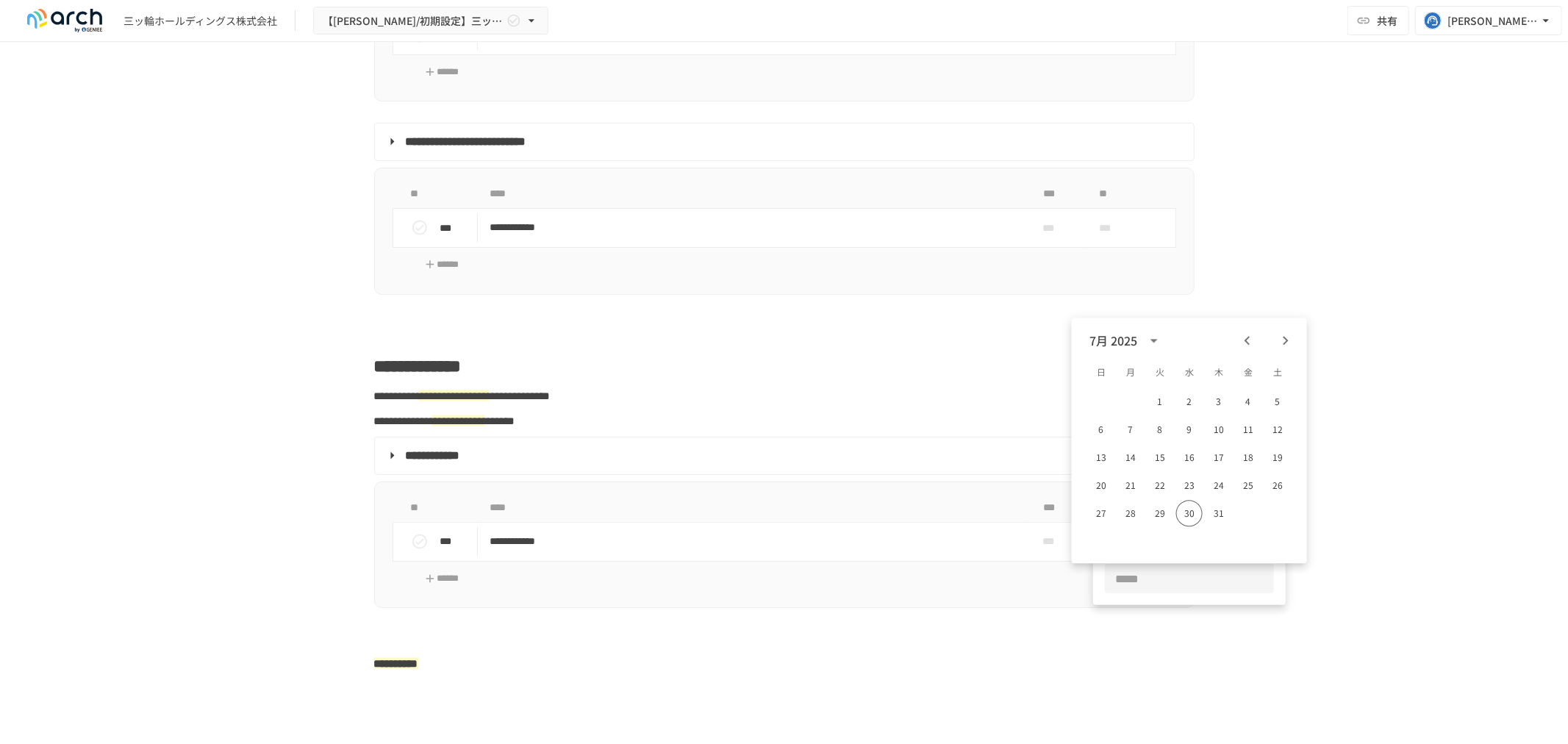 click on "1 2 3 4 5 6 7 8 9 10 11 12 13 14 15 16 17 18 19 20 21 22 23 24 25 26 27 28 29 30 31" at bounding box center [1189, 475] 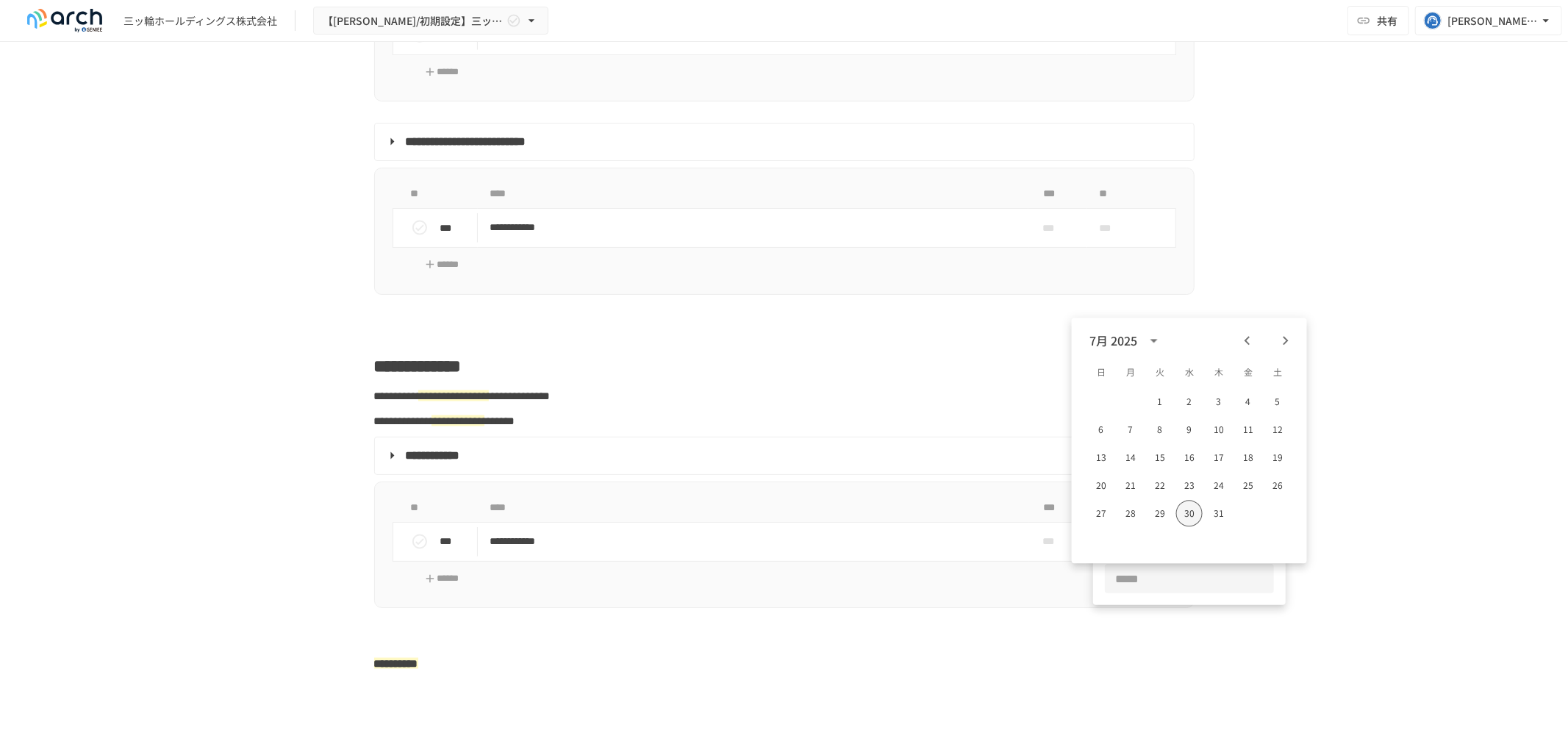 click on "30" at bounding box center (1189, 513) 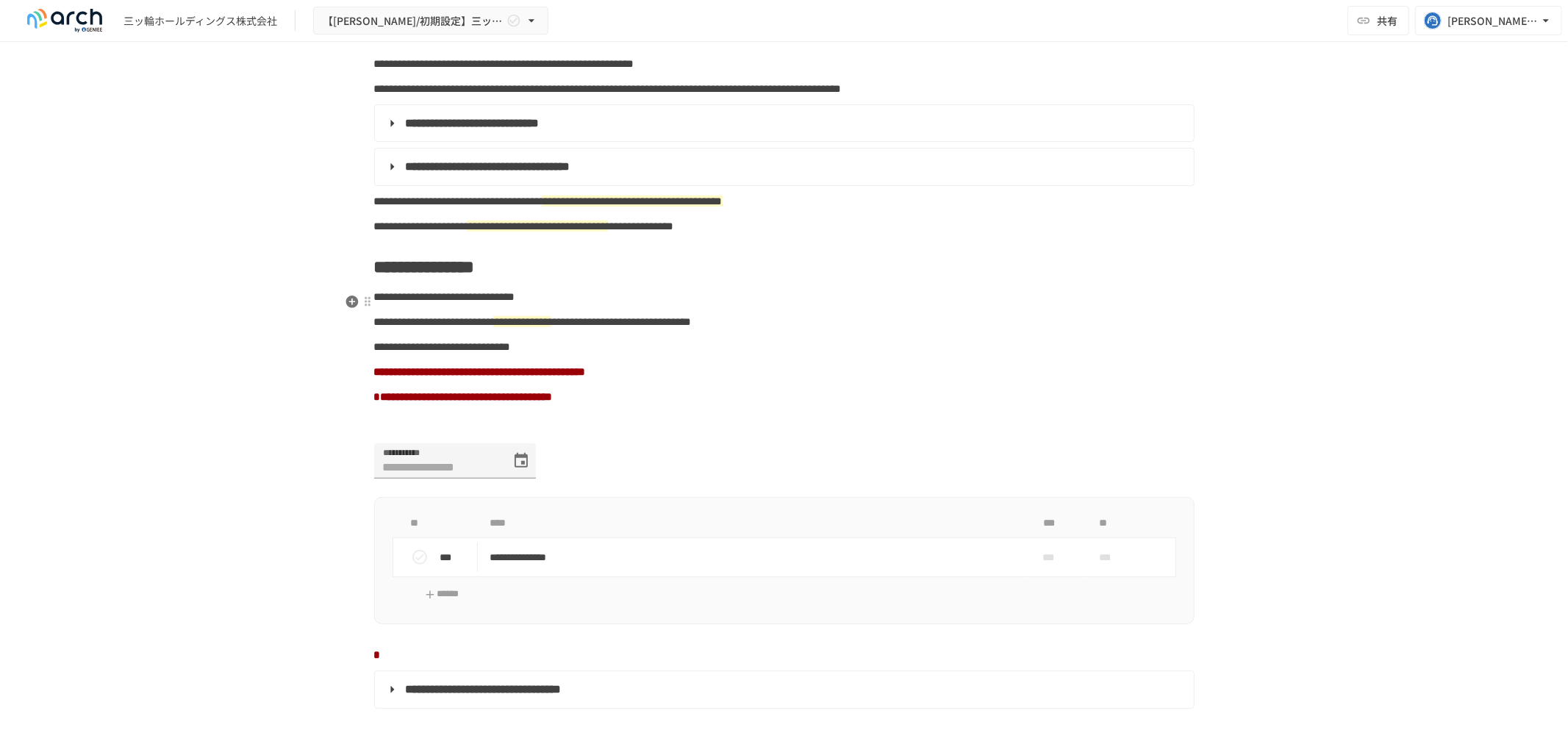 scroll, scrollTop: 817, scrollLeft: 0, axis: vertical 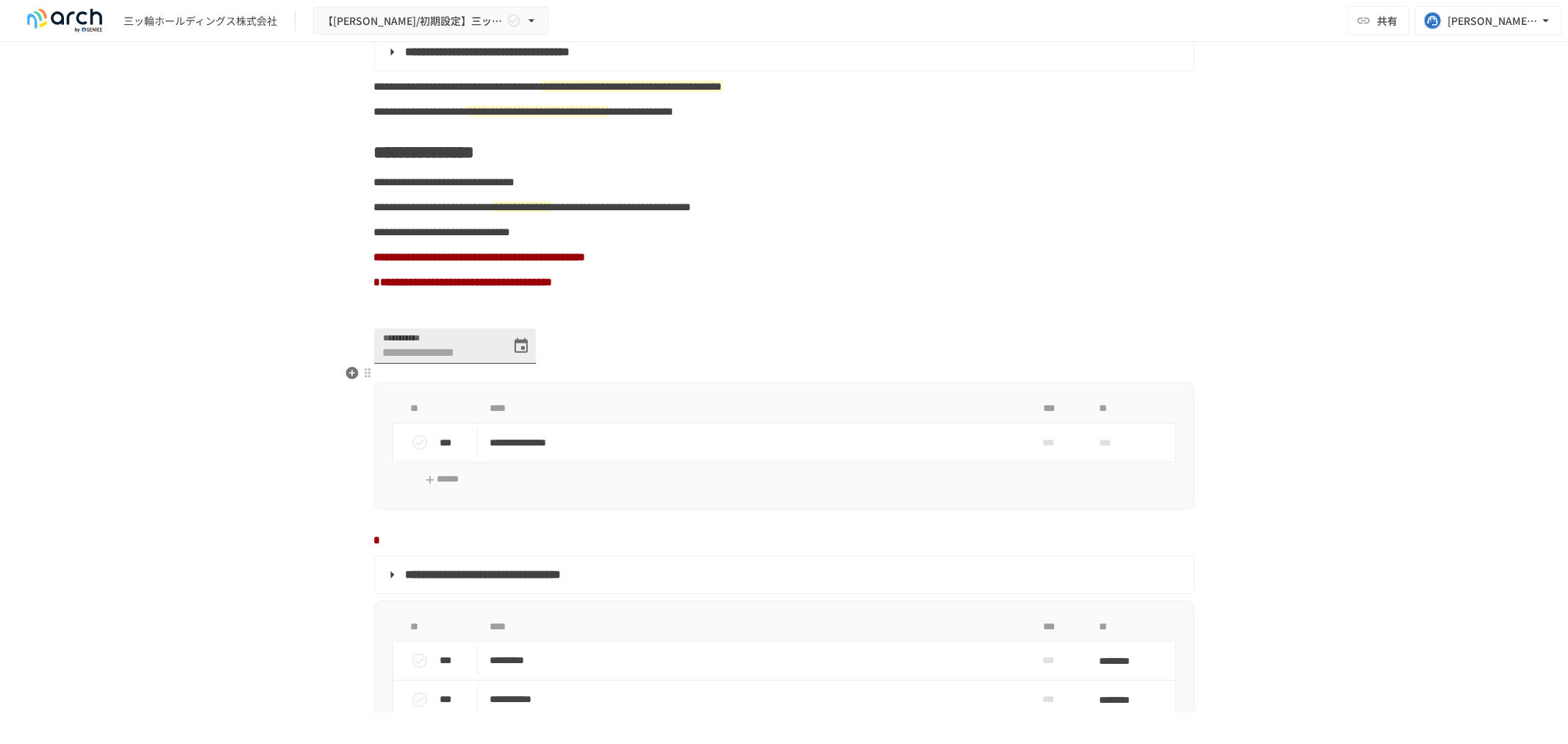 click 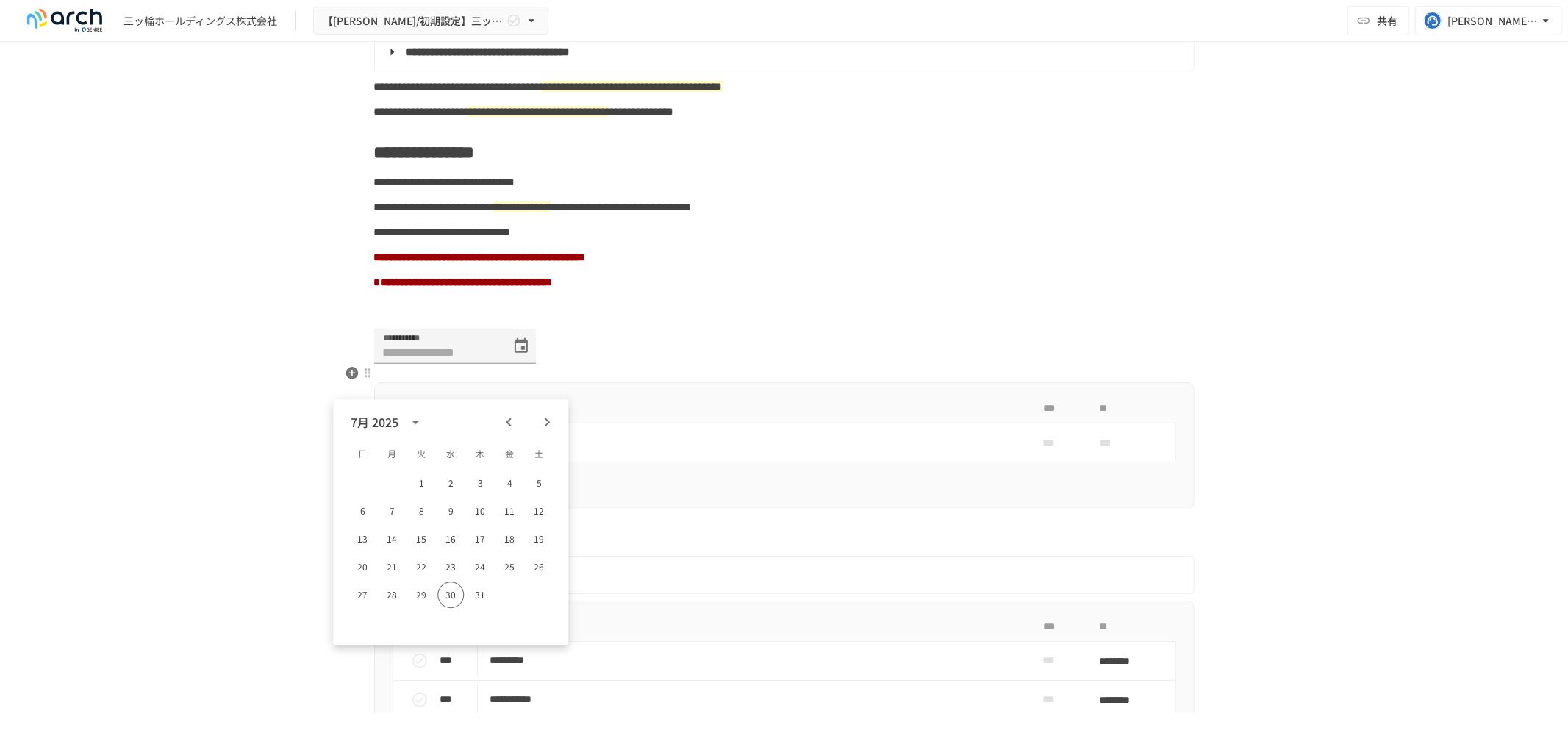 click on "**********" at bounding box center [784, 355] 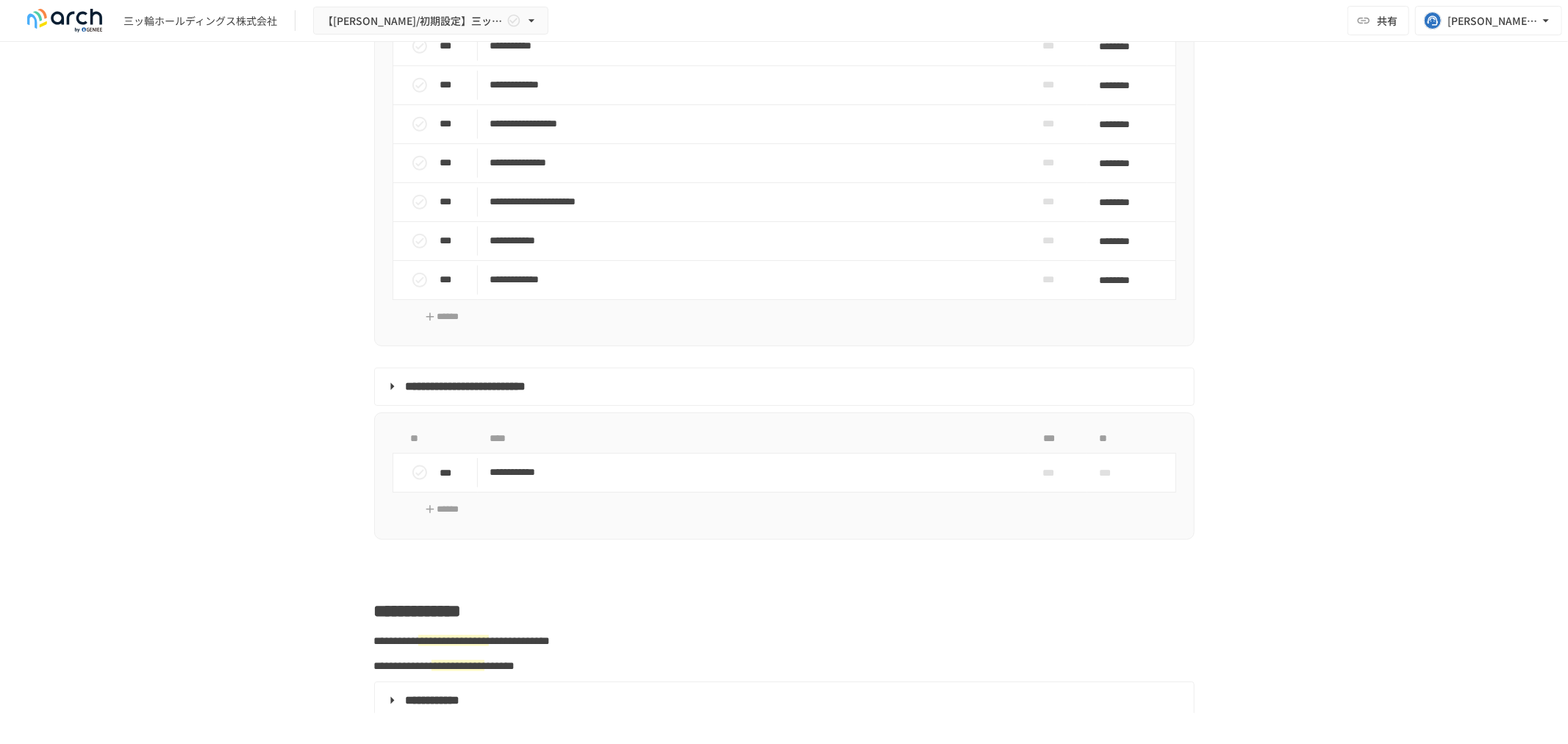scroll, scrollTop: 1388, scrollLeft: 0, axis: vertical 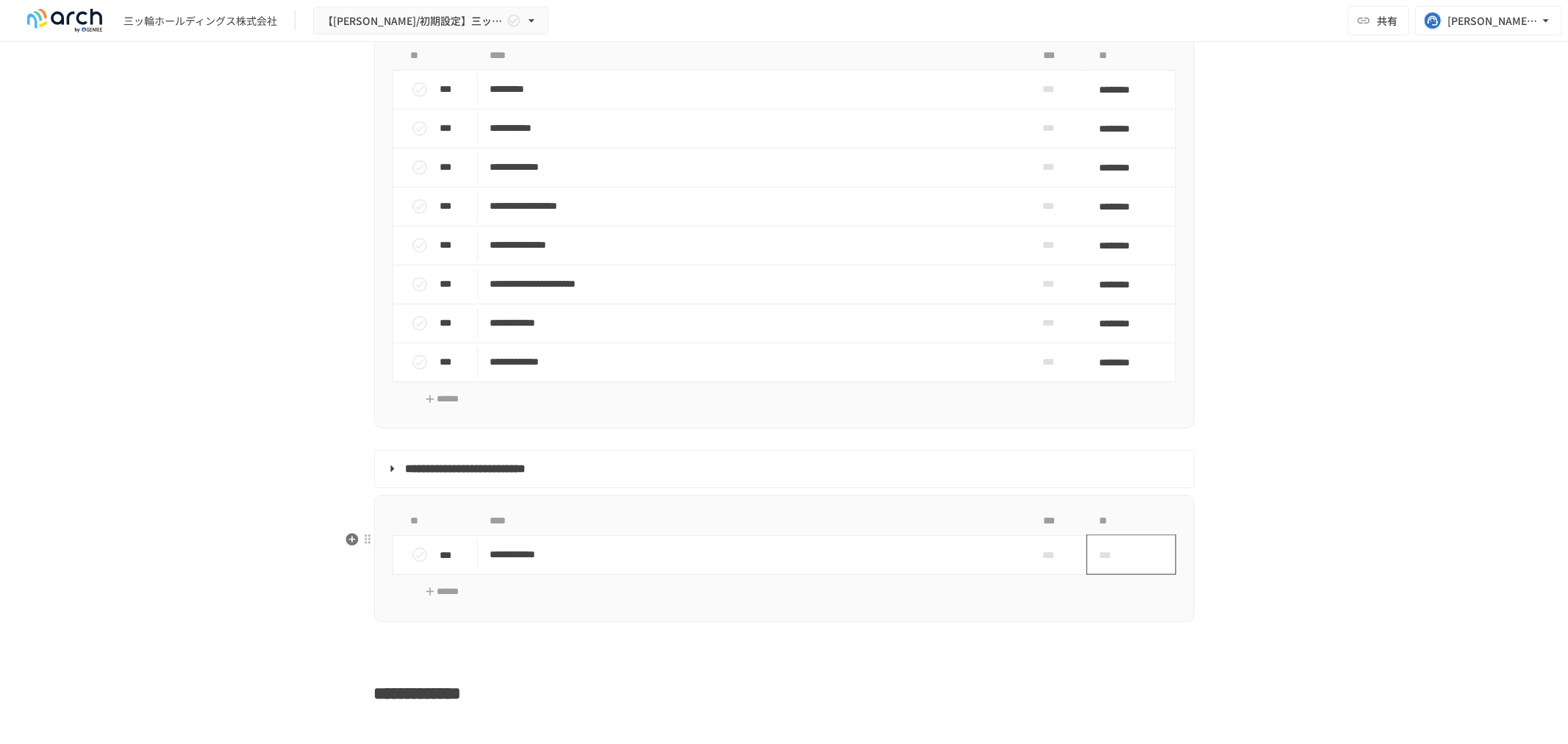 click on "***" at bounding box center [1114, 555] 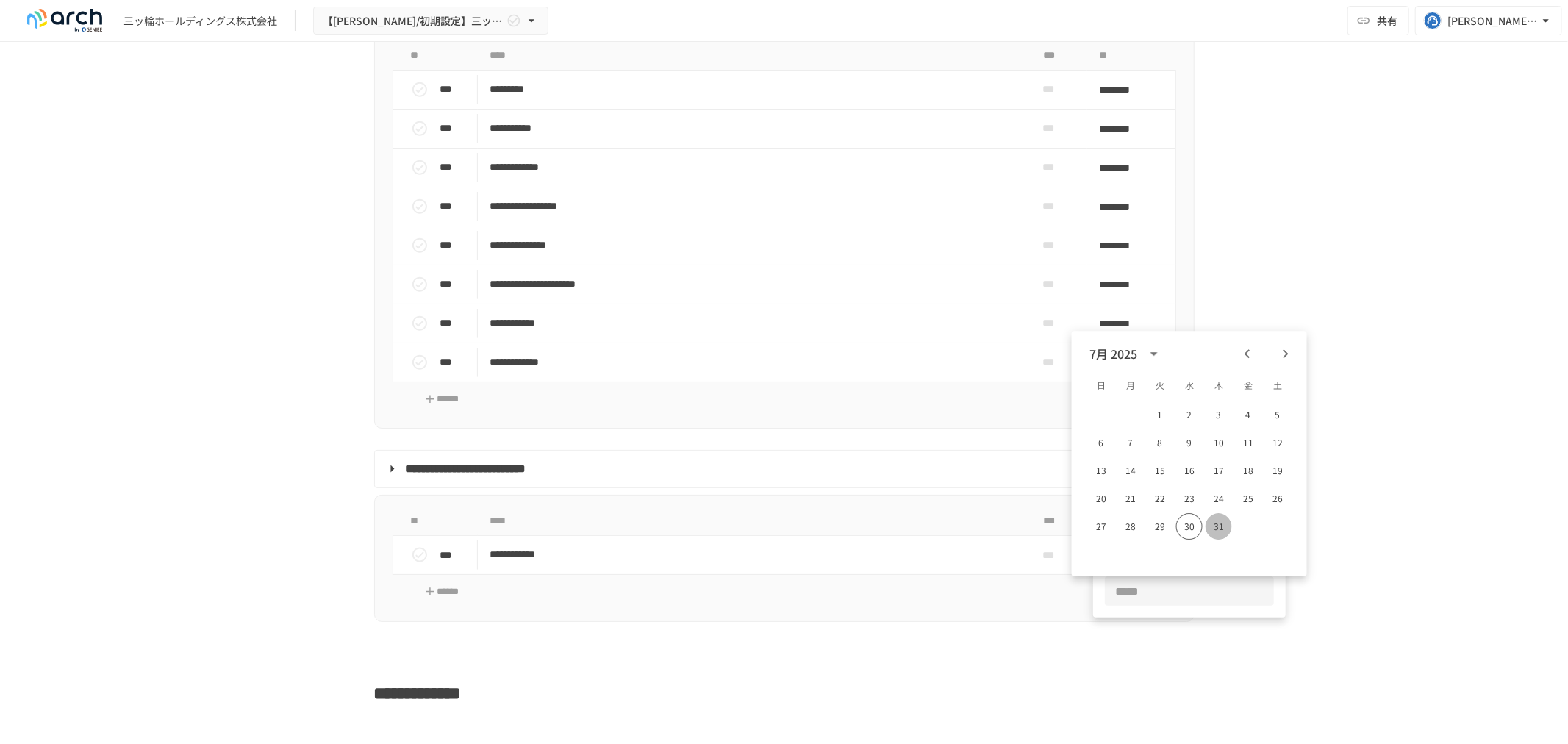 click on "31" at bounding box center [1219, 526] 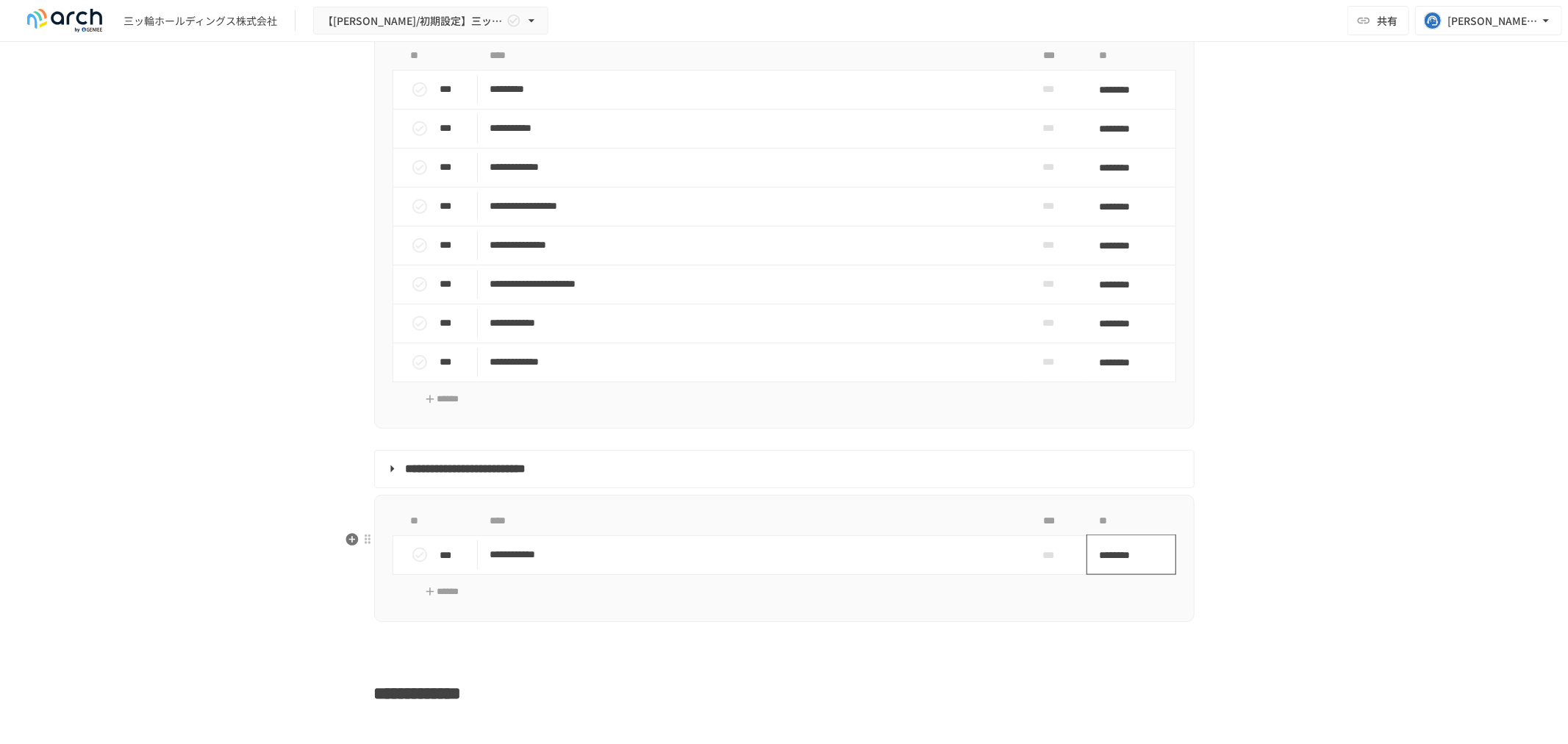 click on "********" at bounding box center [1126, 555] 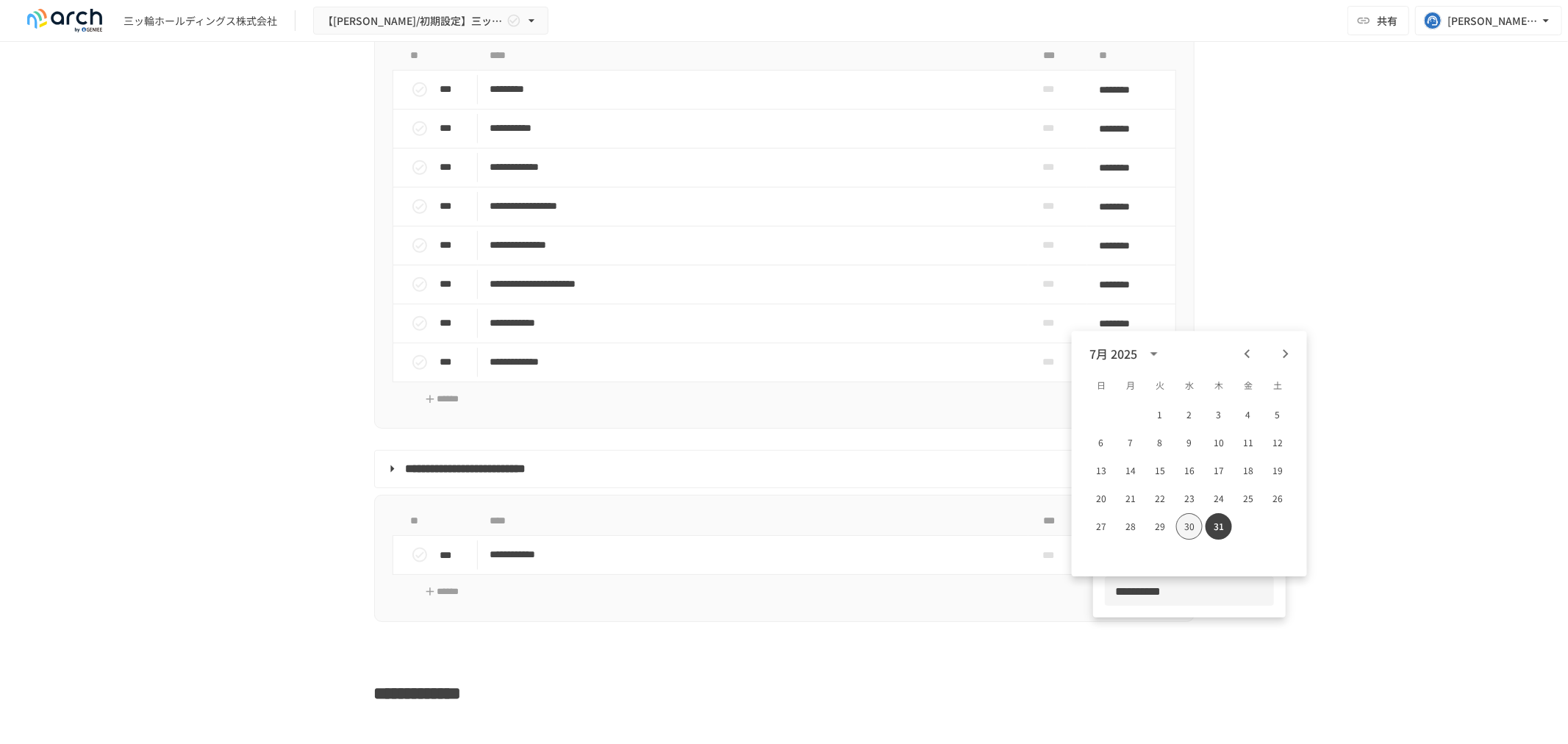 click on "30" at bounding box center [1189, 526] 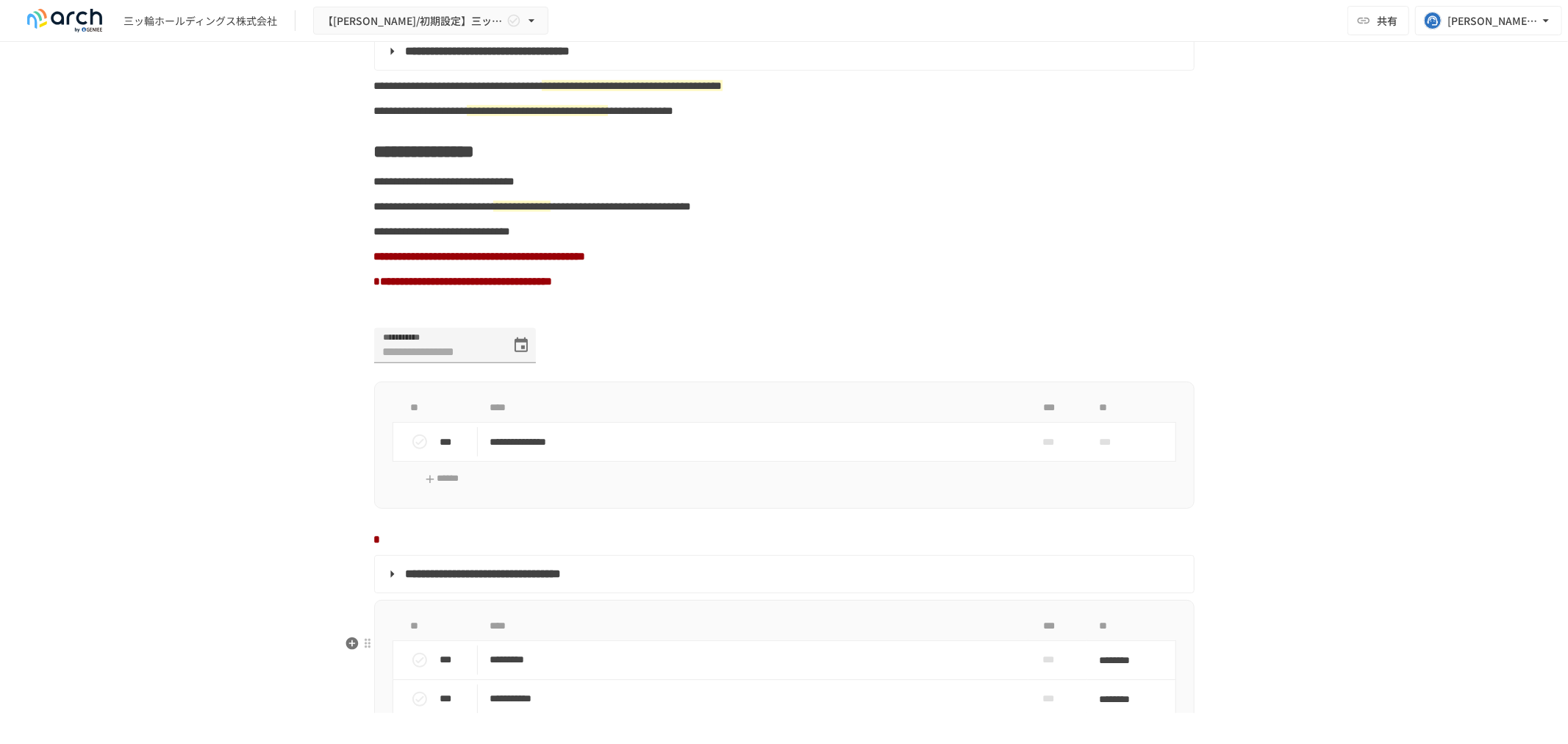 scroll, scrollTop: 817, scrollLeft: 0, axis: vertical 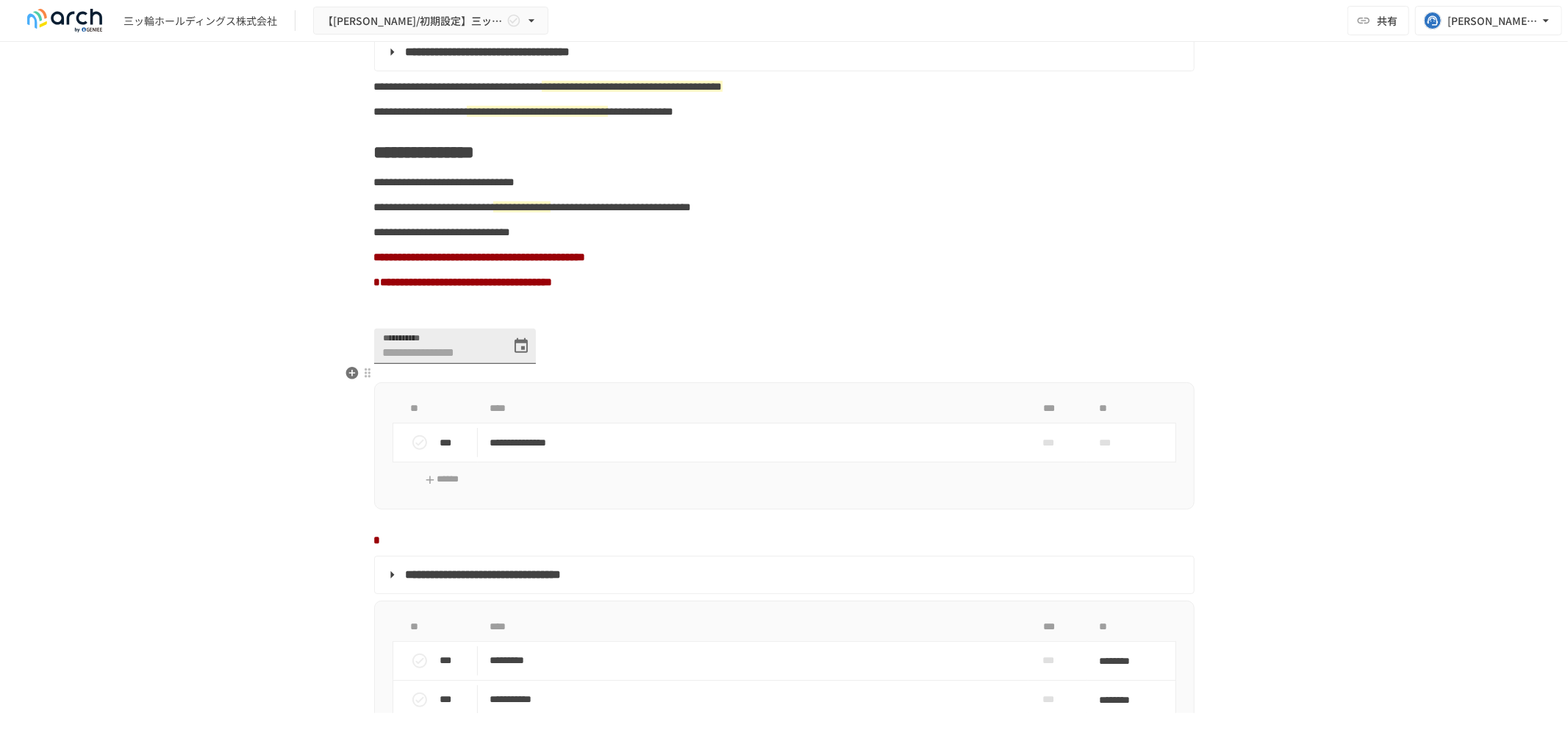 click 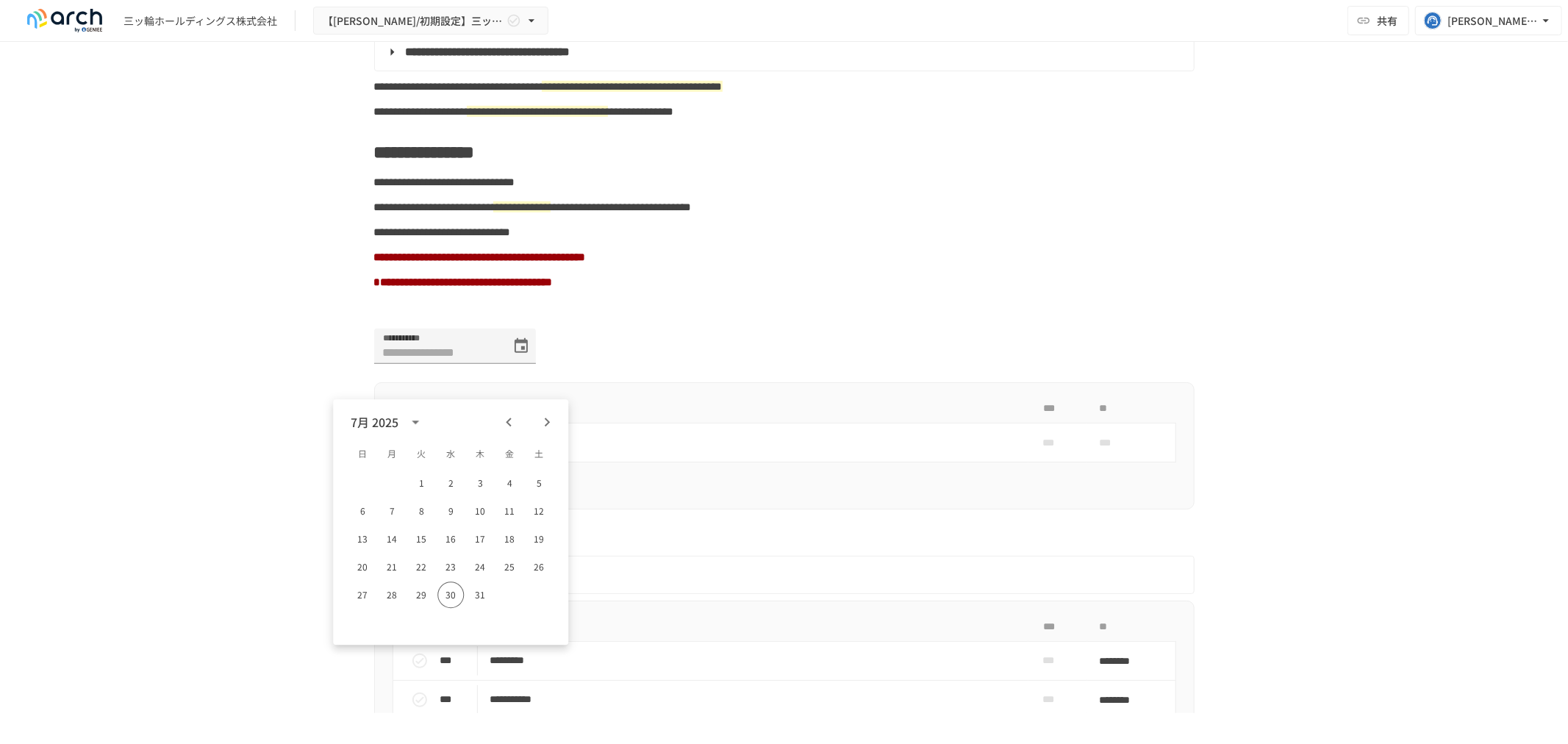 click 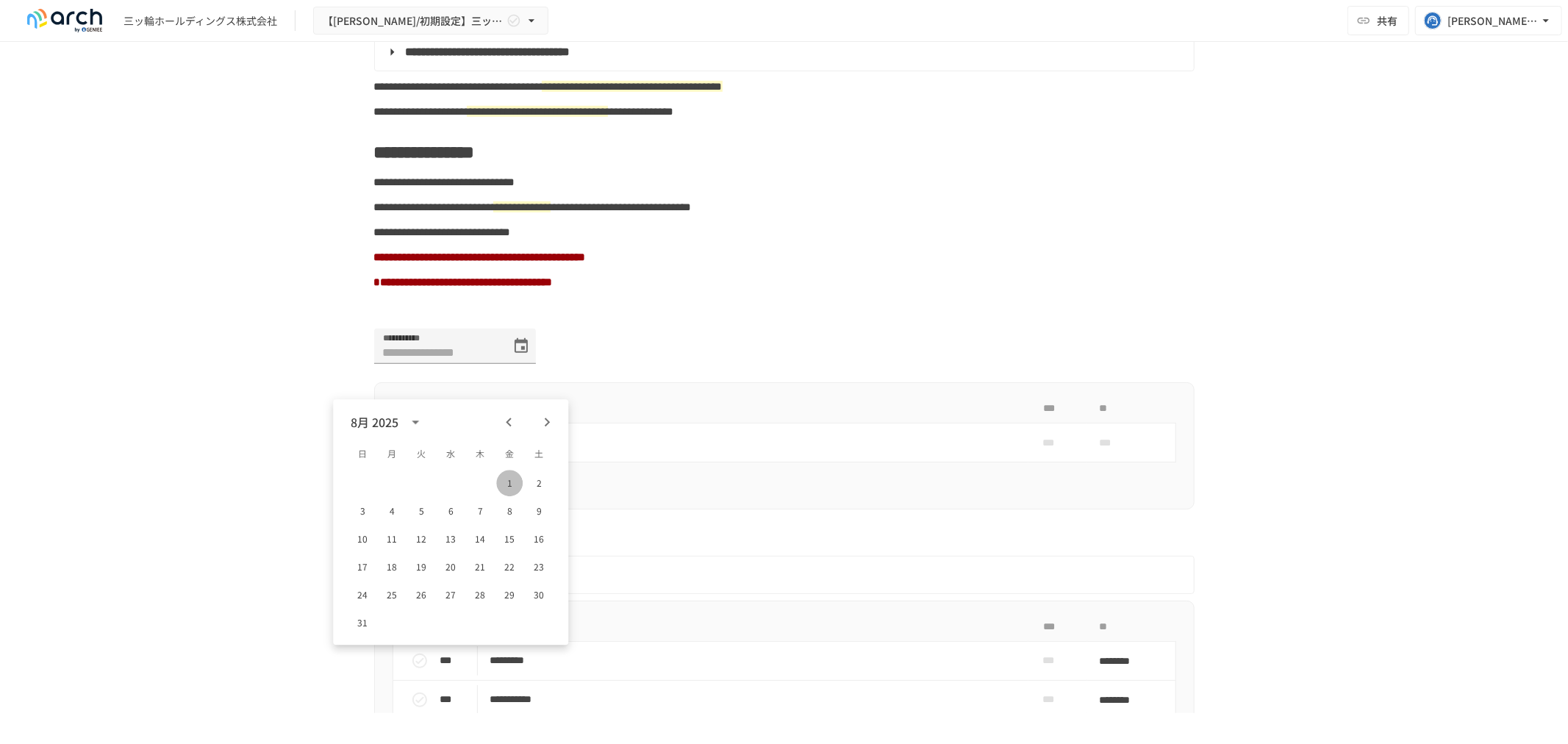 click on "1" at bounding box center [509, 483] 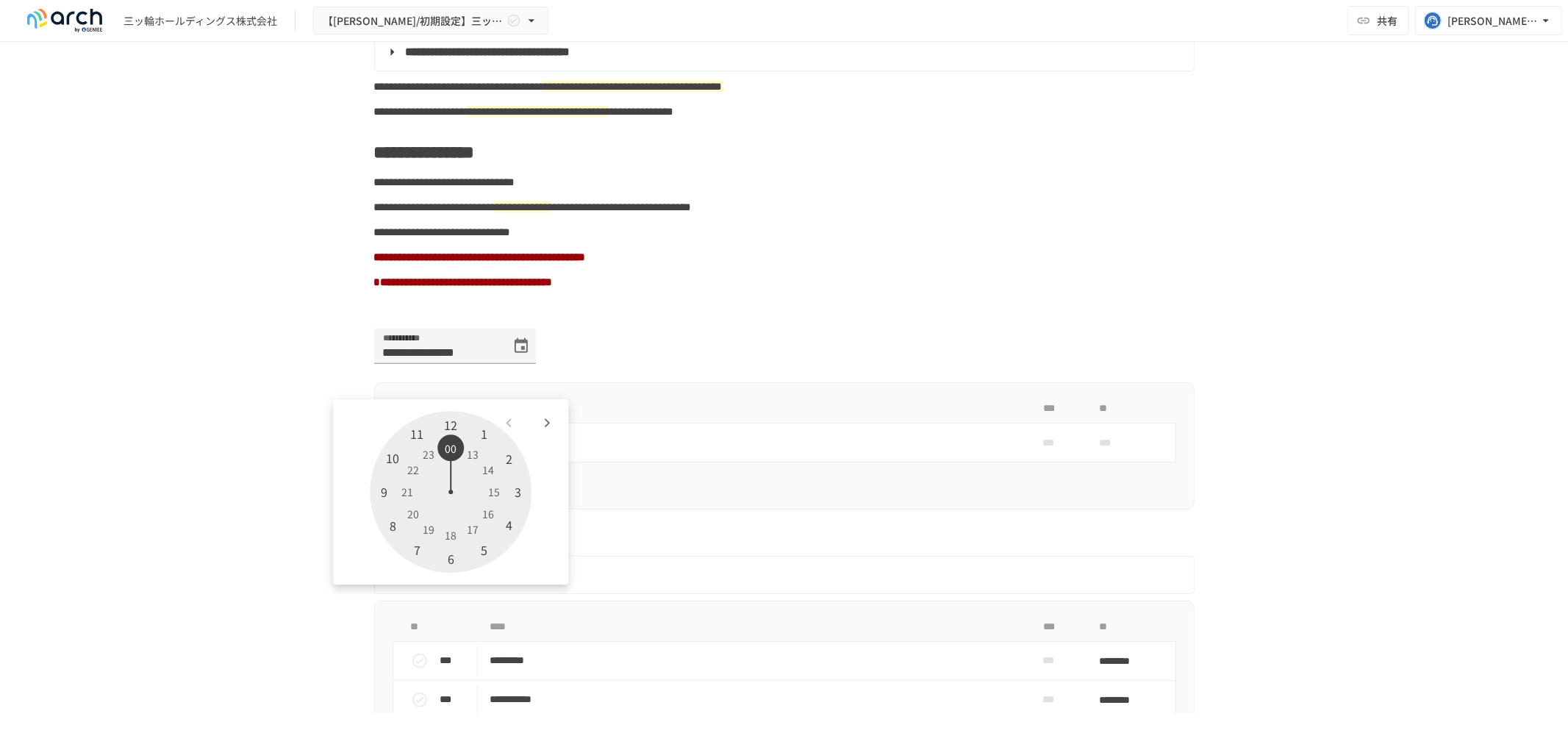click at bounding box center (451, 492) 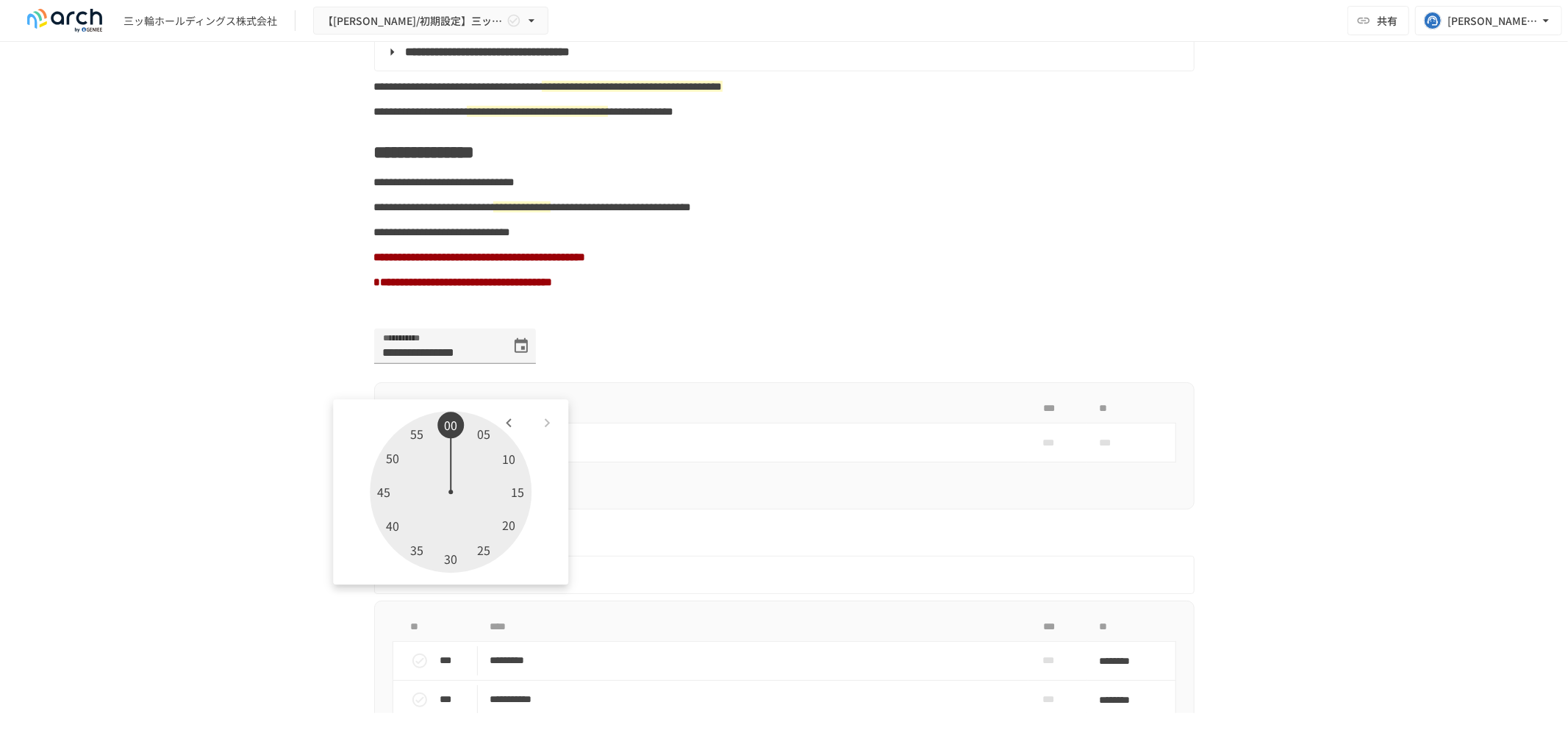 click at bounding box center [451, 492] 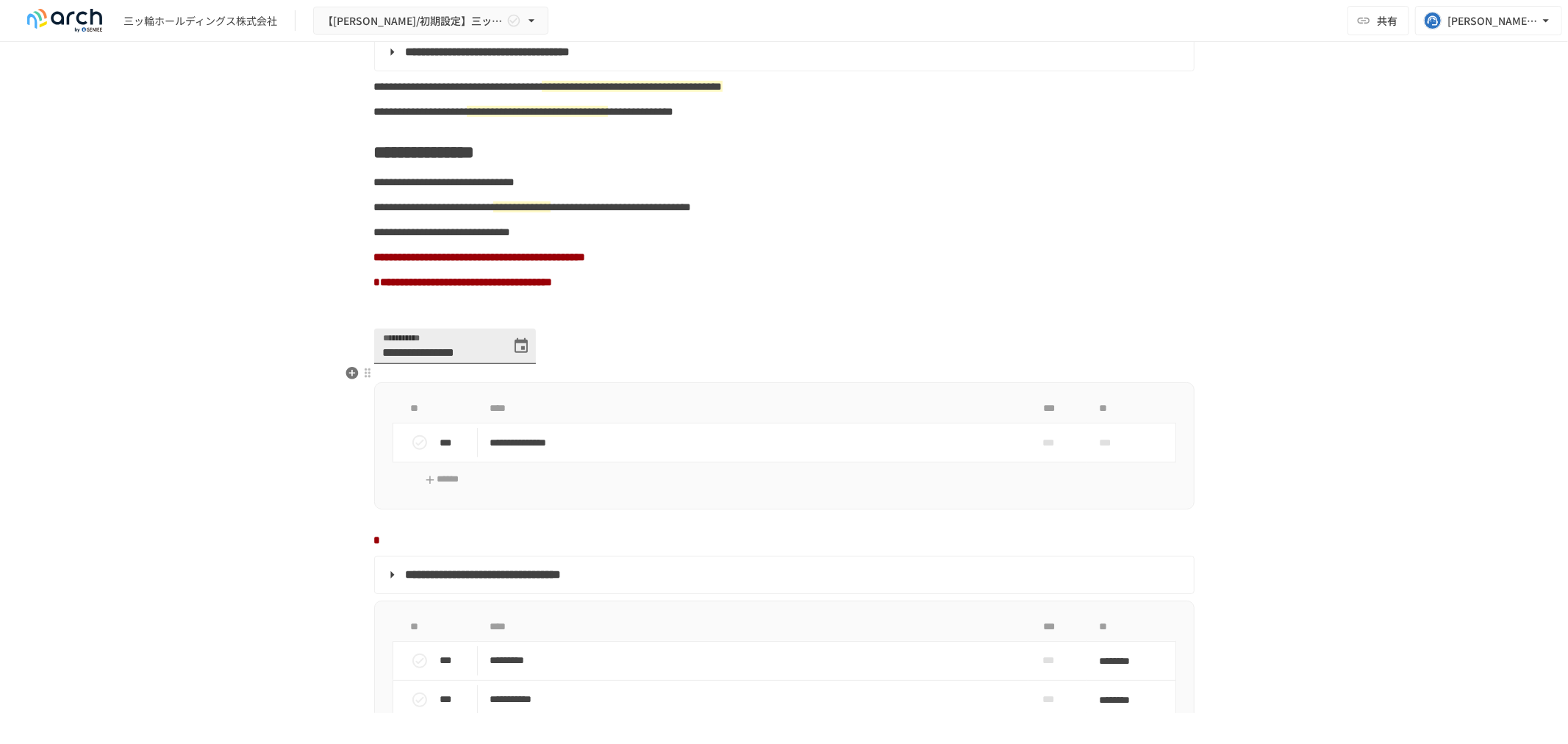 click 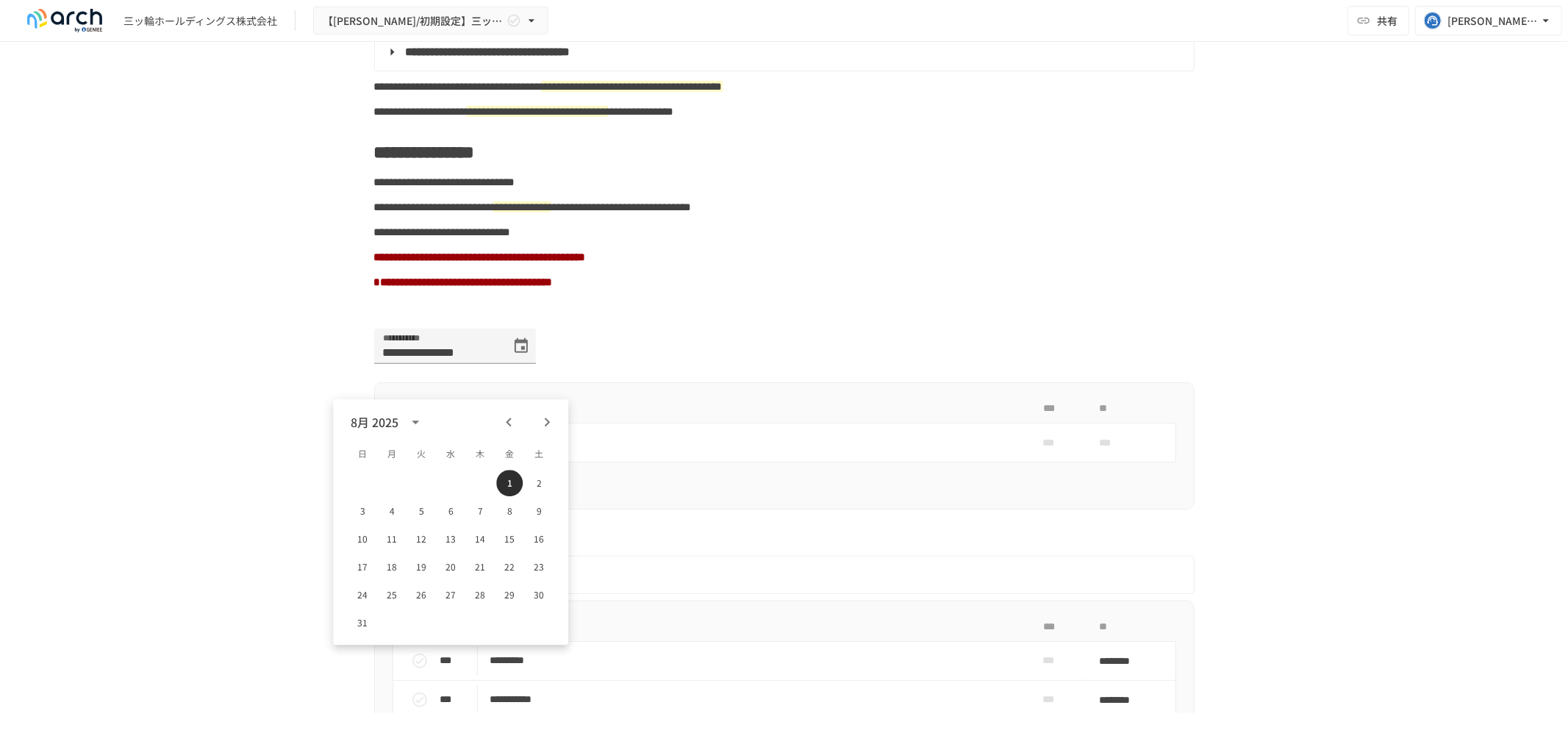 click on "1" at bounding box center (509, 483) 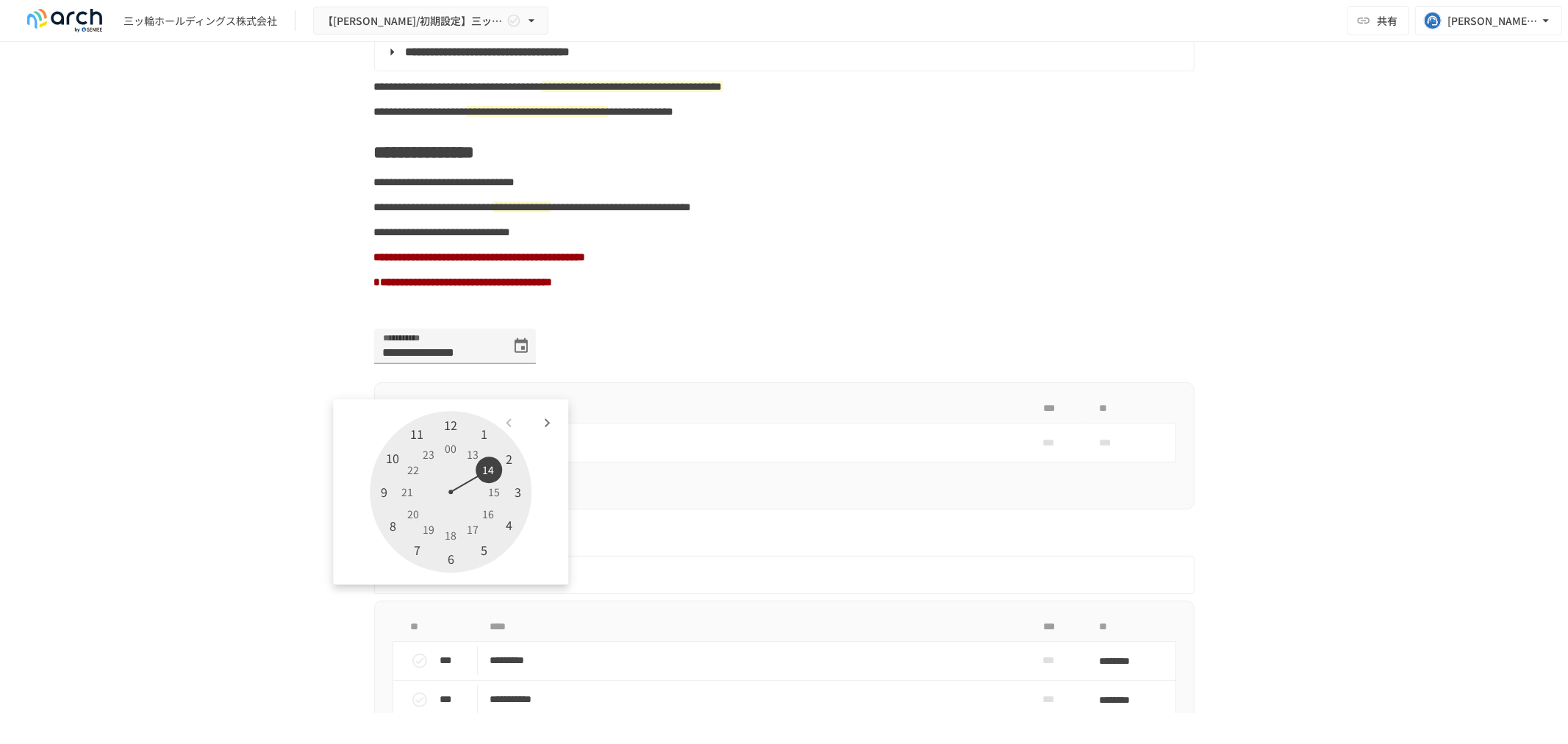 click at bounding box center [451, 492] 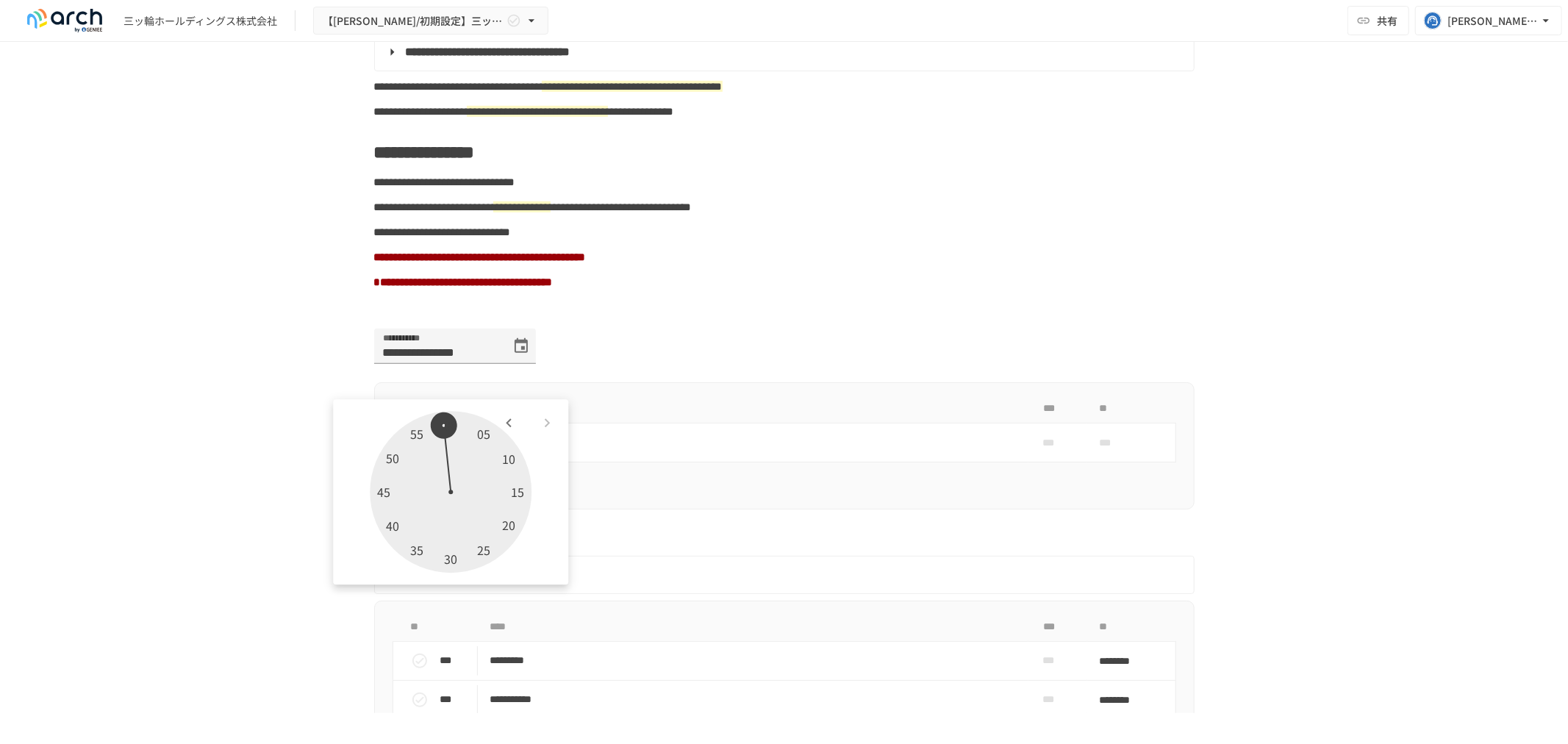 click at bounding box center [451, 492] 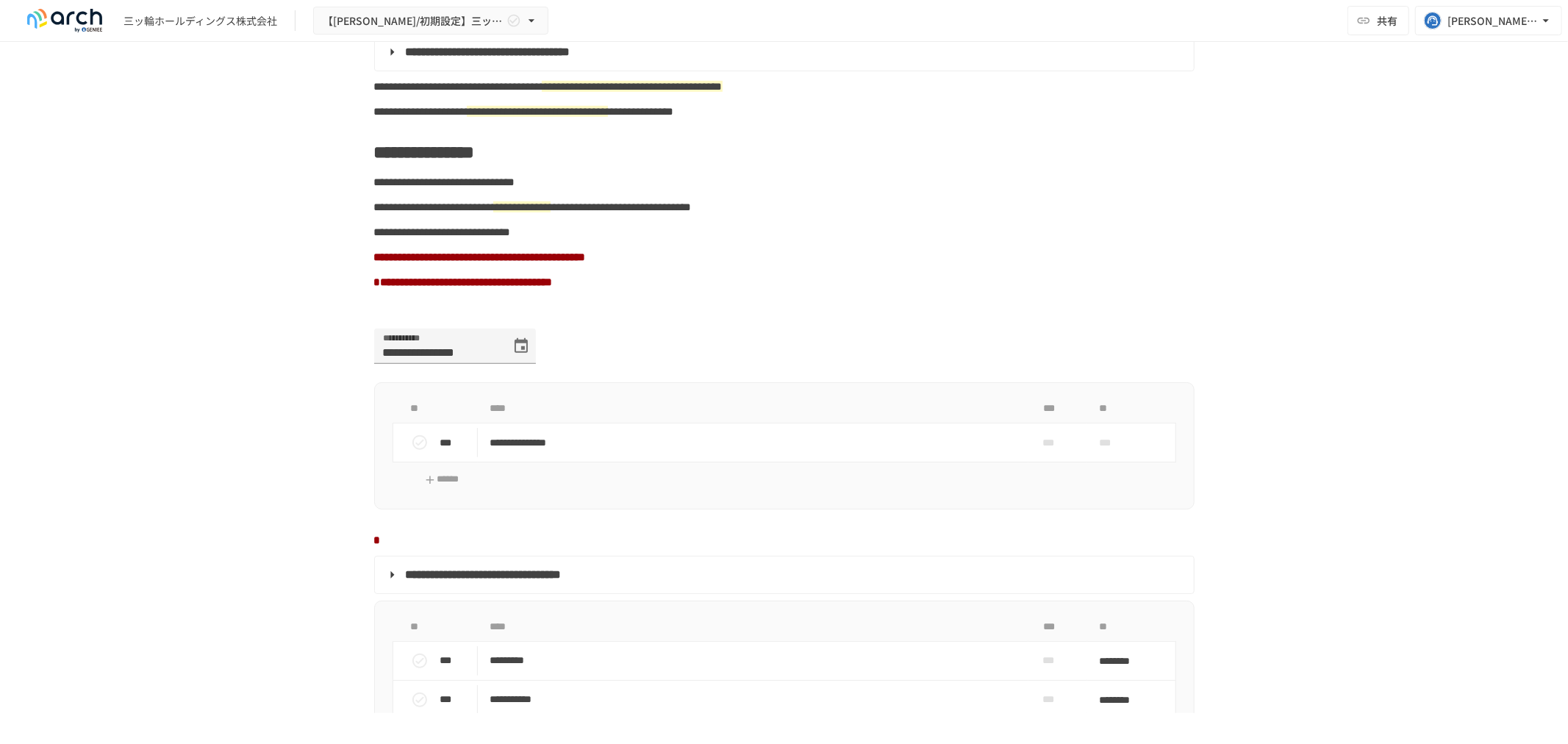 type 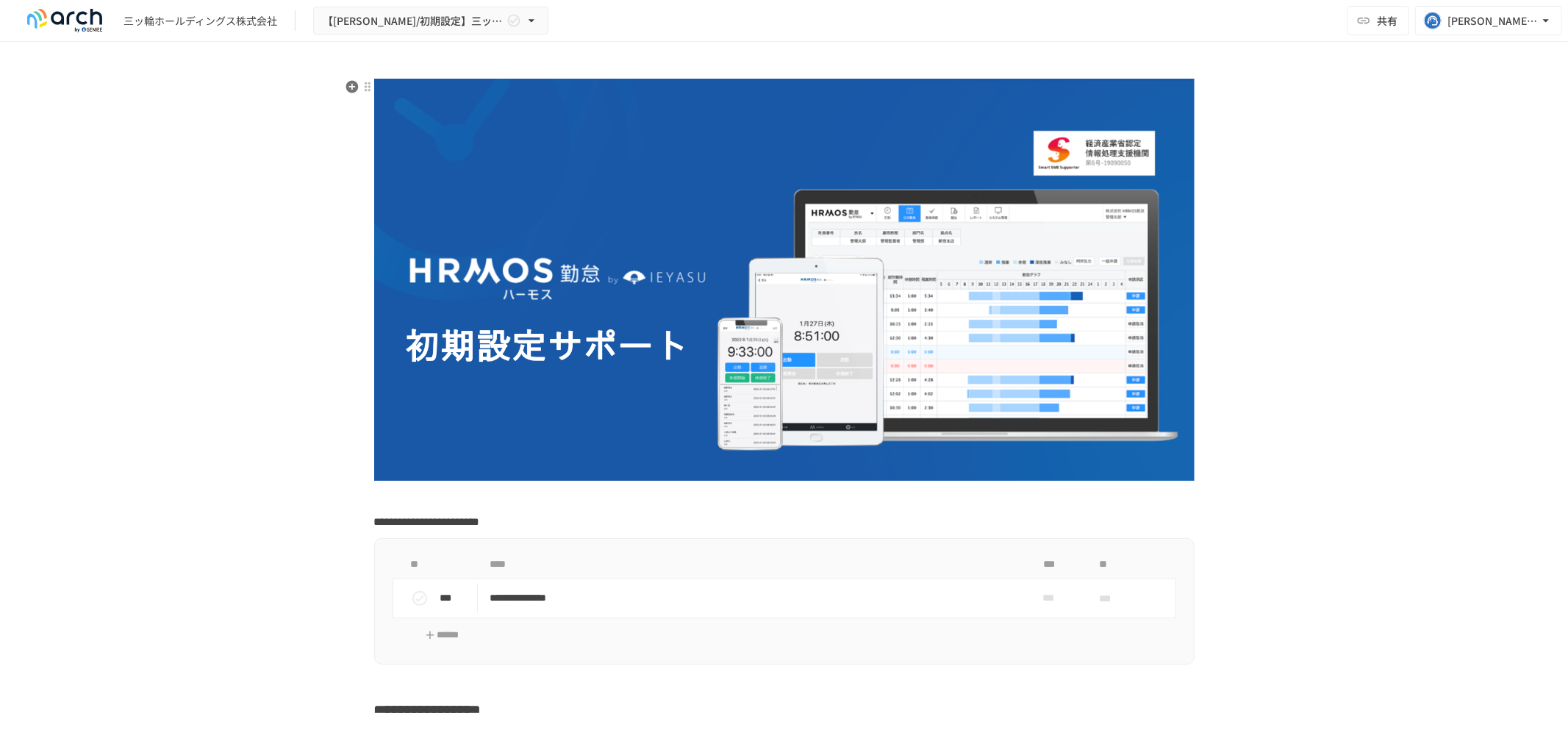 scroll, scrollTop: 0, scrollLeft: 0, axis: both 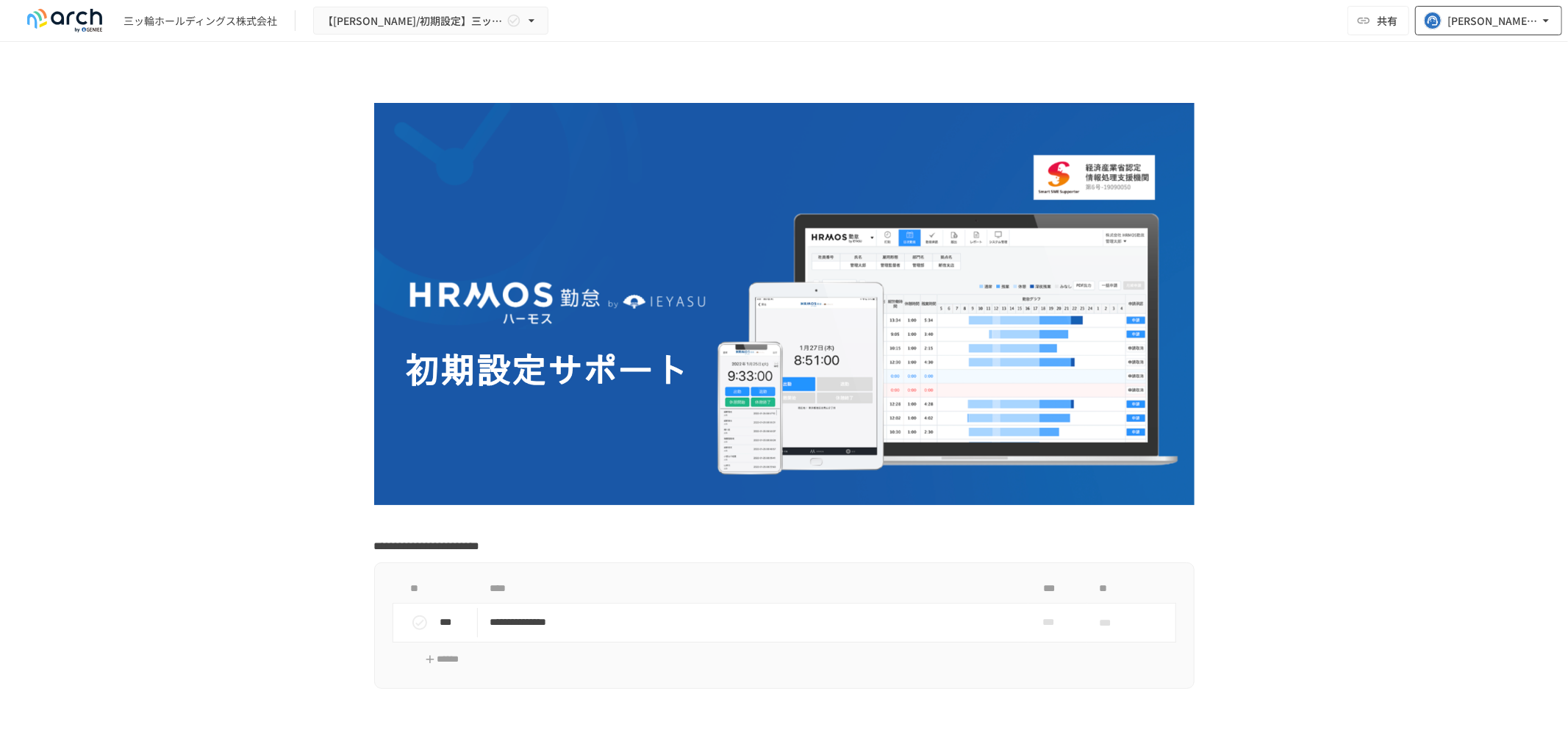 click on "[PERSON_NAME][EMAIL_ADDRESS][PERSON_NAME][DOMAIN_NAME]" at bounding box center [1493, 21] 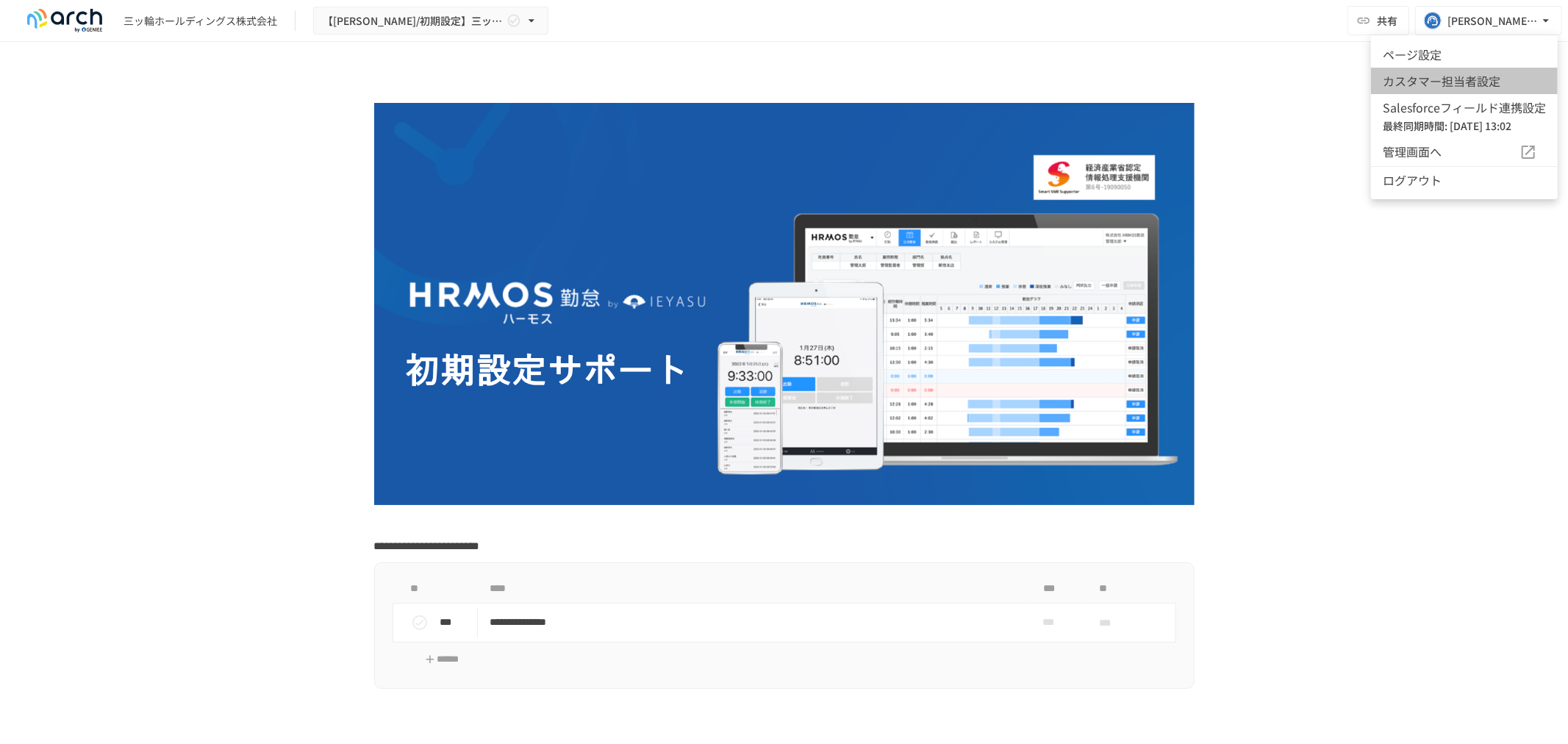 click on "カスタマー担当者設定" at bounding box center (1464, 81) 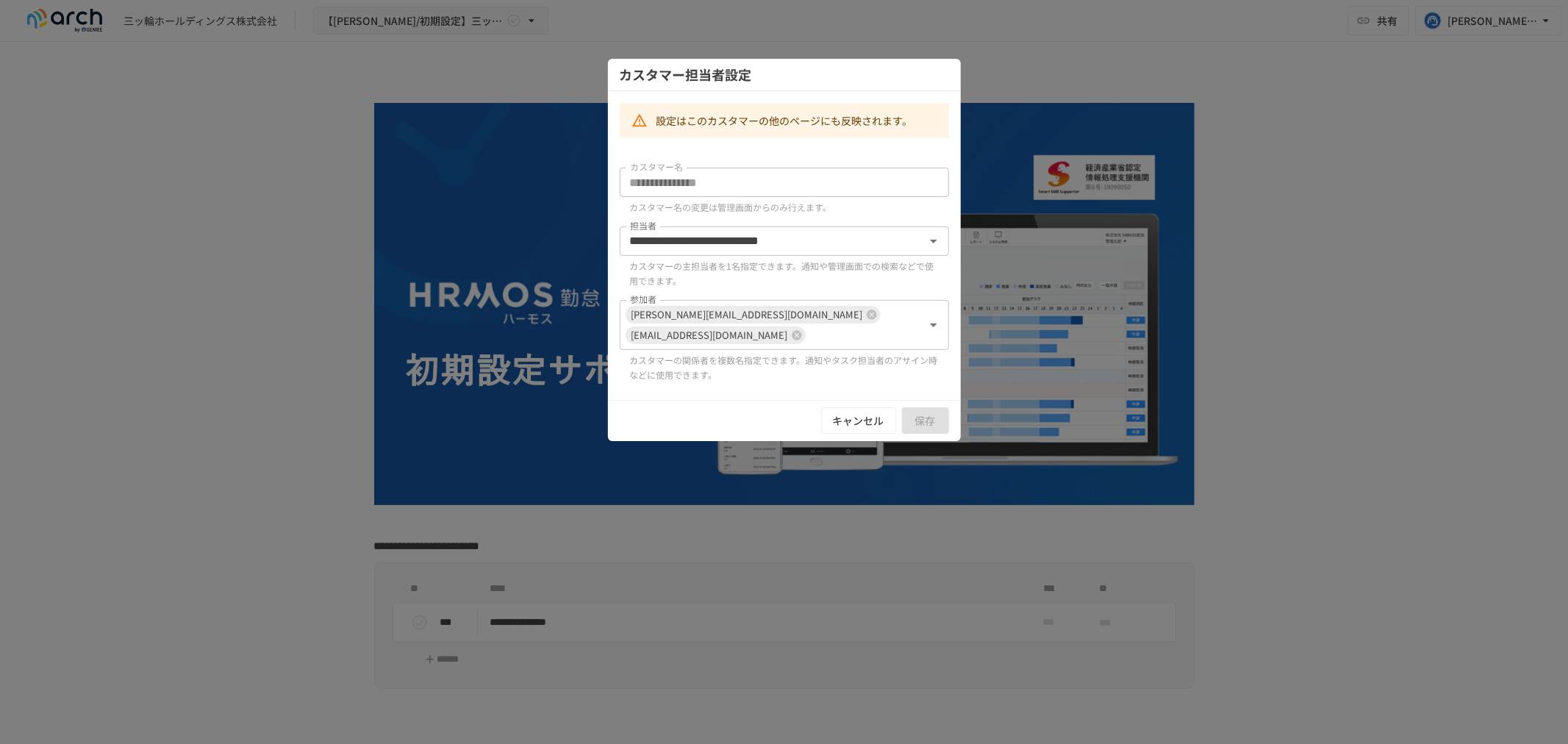 drag, startPoint x: 1365, startPoint y: 62, endPoint x: 1425, endPoint y: 33, distance: 66.64083 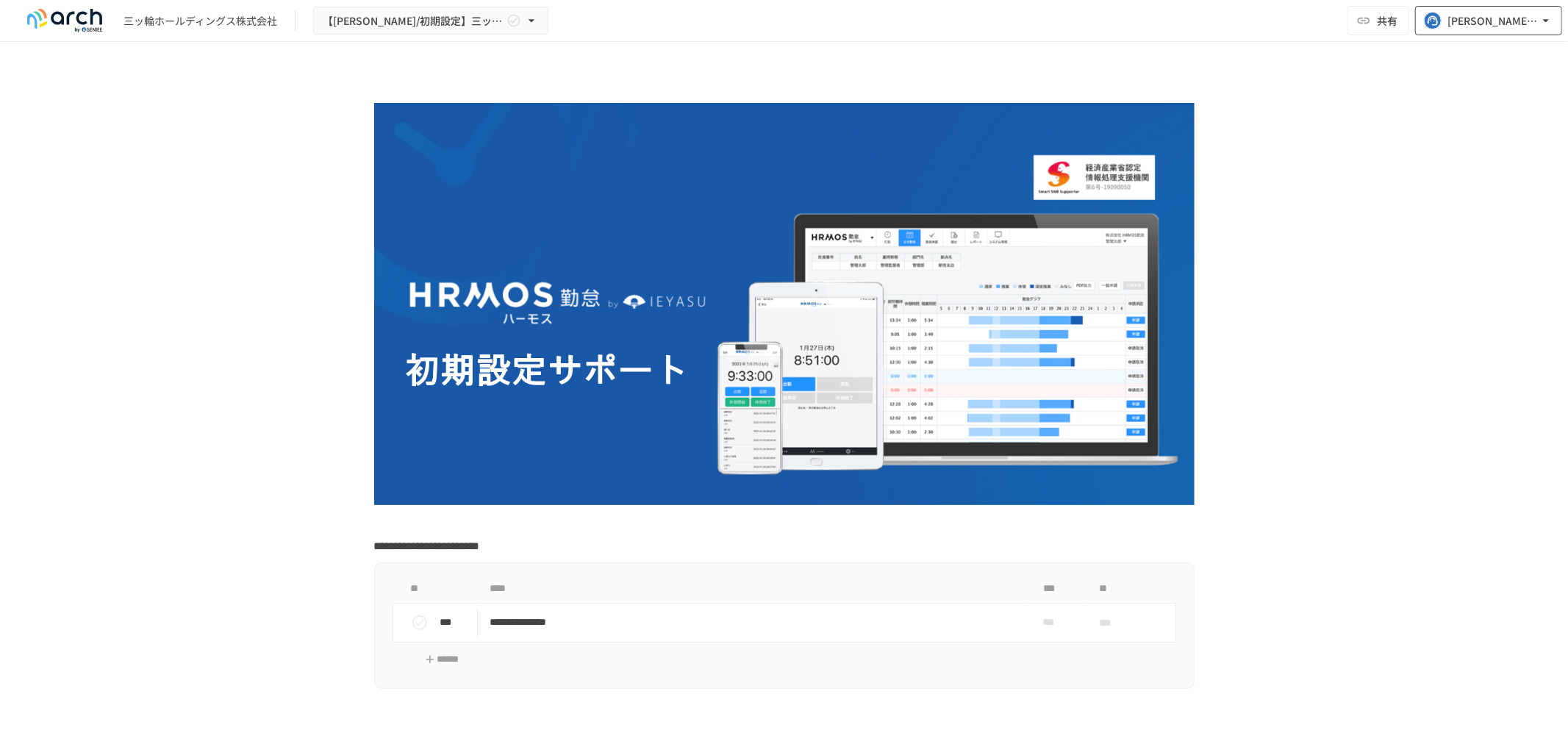 click on "[PERSON_NAME][EMAIL_ADDRESS][PERSON_NAME][DOMAIN_NAME]" at bounding box center (1493, 21) 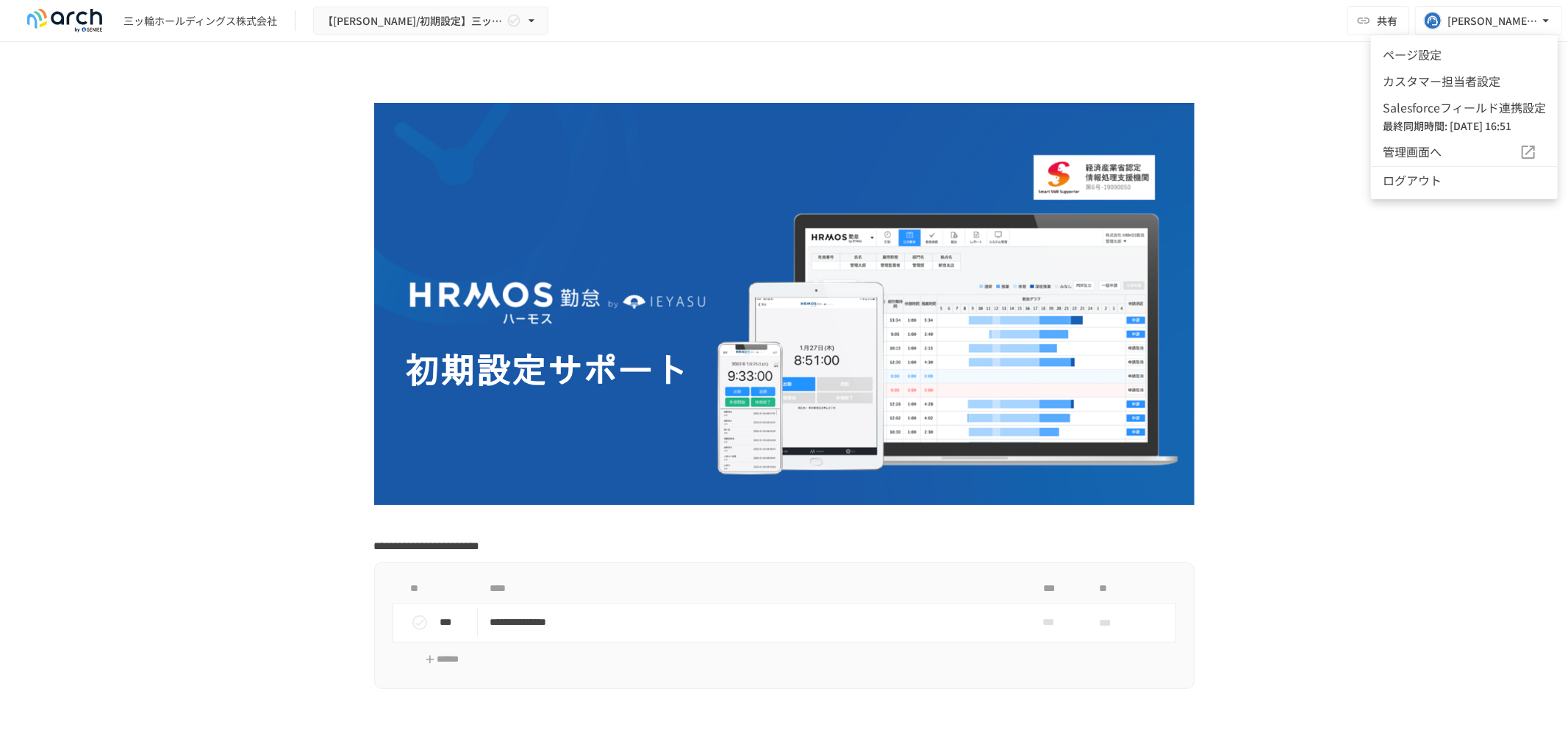 click on "カスタマー担当者設定" at bounding box center (1464, 81) 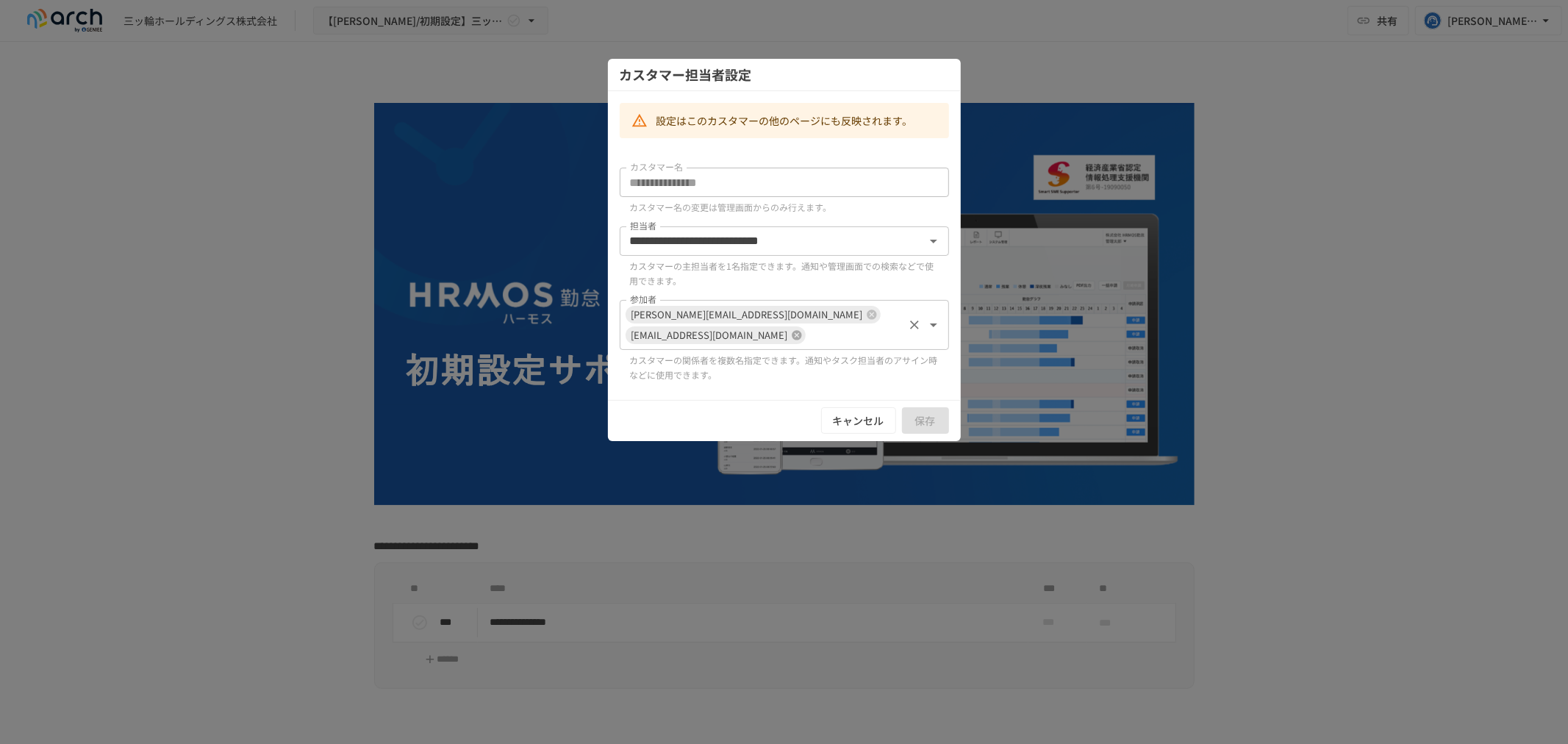 click 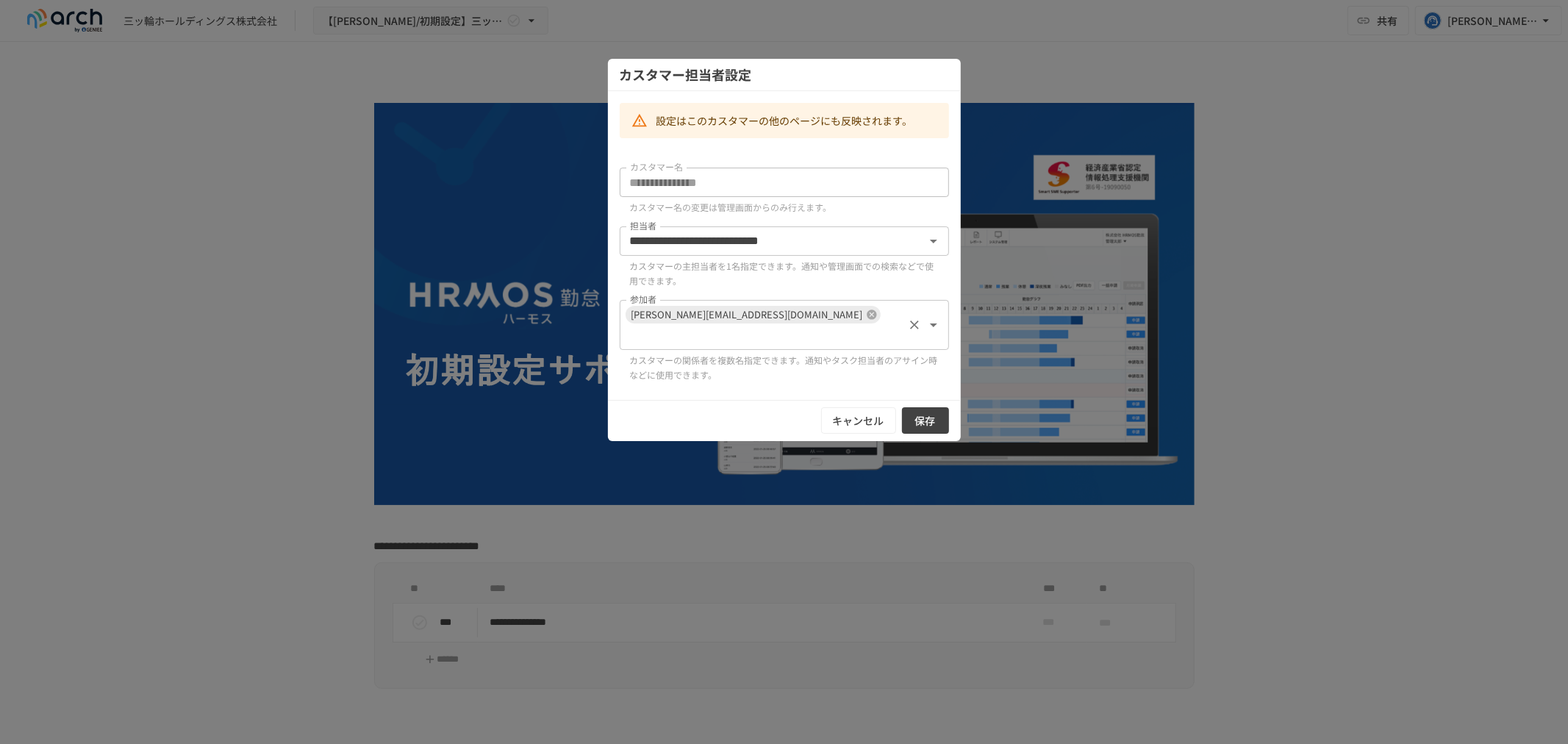 click 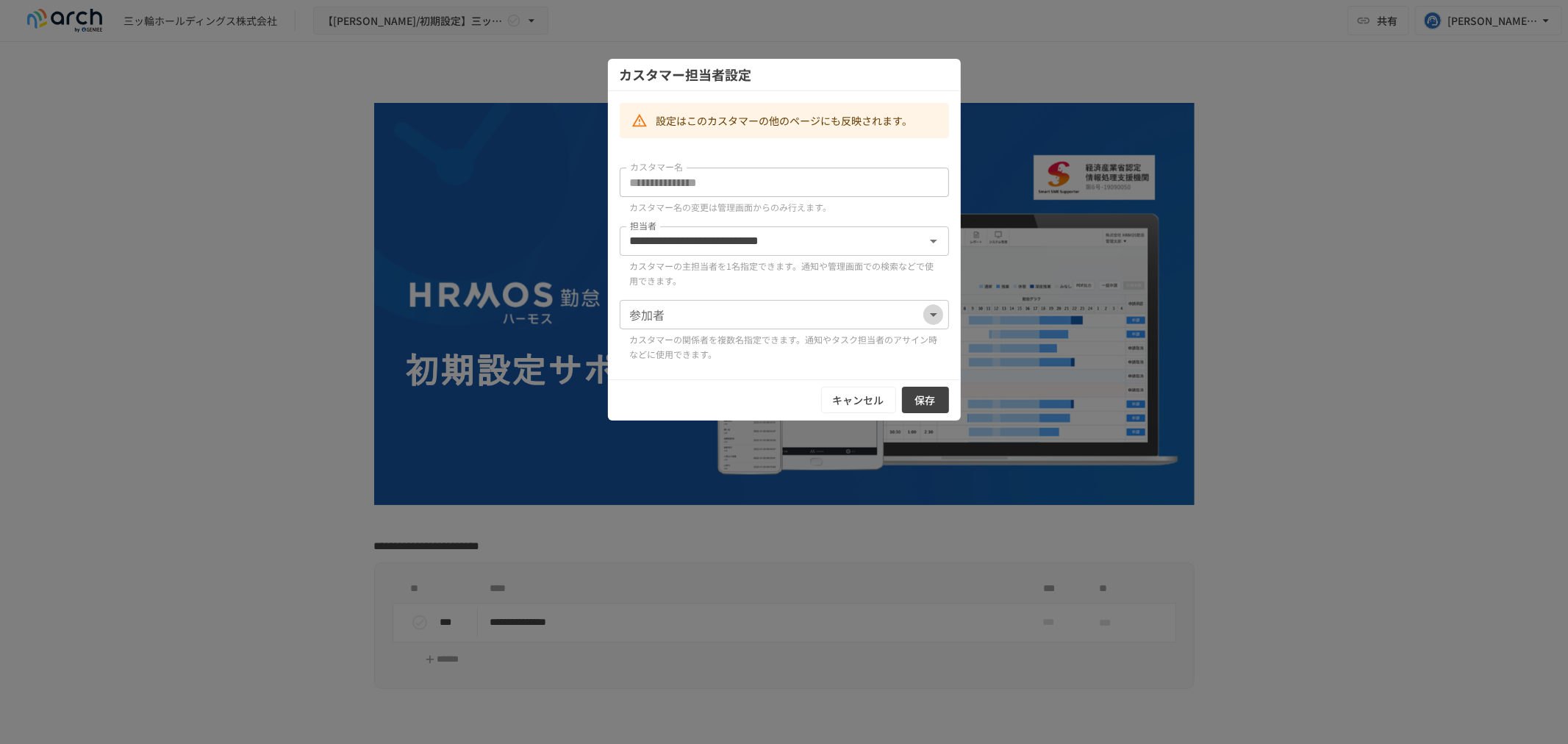 click 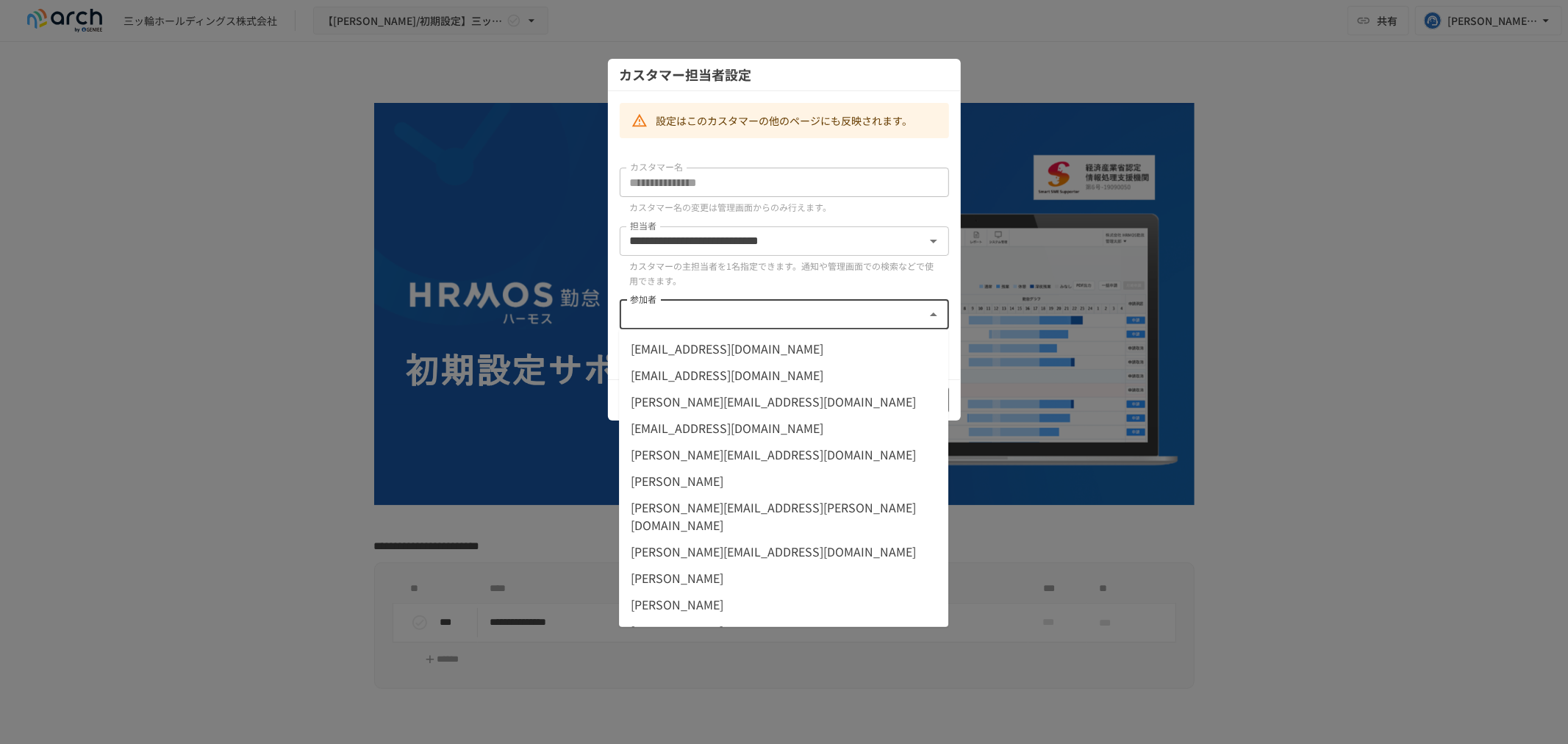click on "rintaro.shirai@bizreach.co.jp" at bounding box center (784, 375) 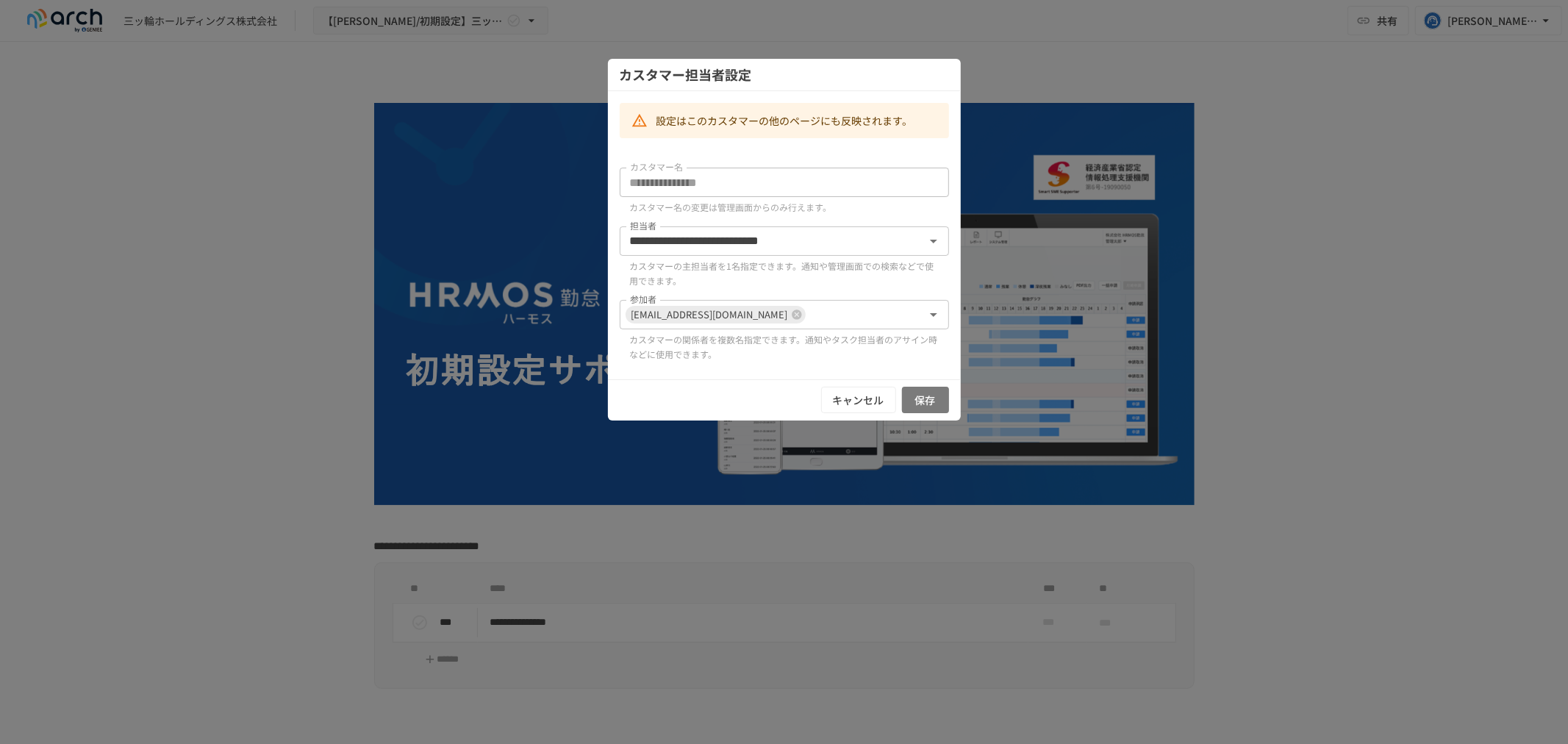 click on "保存" at bounding box center (926, 400) 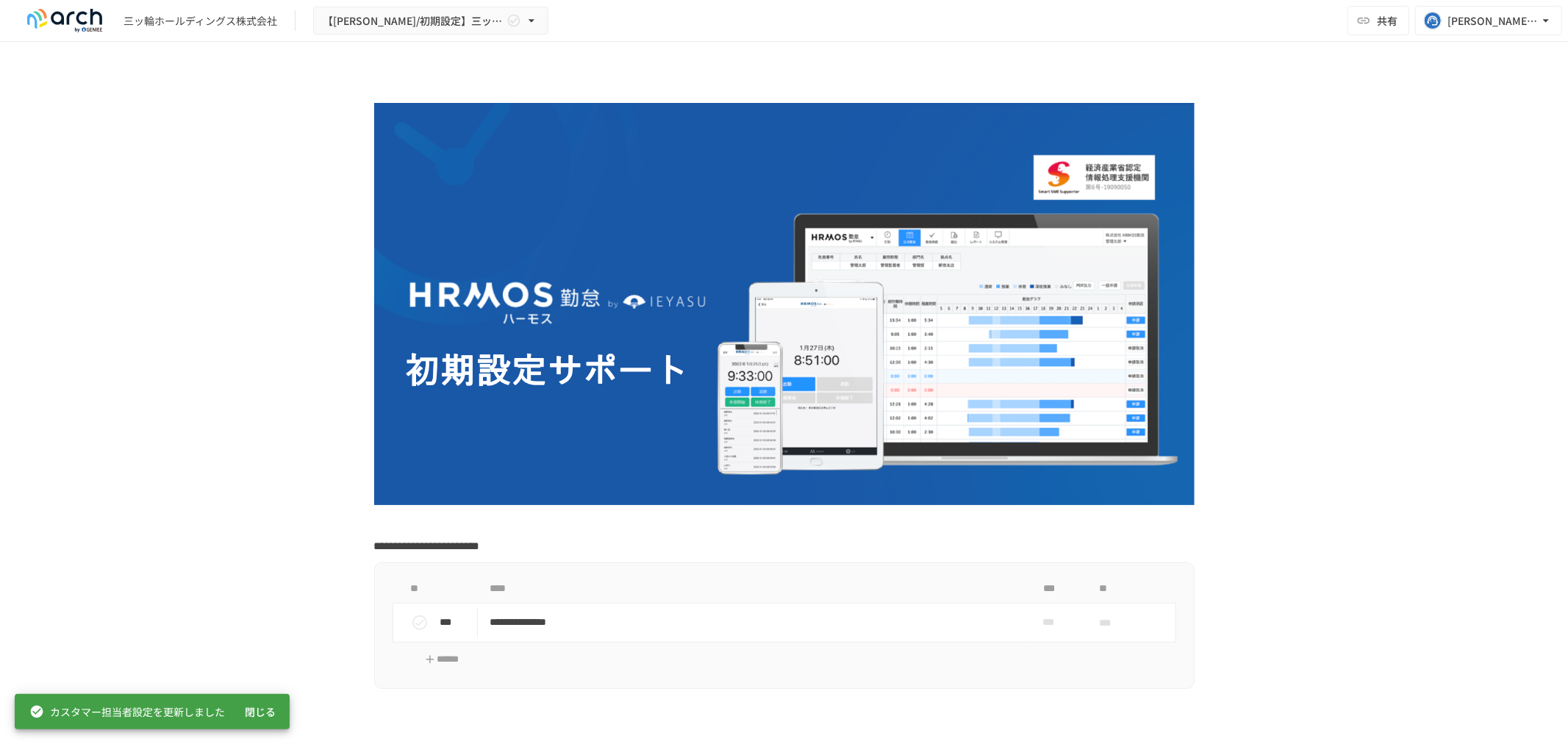 click on "**********" at bounding box center [784, 377] 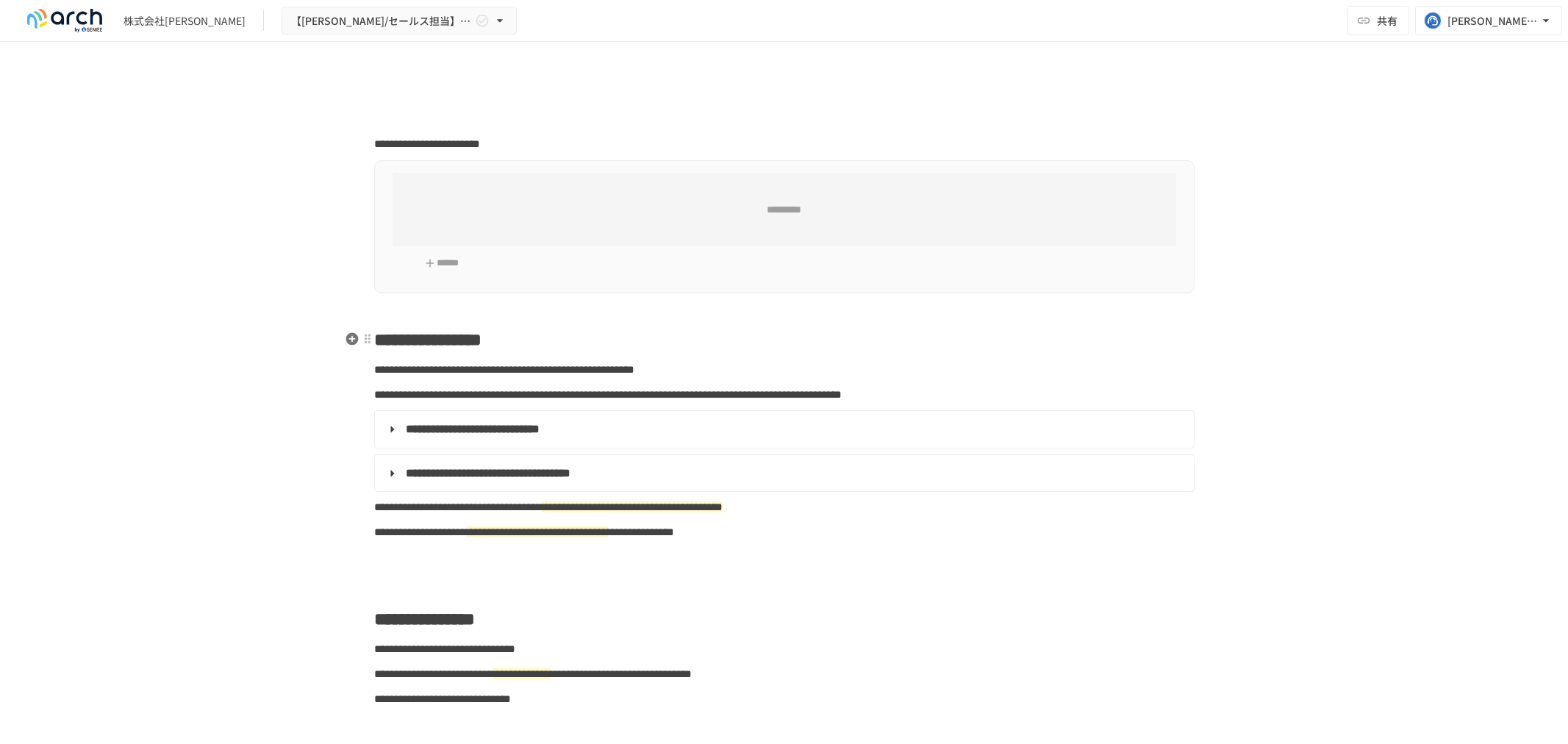 scroll, scrollTop: 0, scrollLeft: 0, axis: both 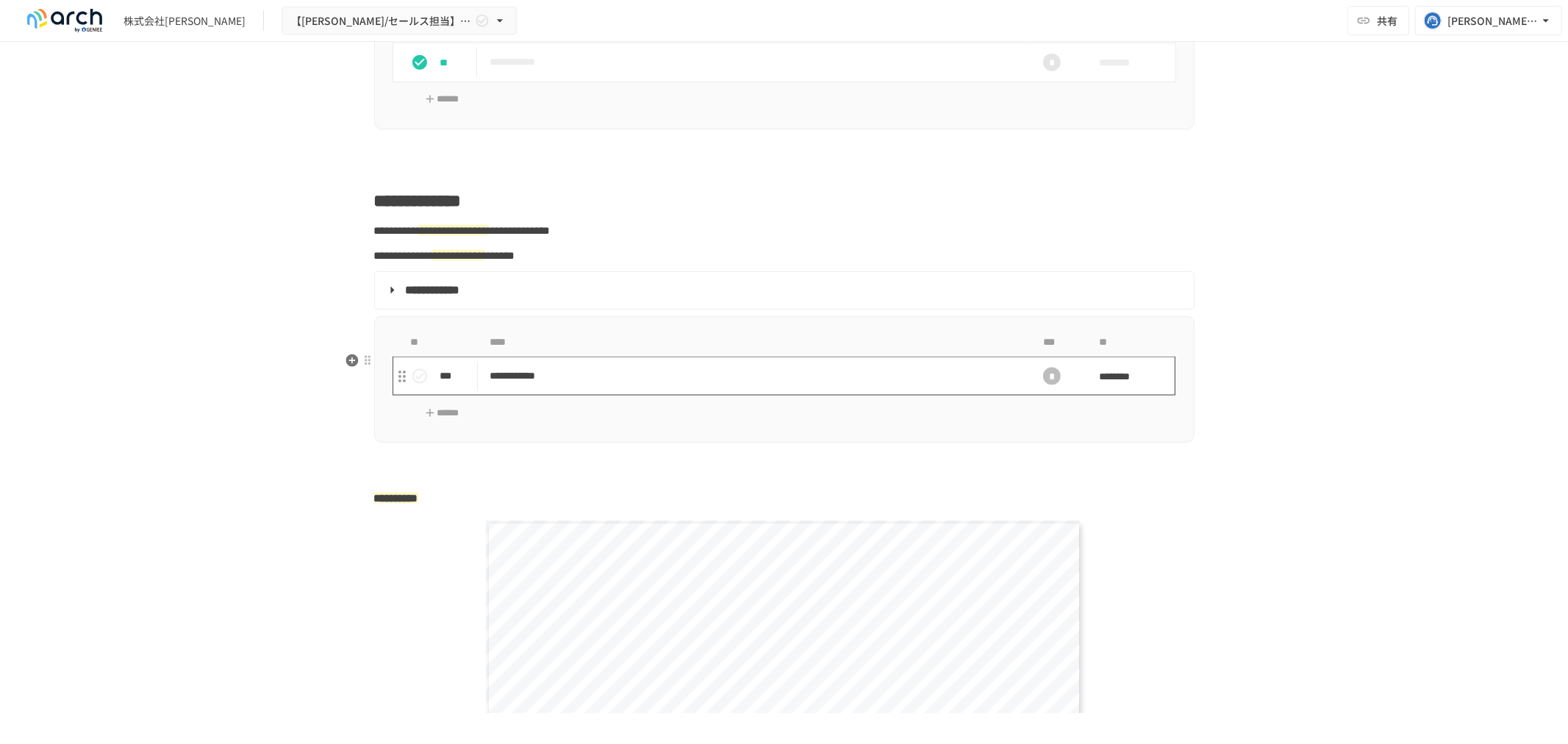 click on "**********" at bounding box center [753, 376] 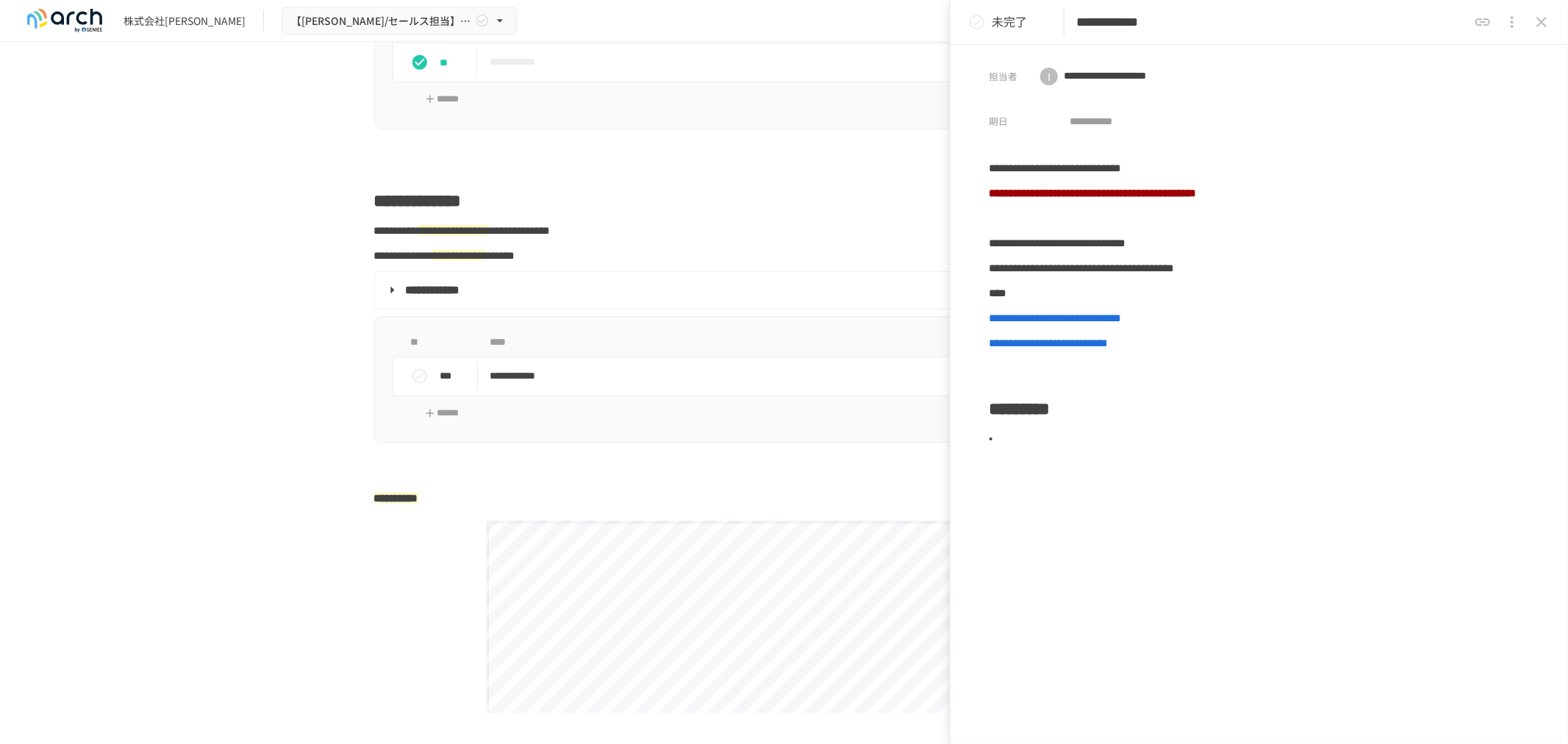click at bounding box center (1542, 22) 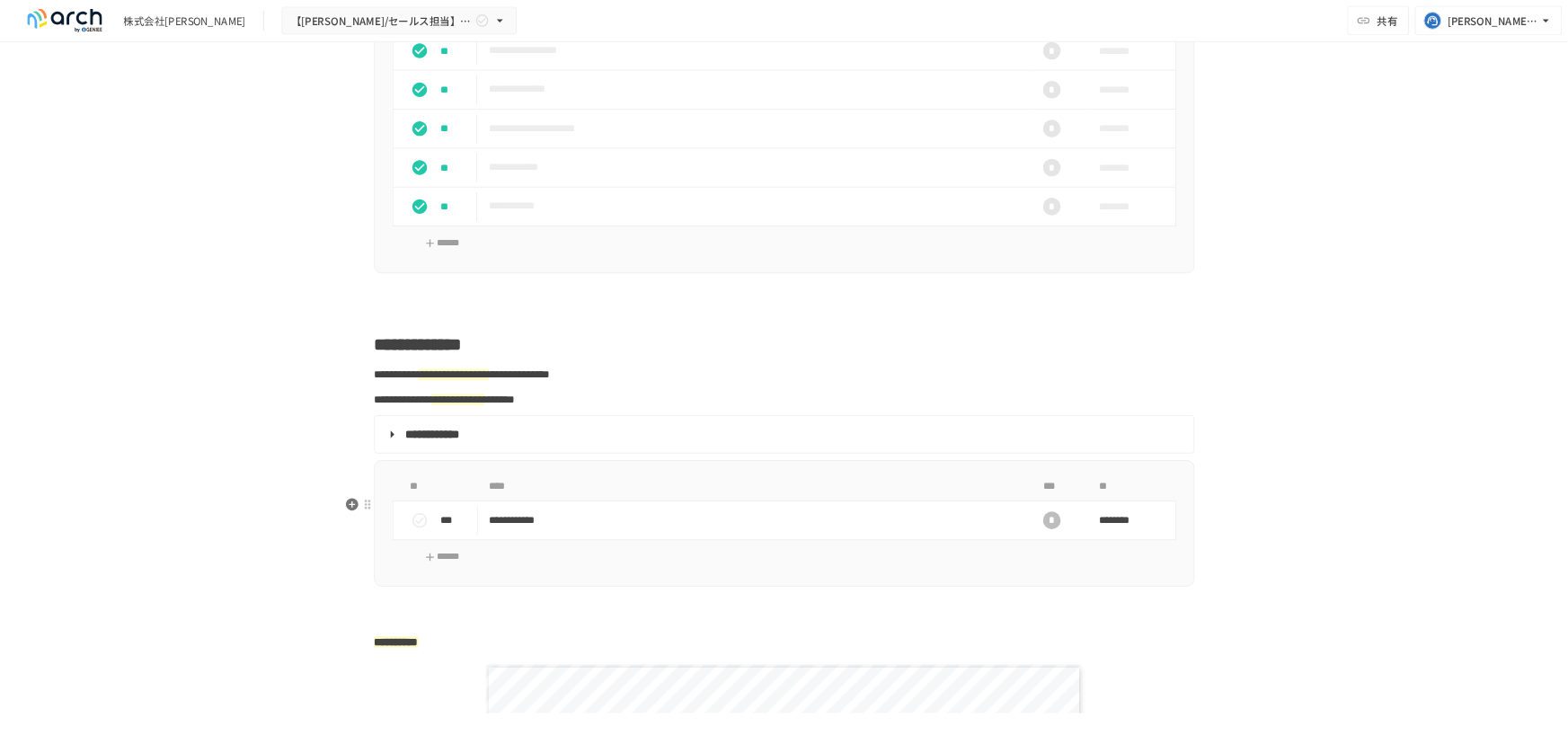 scroll, scrollTop: 1689, scrollLeft: 0, axis: vertical 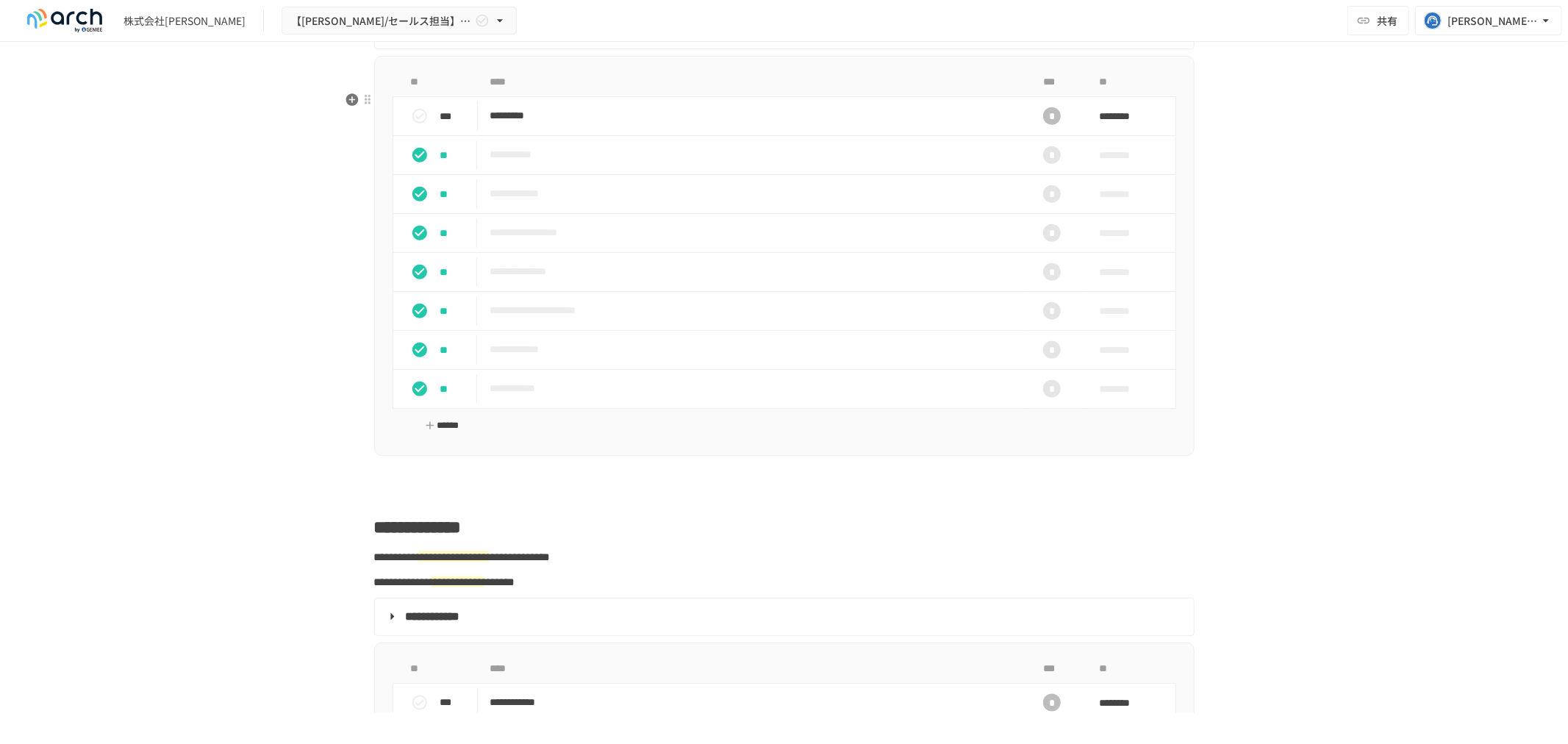 click on "******" at bounding box center [443, 426] 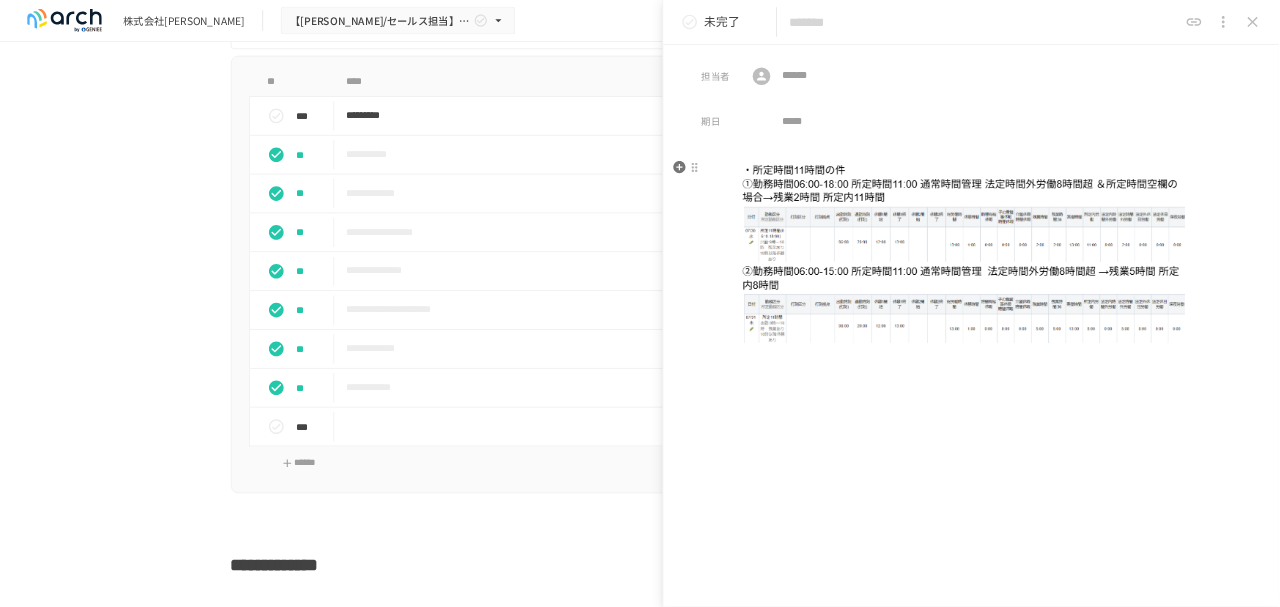 scroll, scrollTop: 1880, scrollLeft: 0, axis: vertical 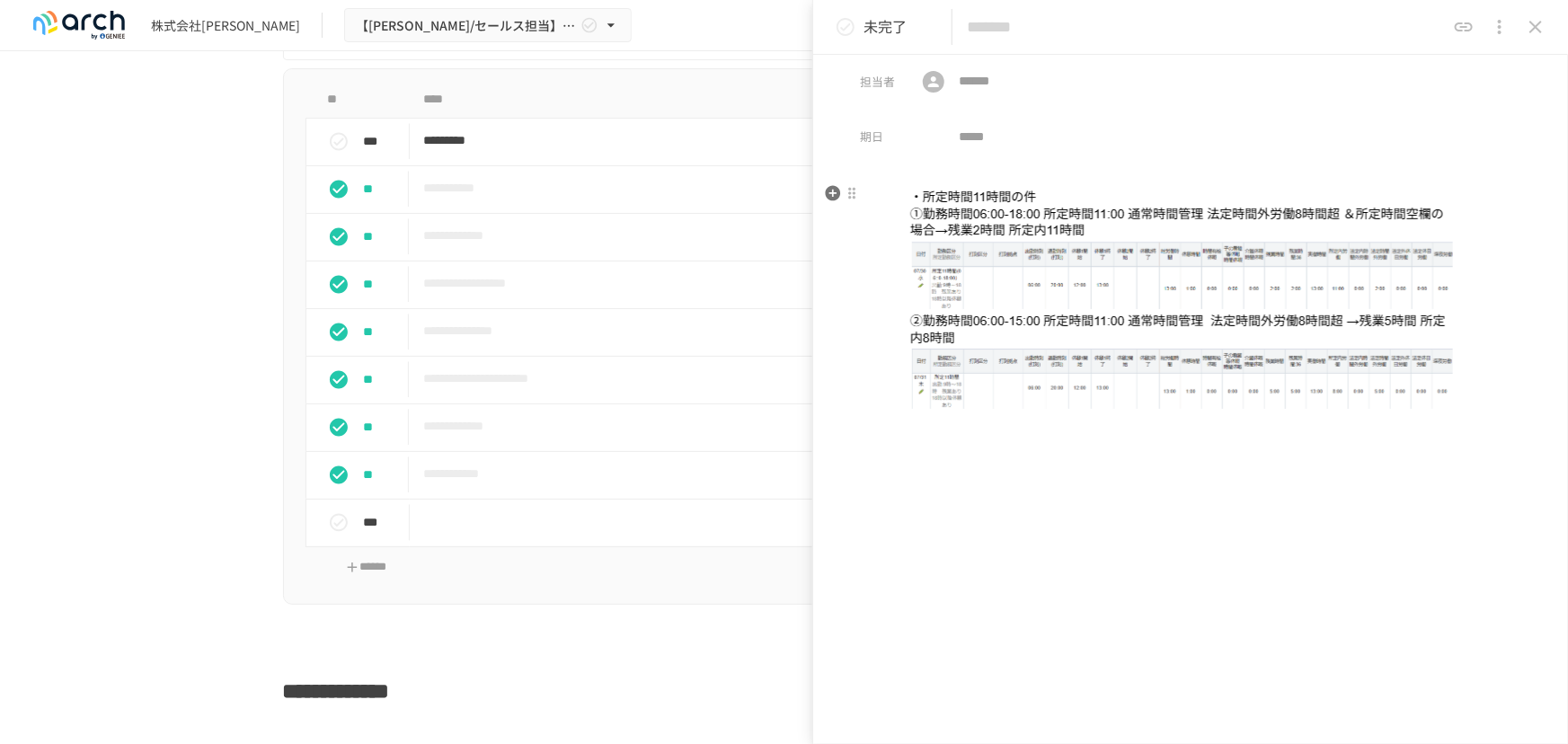 click at bounding box center (1191, 310) 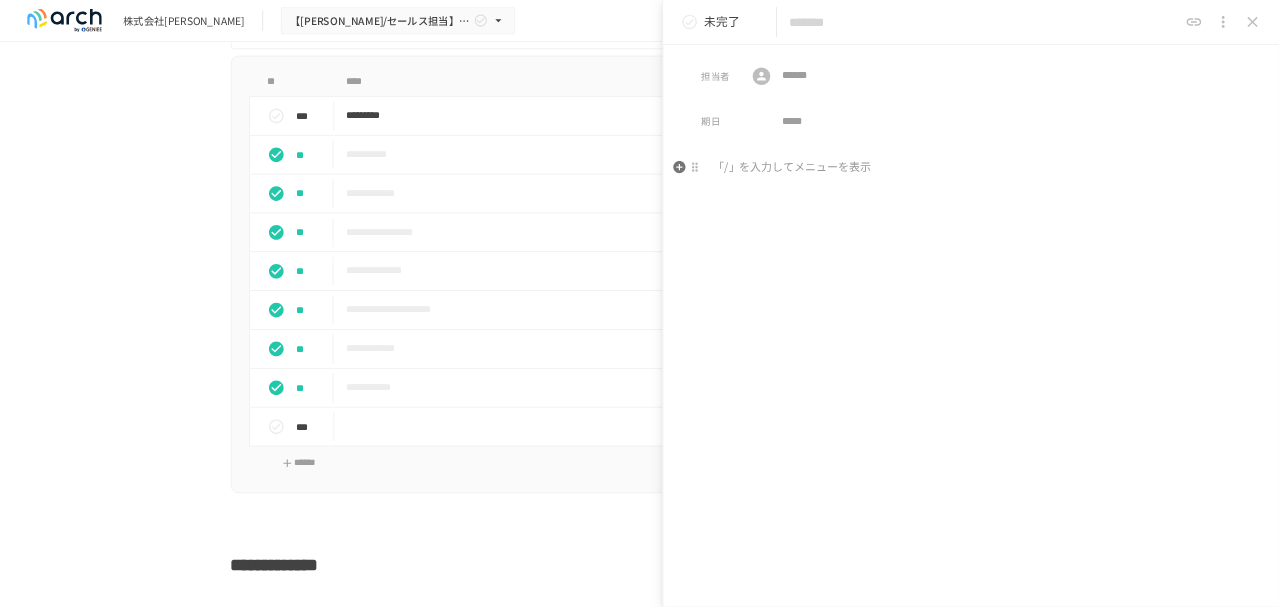 scroll, scrollTop: 0, scrollLeft: 0, axis: both 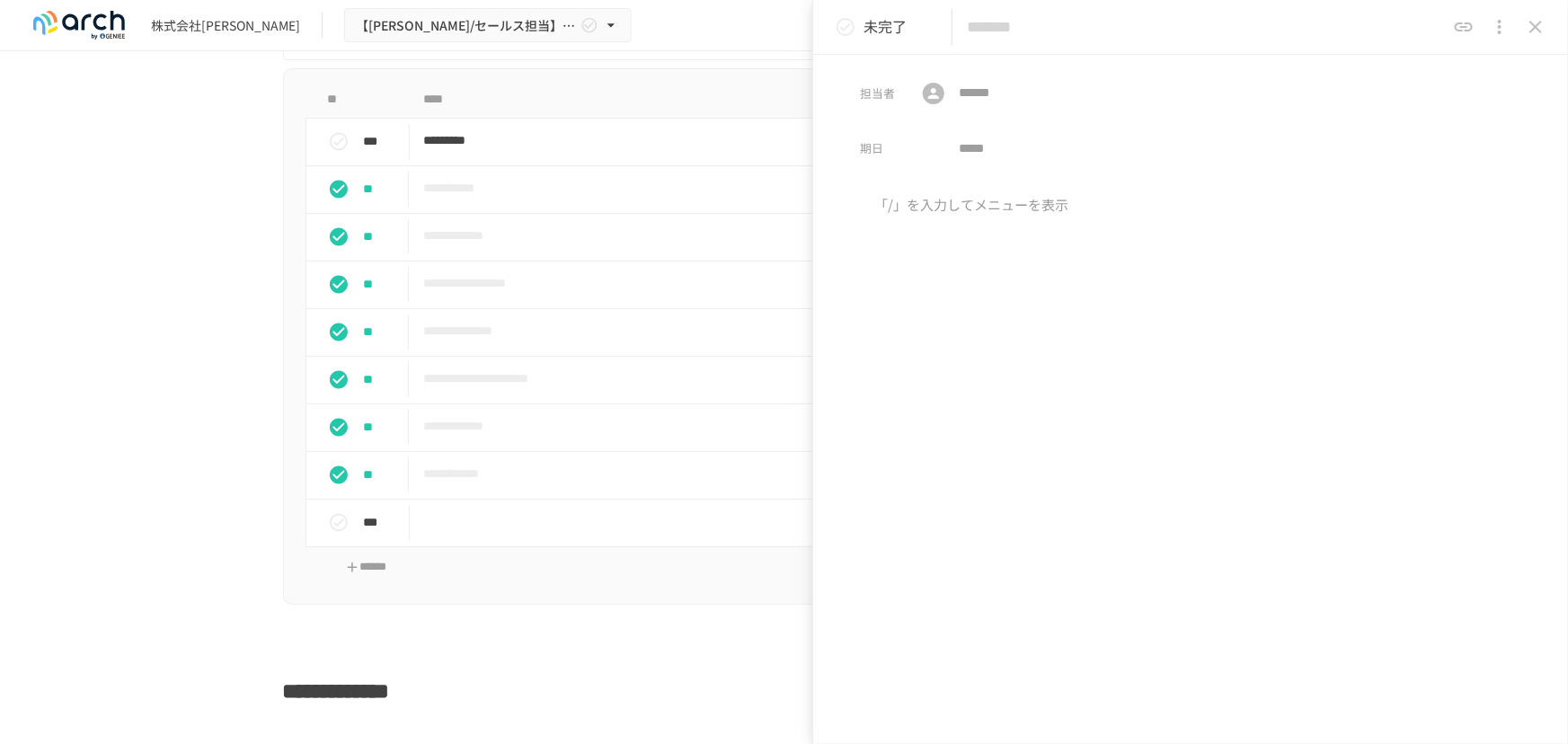 drag, startPoint x: 1008, startPoint y: 254, endPoint x: 912, endPoint y: 344, distance: 131.59027 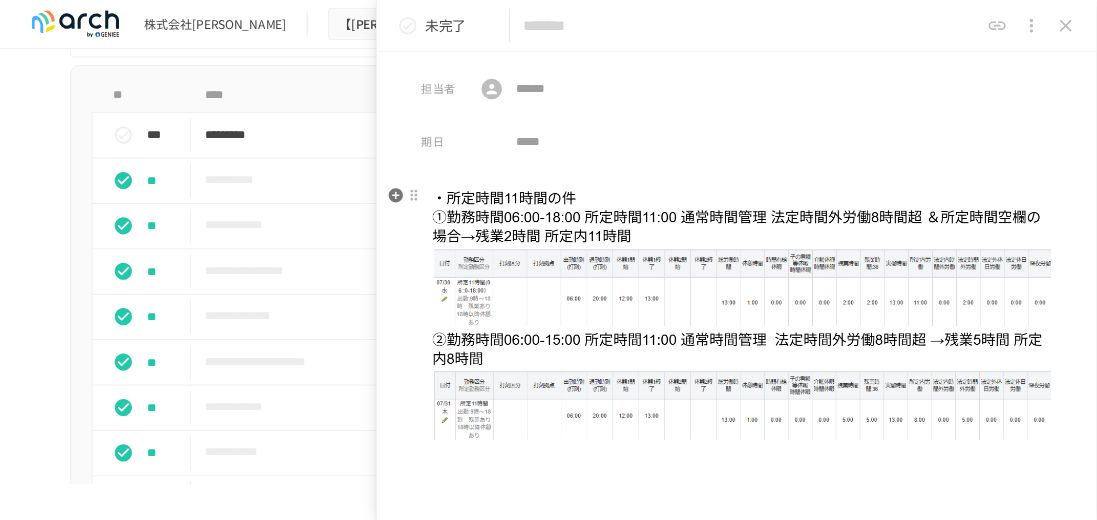 scroll, scrollTop: 1880, scrollLeft: 0, axis: vertical 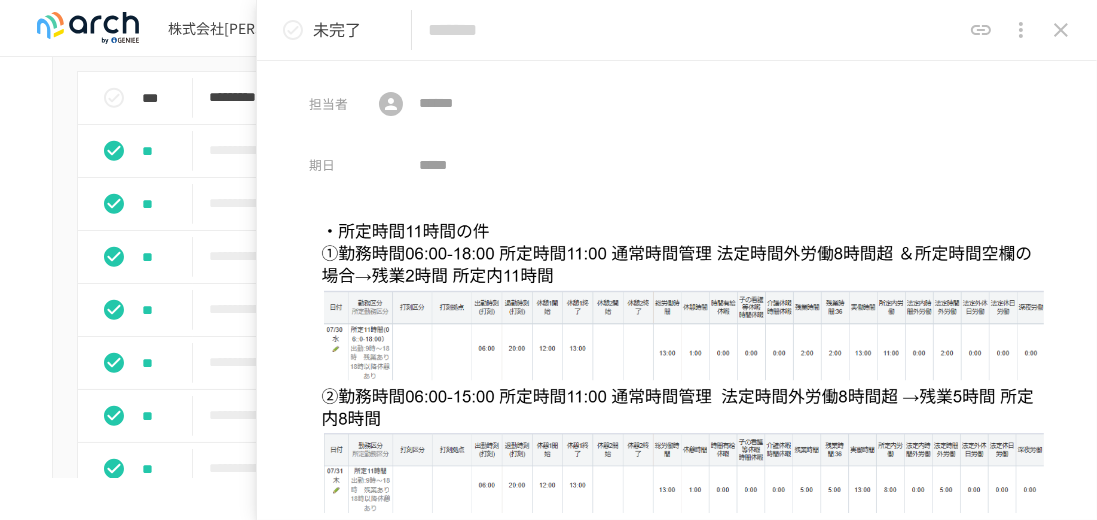 click at bounding box center [694, 30] 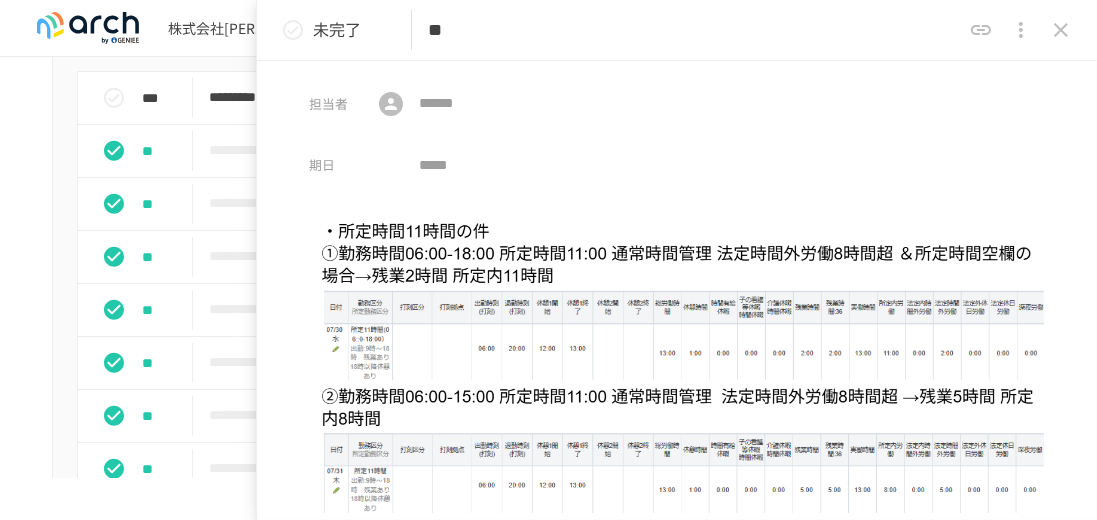 type on "*" 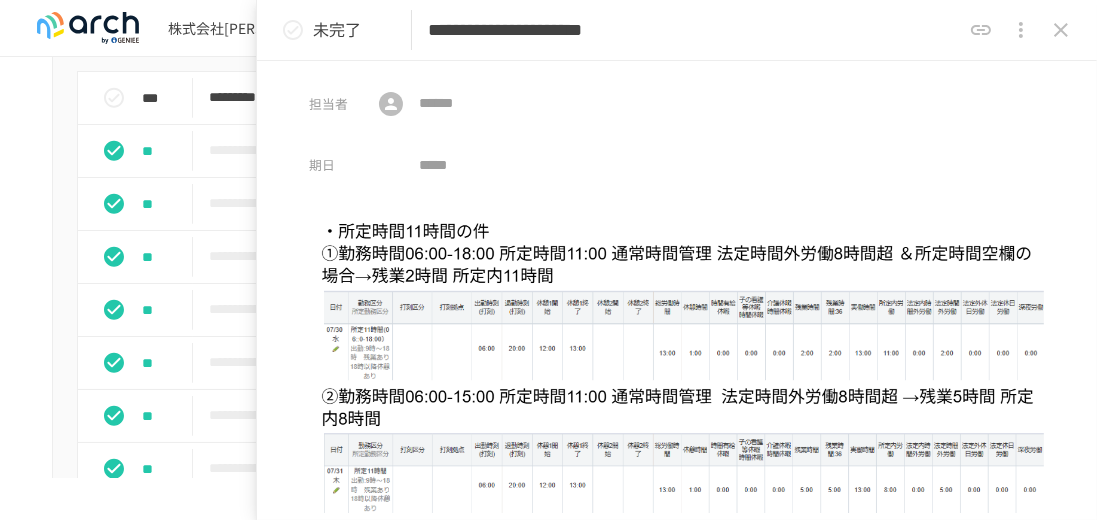 type on "**********" 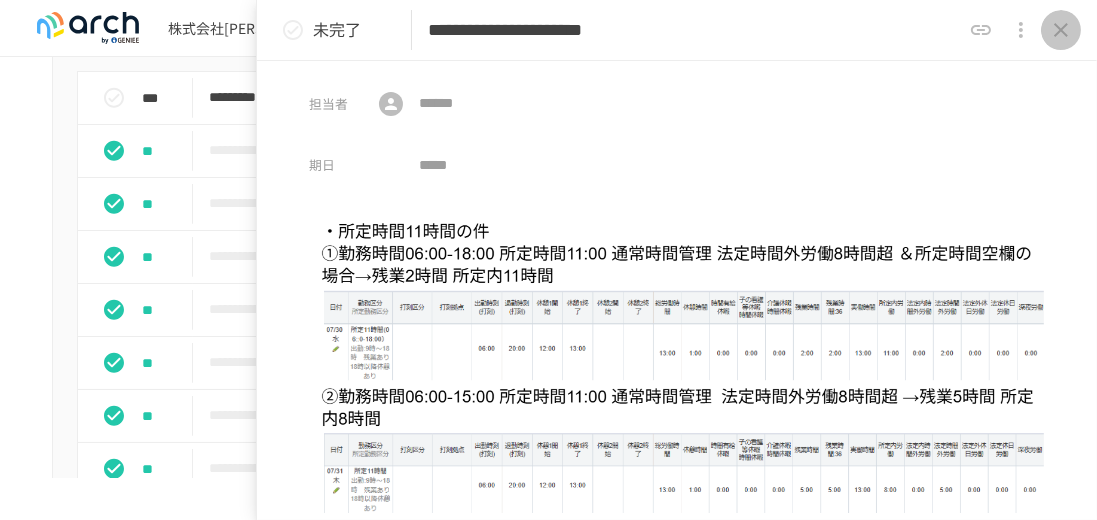 click 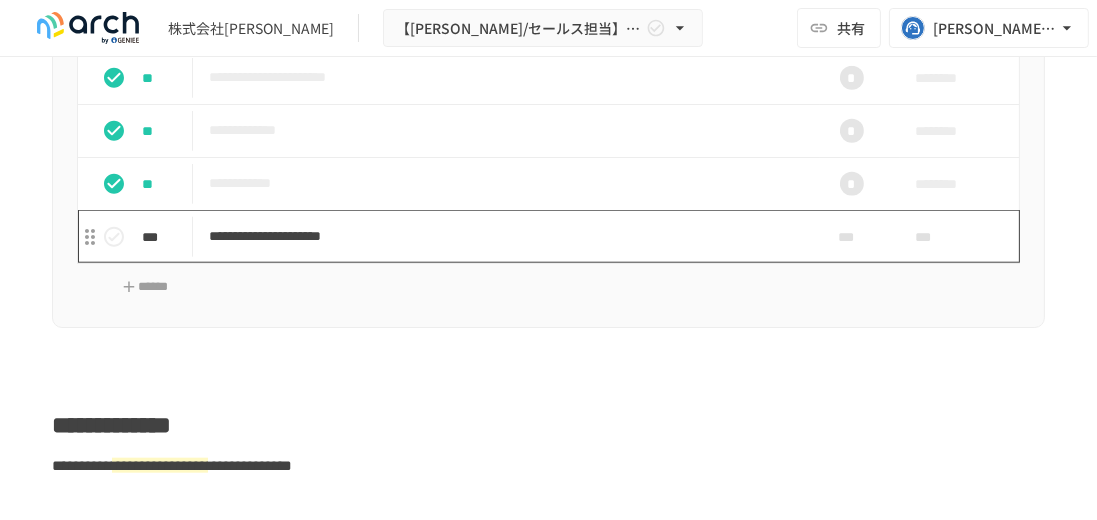 scroll, scrollTop: 2165, scrollLeft: 0, axis: vertical 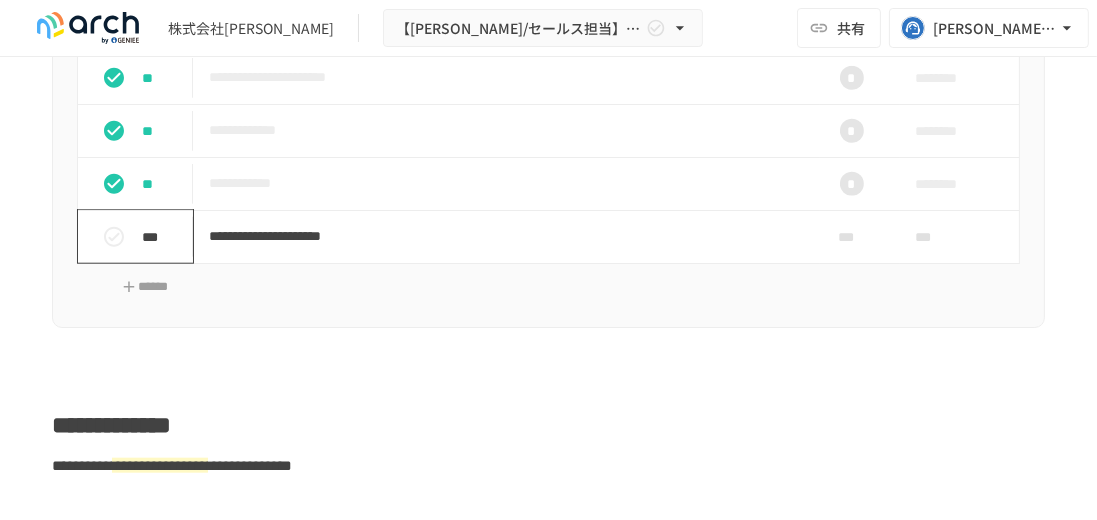 click on "***" at bounding box center [163, 237] 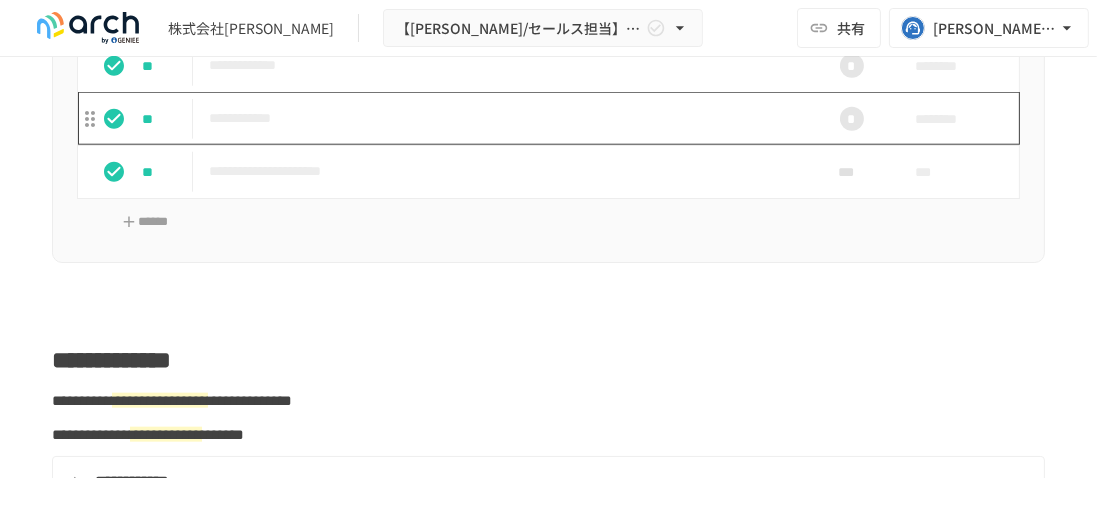 scroll, scrollTop: 2280, scrollLeft: 0, axis: vertical 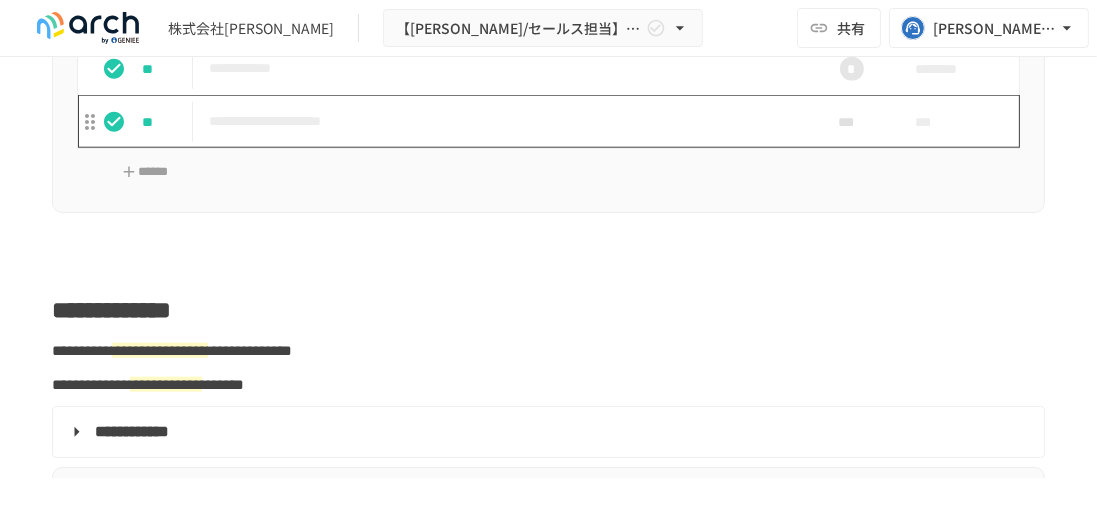 click on "**********" at bounding box center (503, 121) 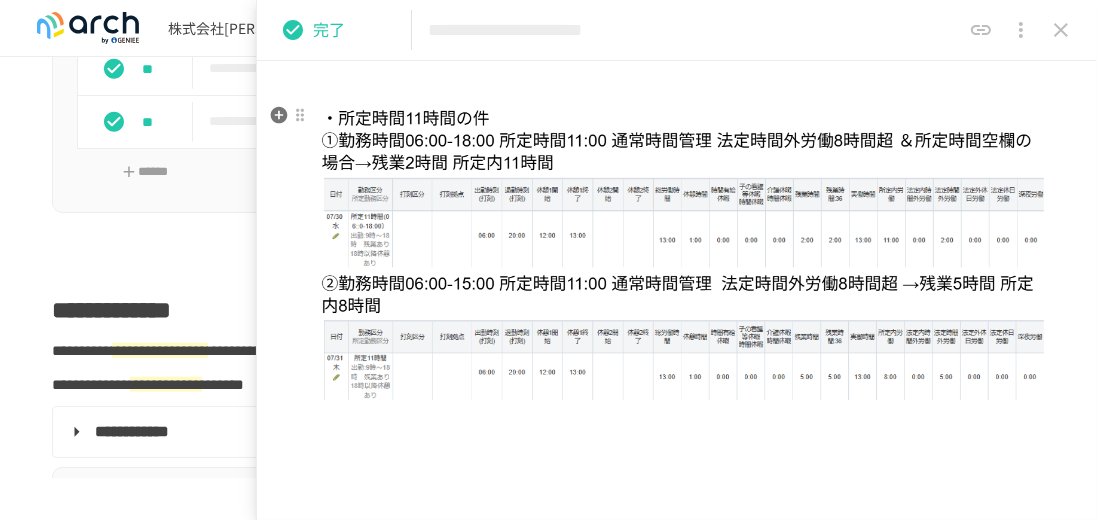 scroll, scrollTop: 114, scrollLeft: 0, axis: vertical 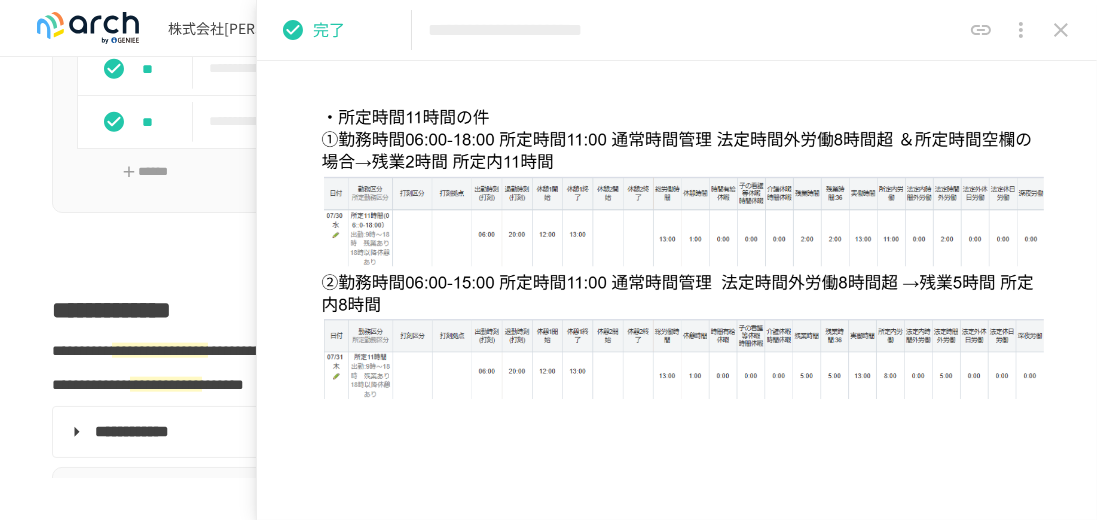 click at bounding box center [677, 423] 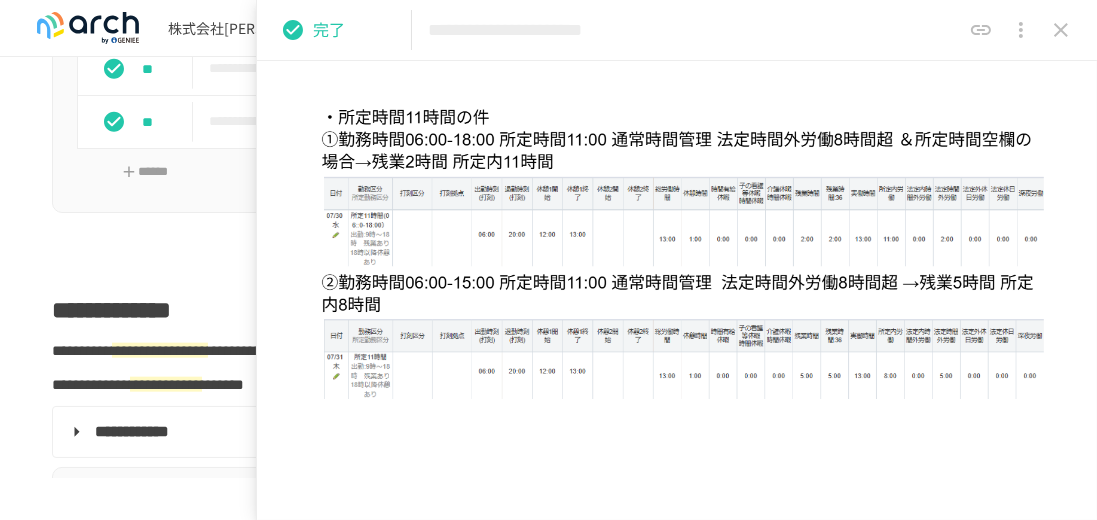 type 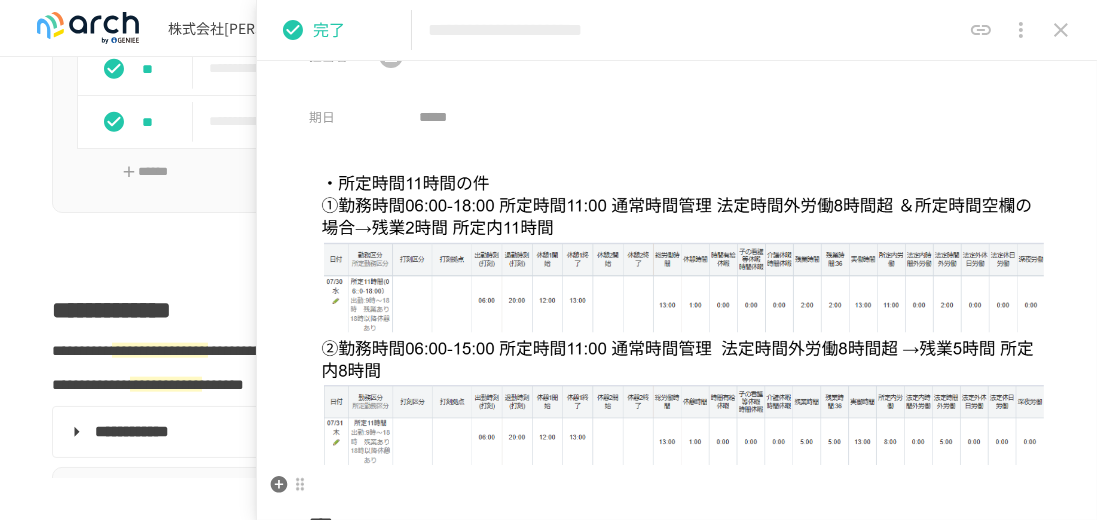 scroll, scrollTop: 44, scrollLeft: 0, axis: vertical 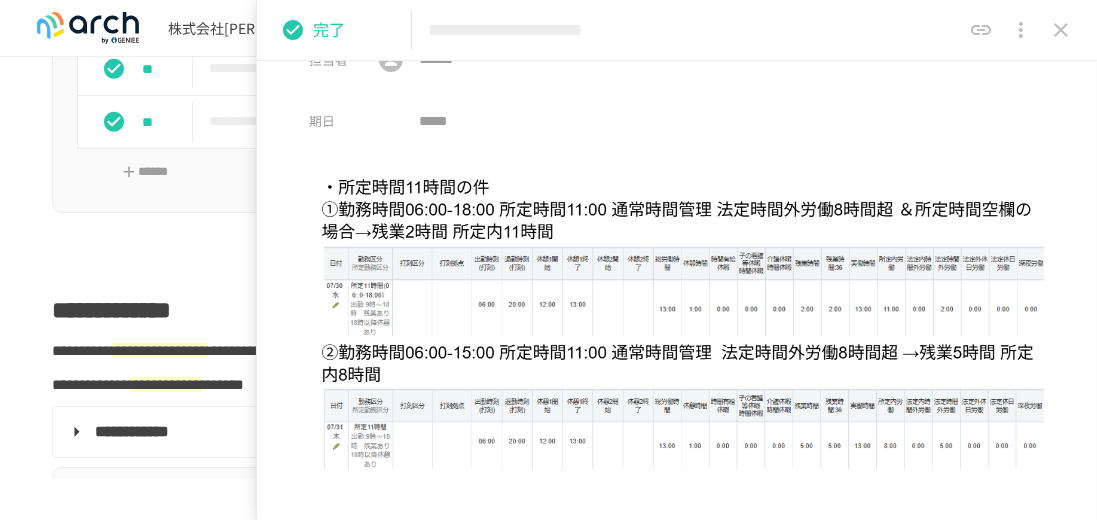click 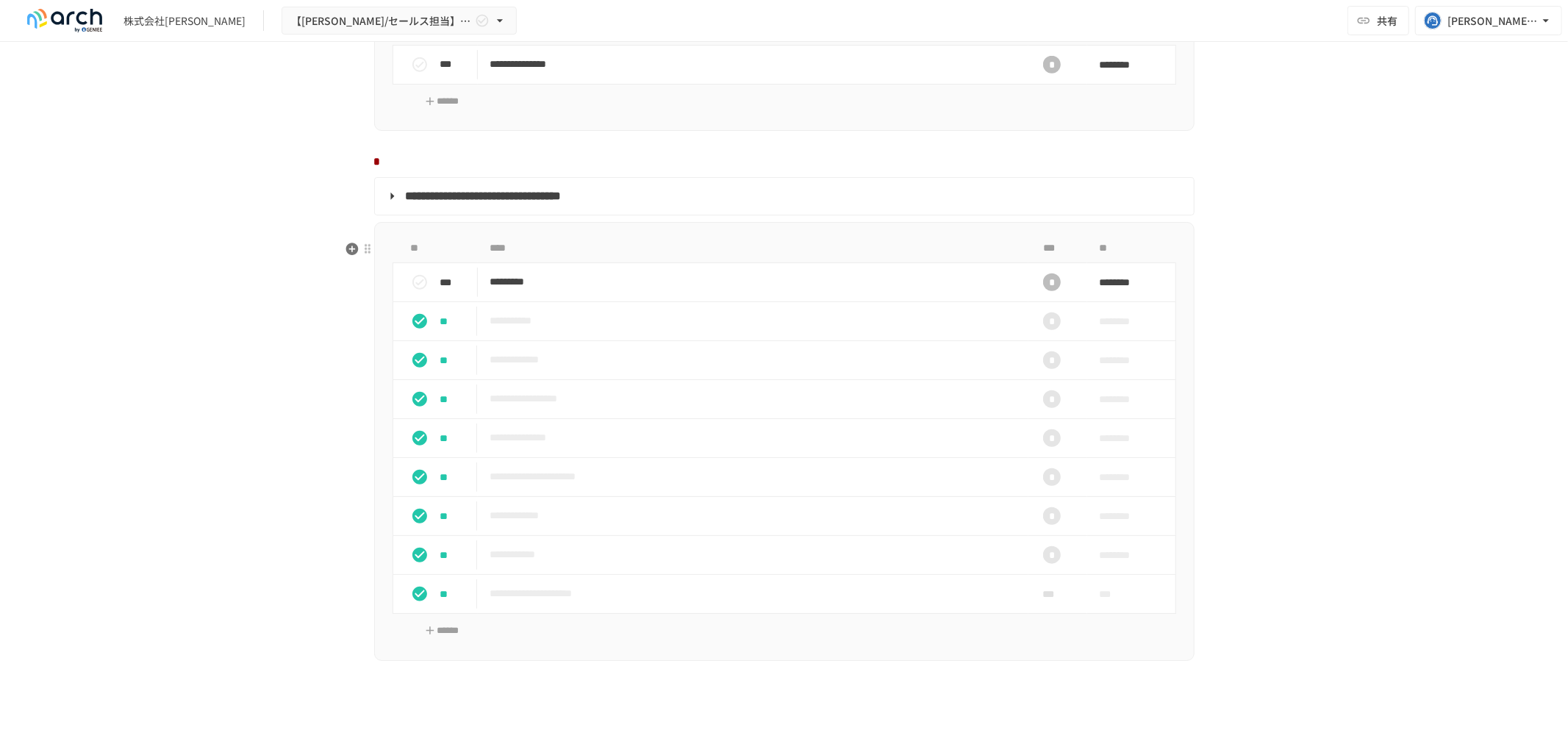 scroll, scrollTop: 1184, scrollLeft: 0, axis: vertical 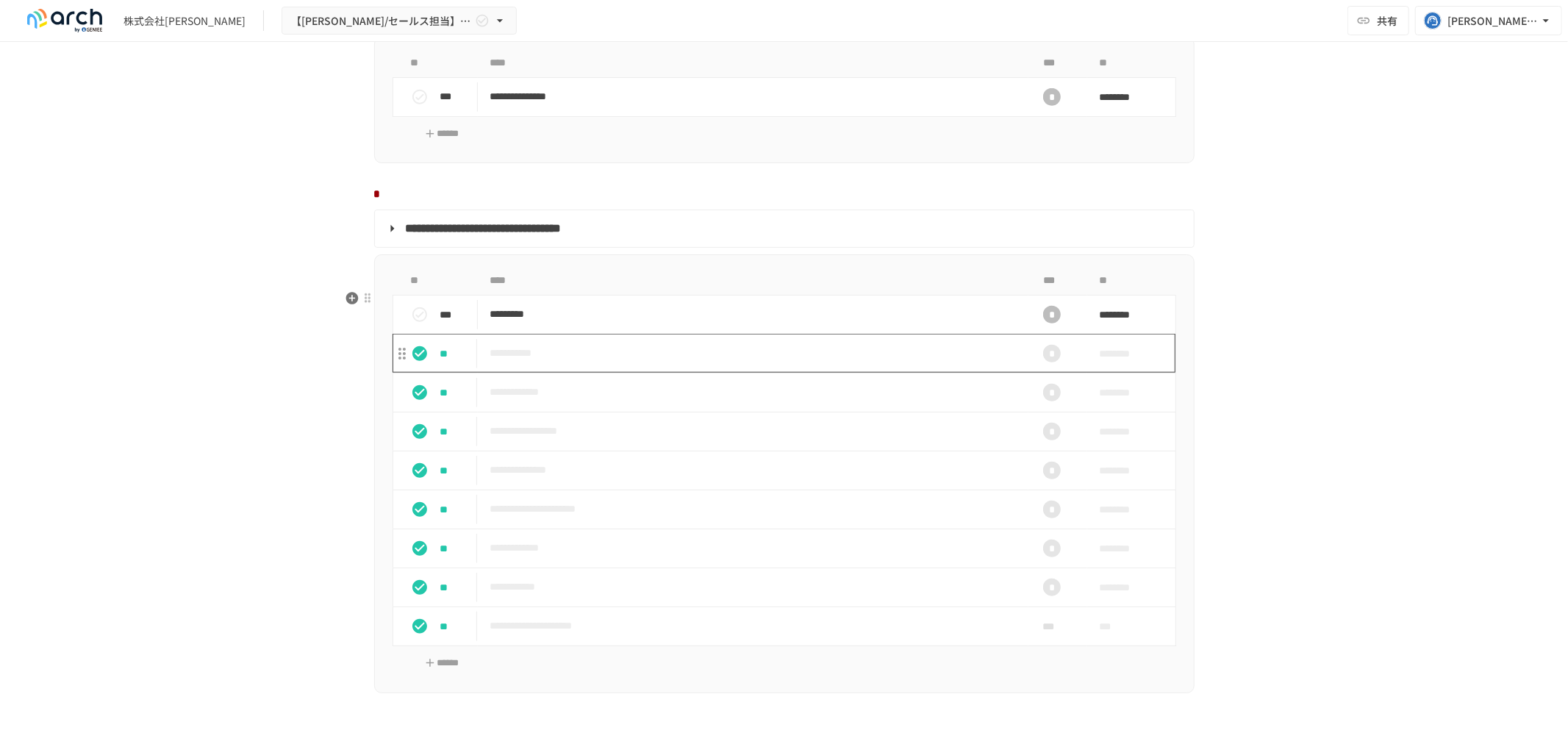 click on "**********" at bounding box center [753, 353] 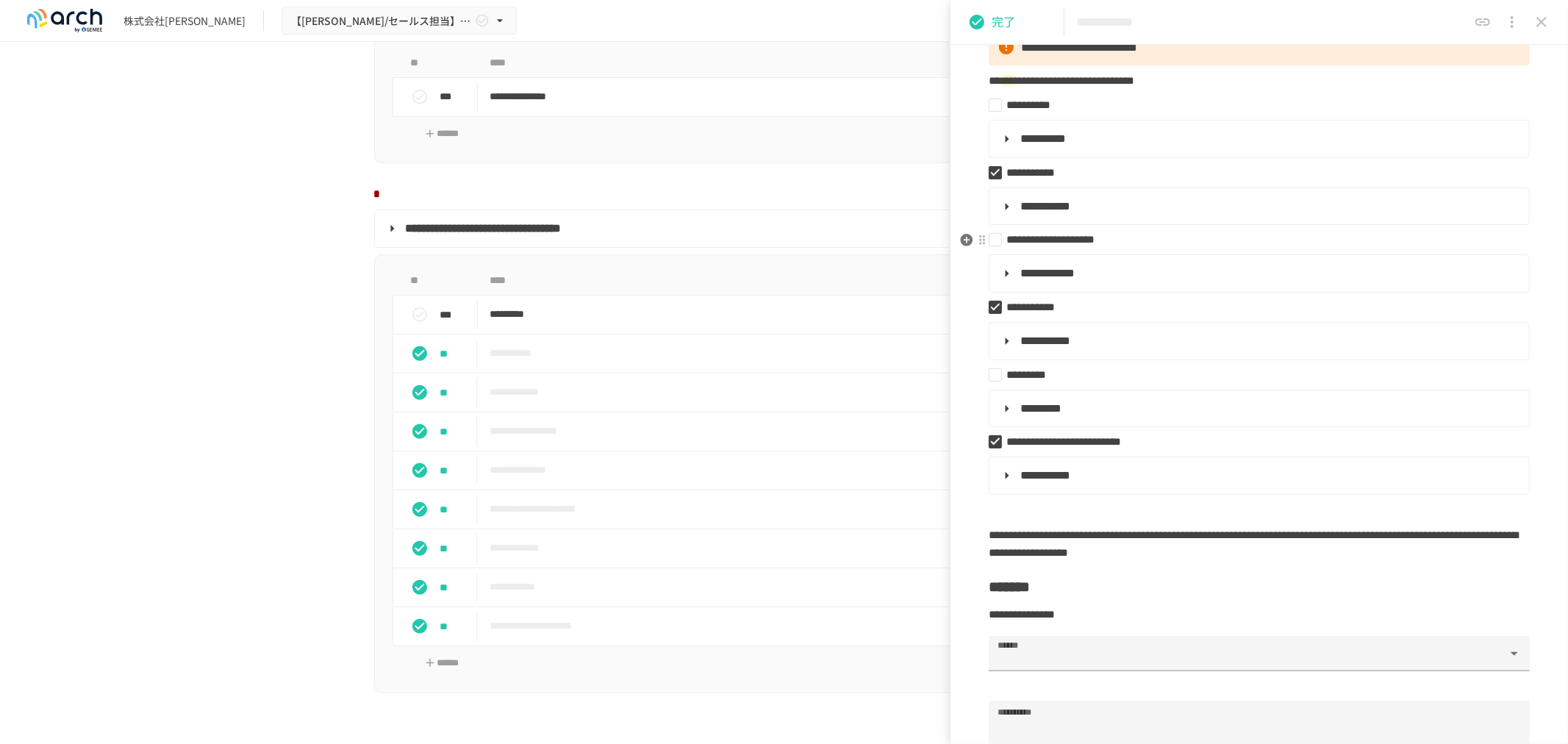 scroll, scrollTop: 245, scrollLeft: 0, axis: vertical 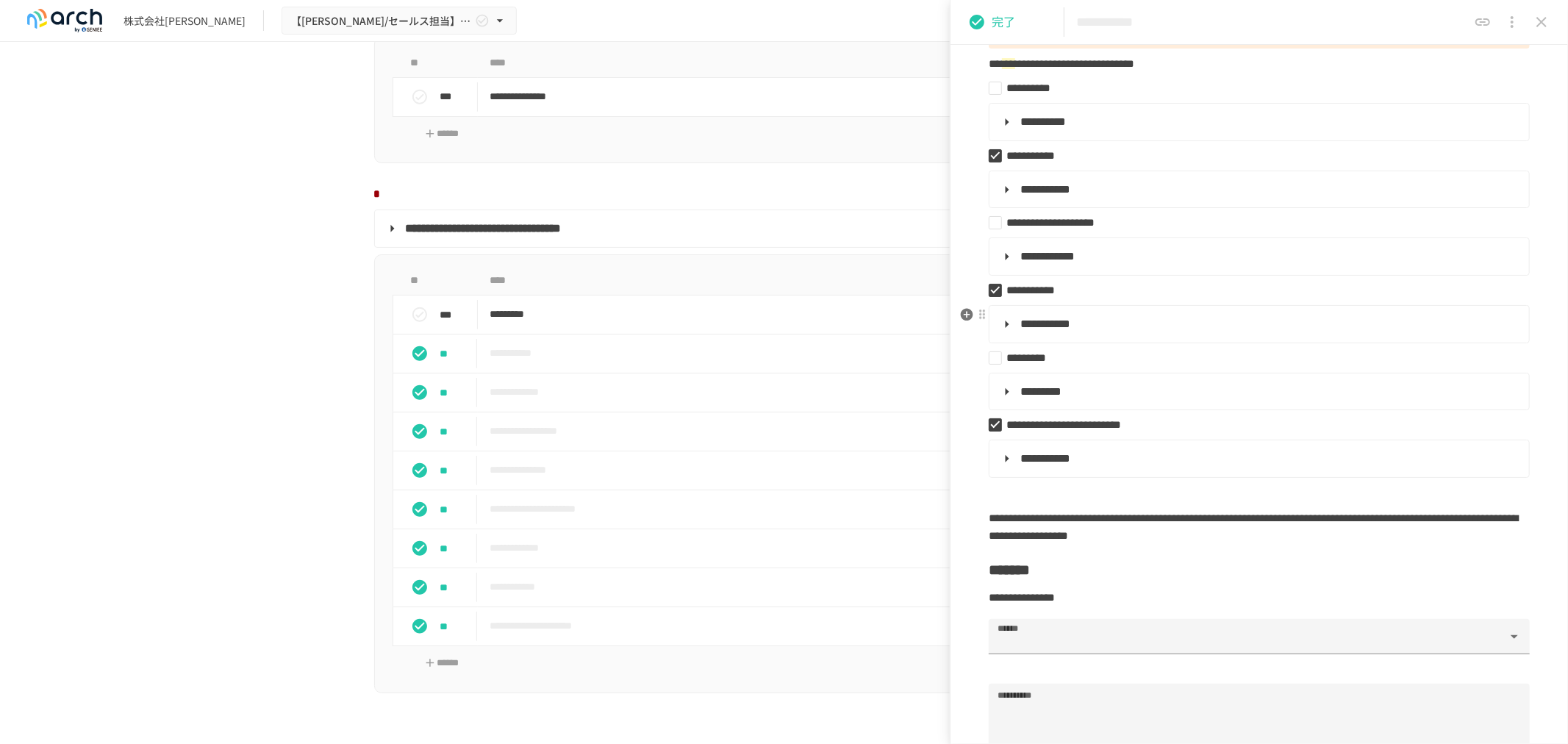 click on "**********" at bounding box center (1258, 324) 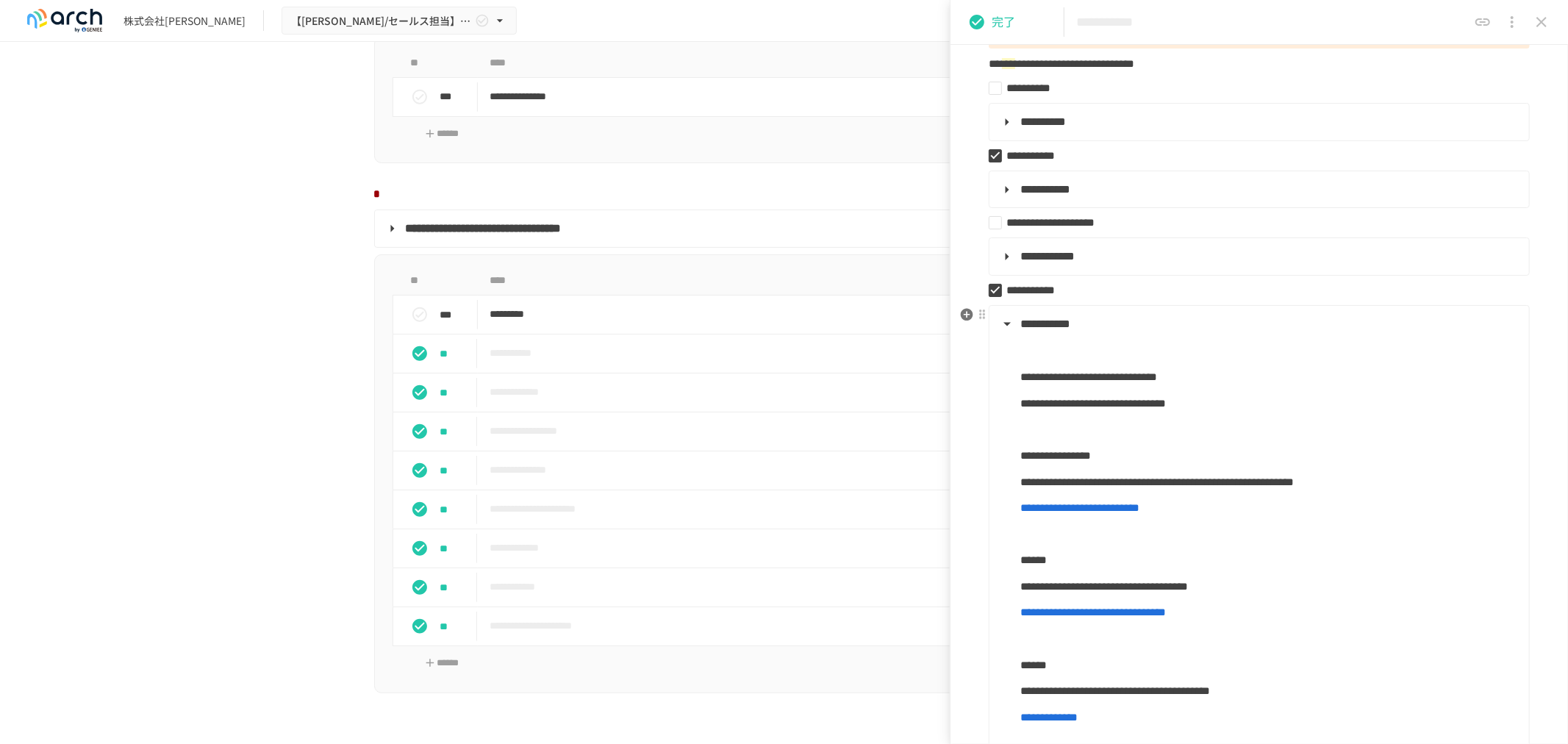 click on "**********" at bounding box center (1258, 324) 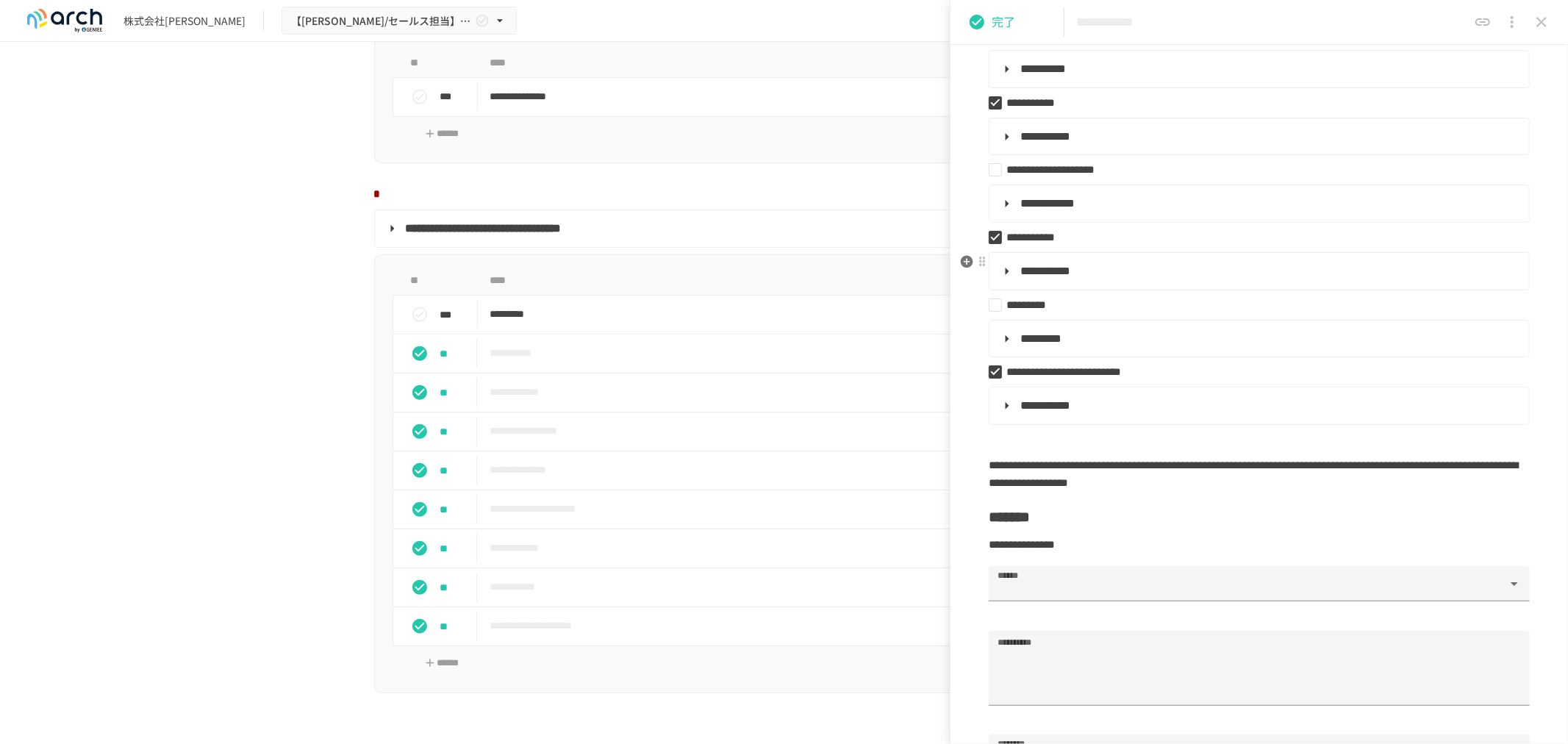 scroll, scrollTop: 326, scrollLeft: 0, axis: vertical 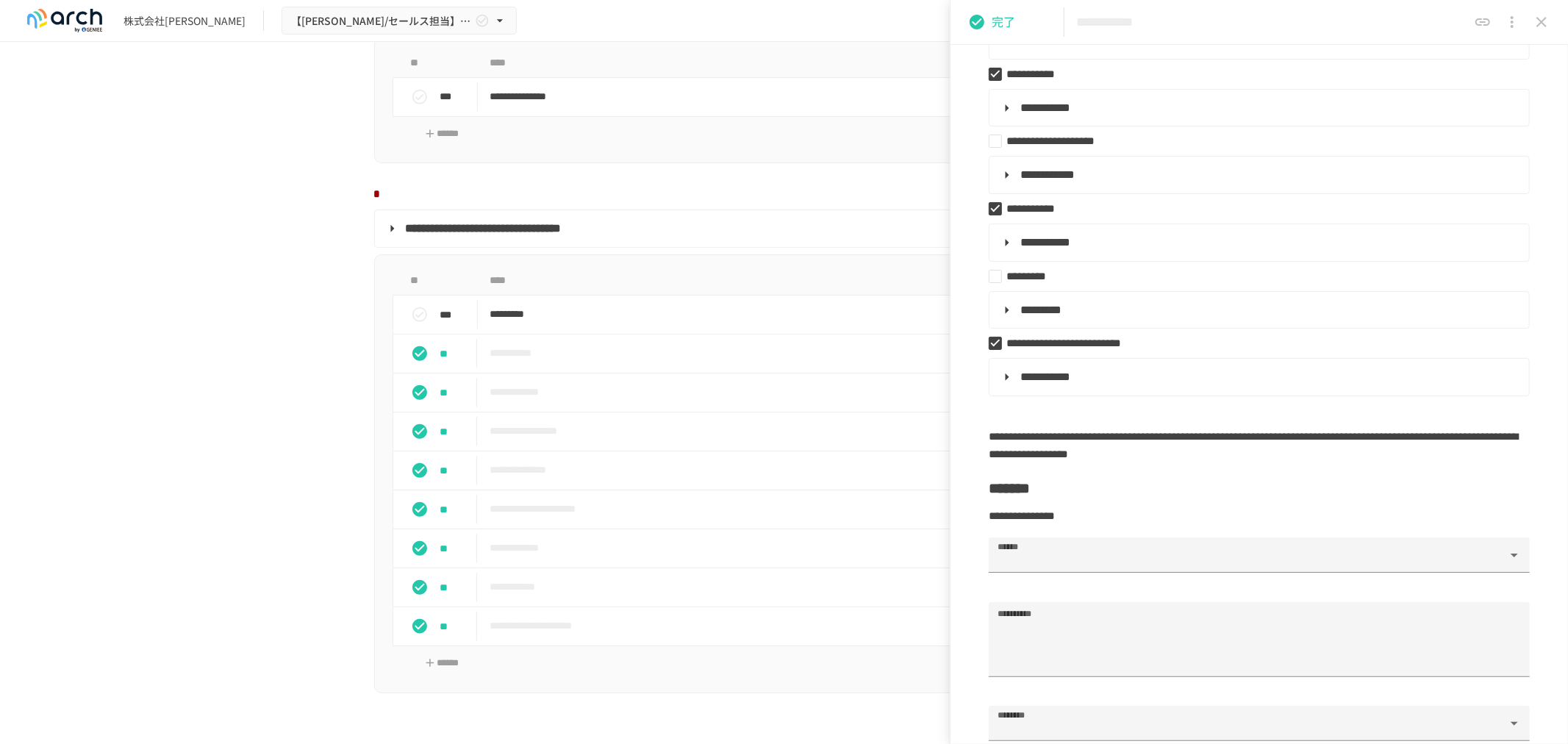 click 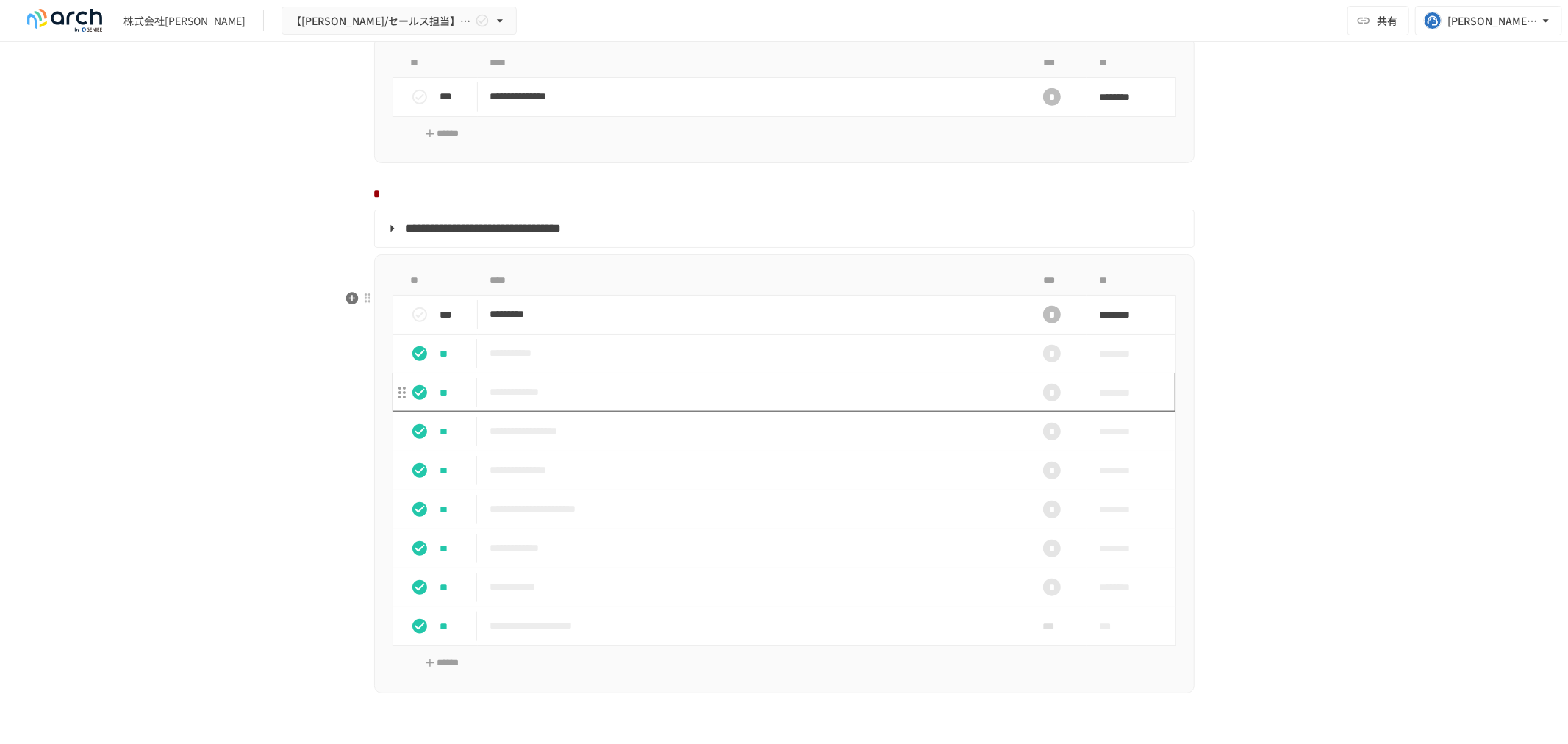 click on "**********" at bounding box center [753, 392] 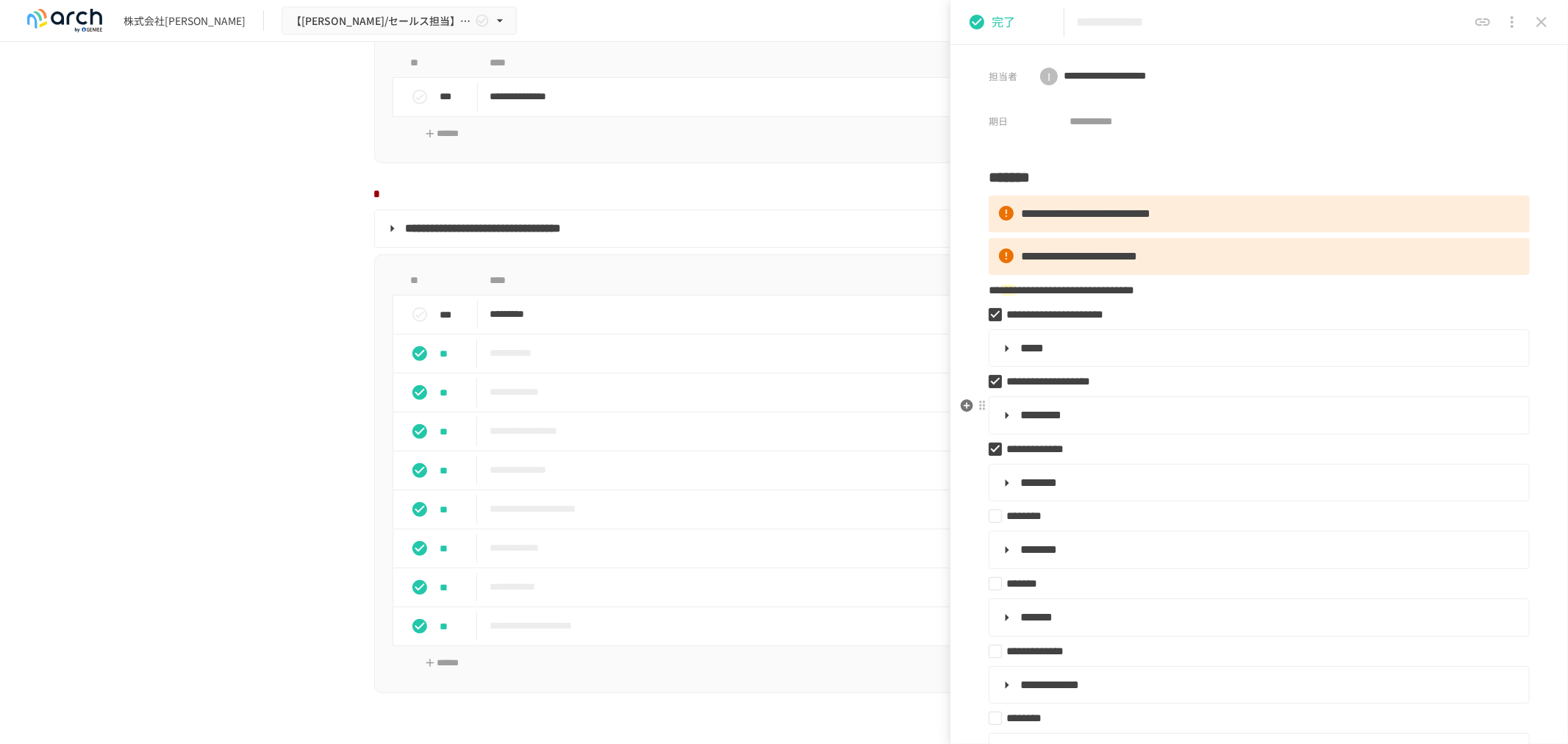scroll, scrollTop: 82, scrollLeft: 0, axis: vertical 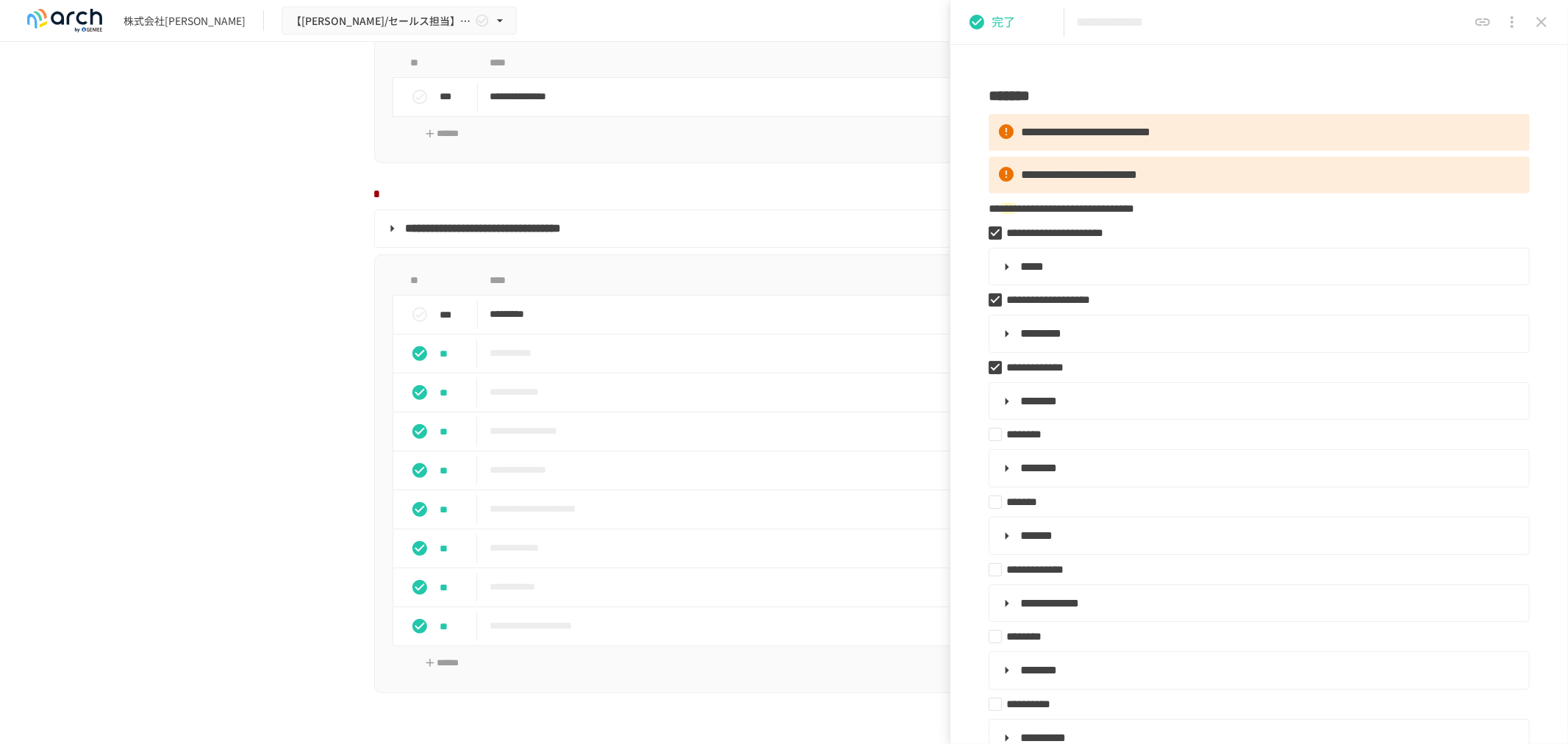 click 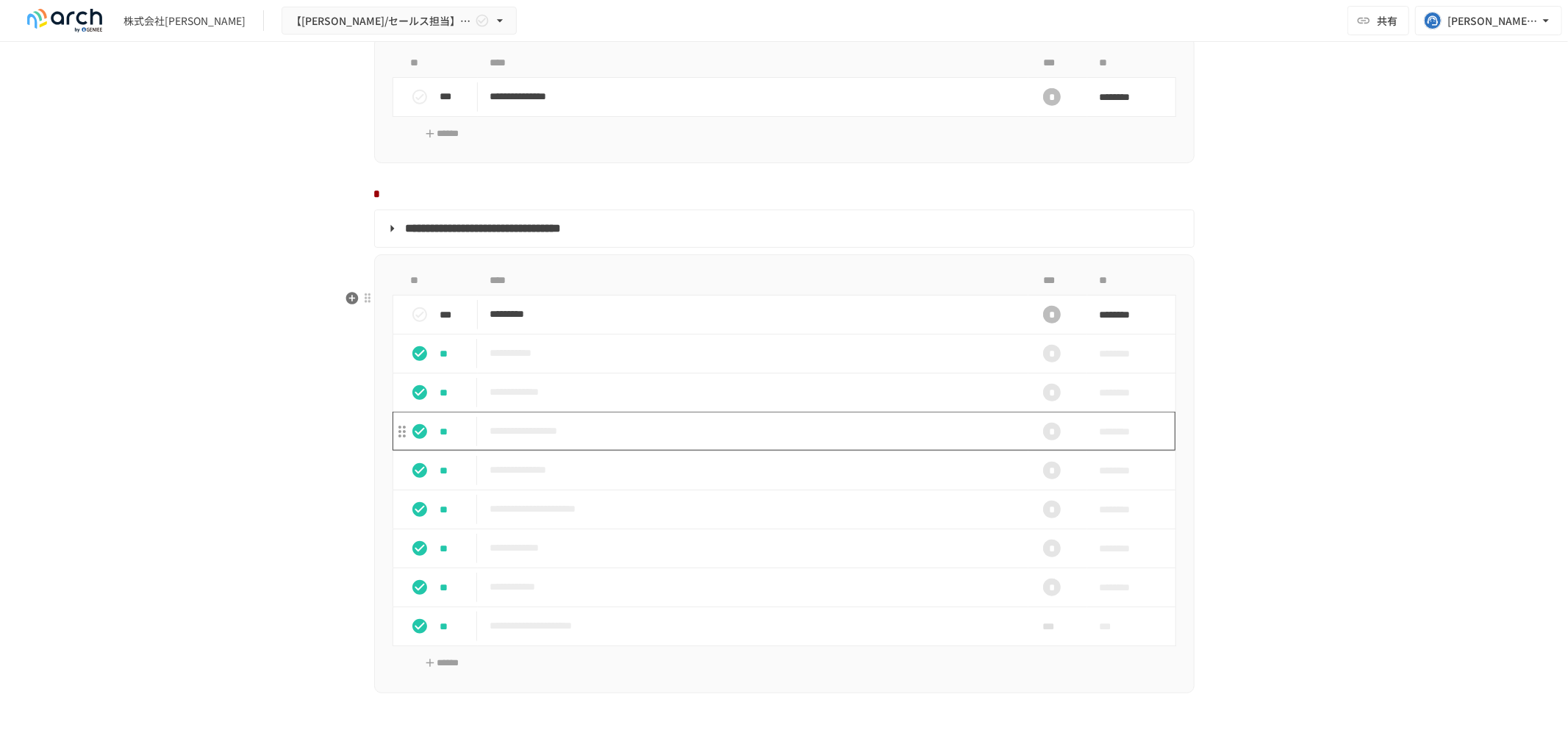 click on "**********" at bounding box center (753, 431) 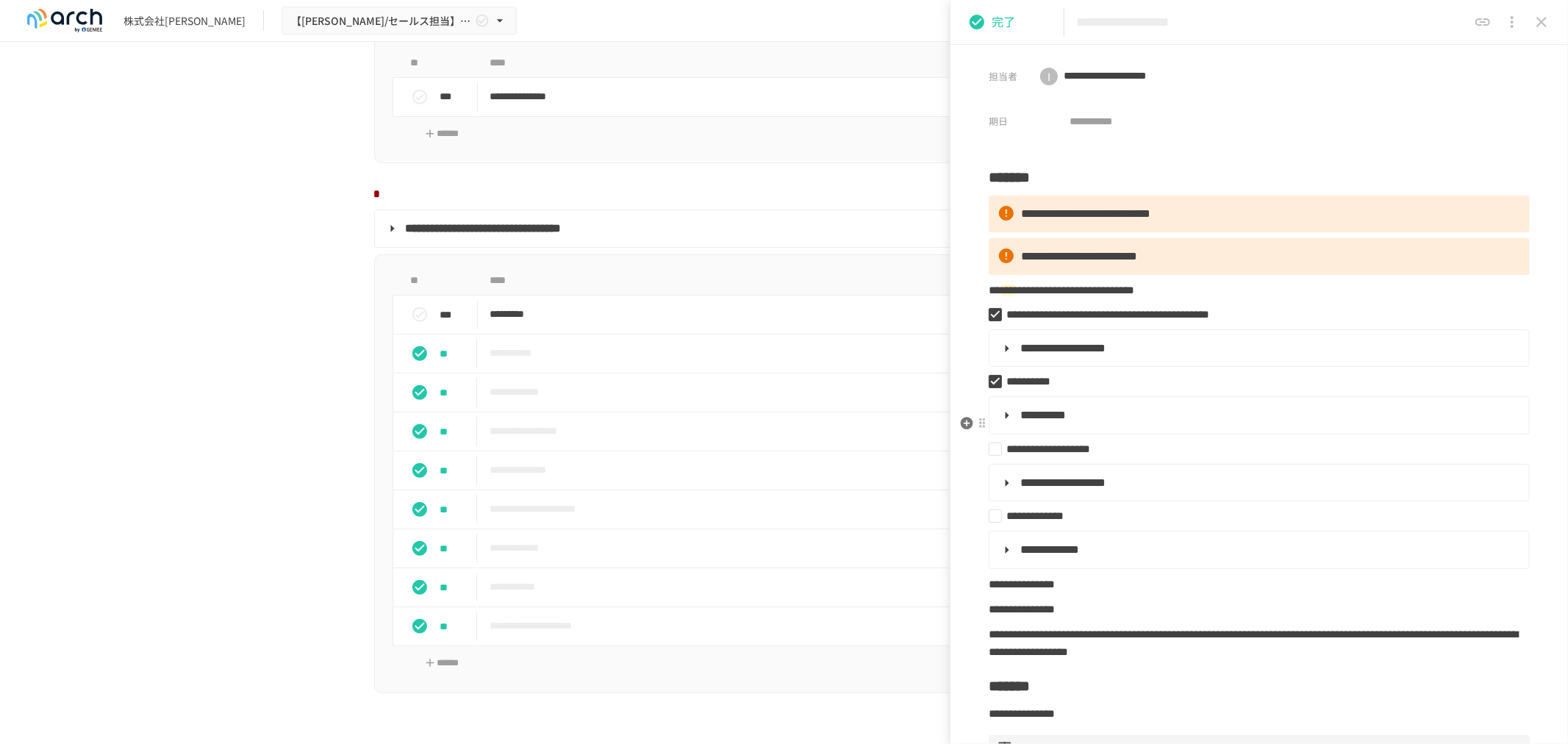 scroll, scrollTop: 82, scrollLeft: 0, axis: vertical 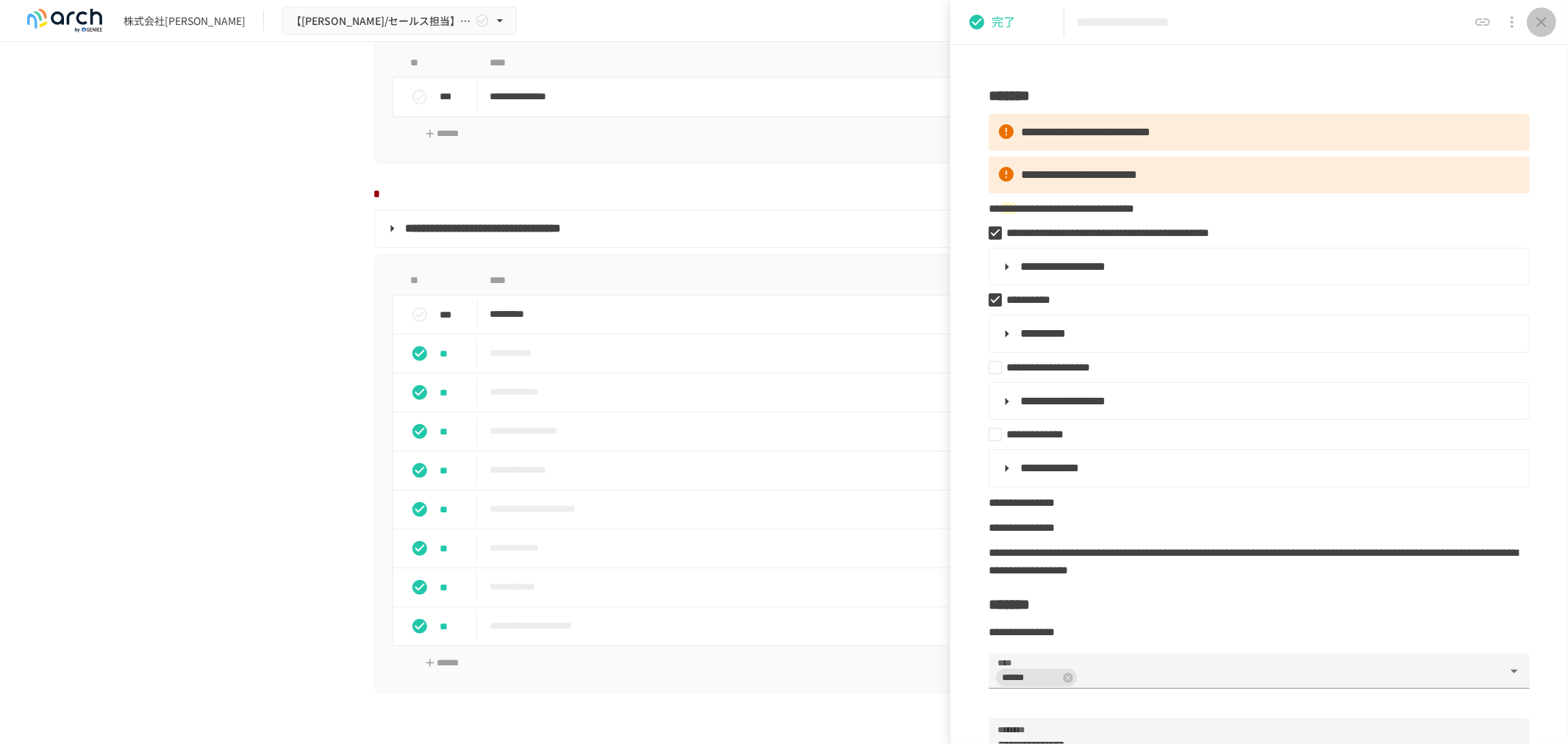 click 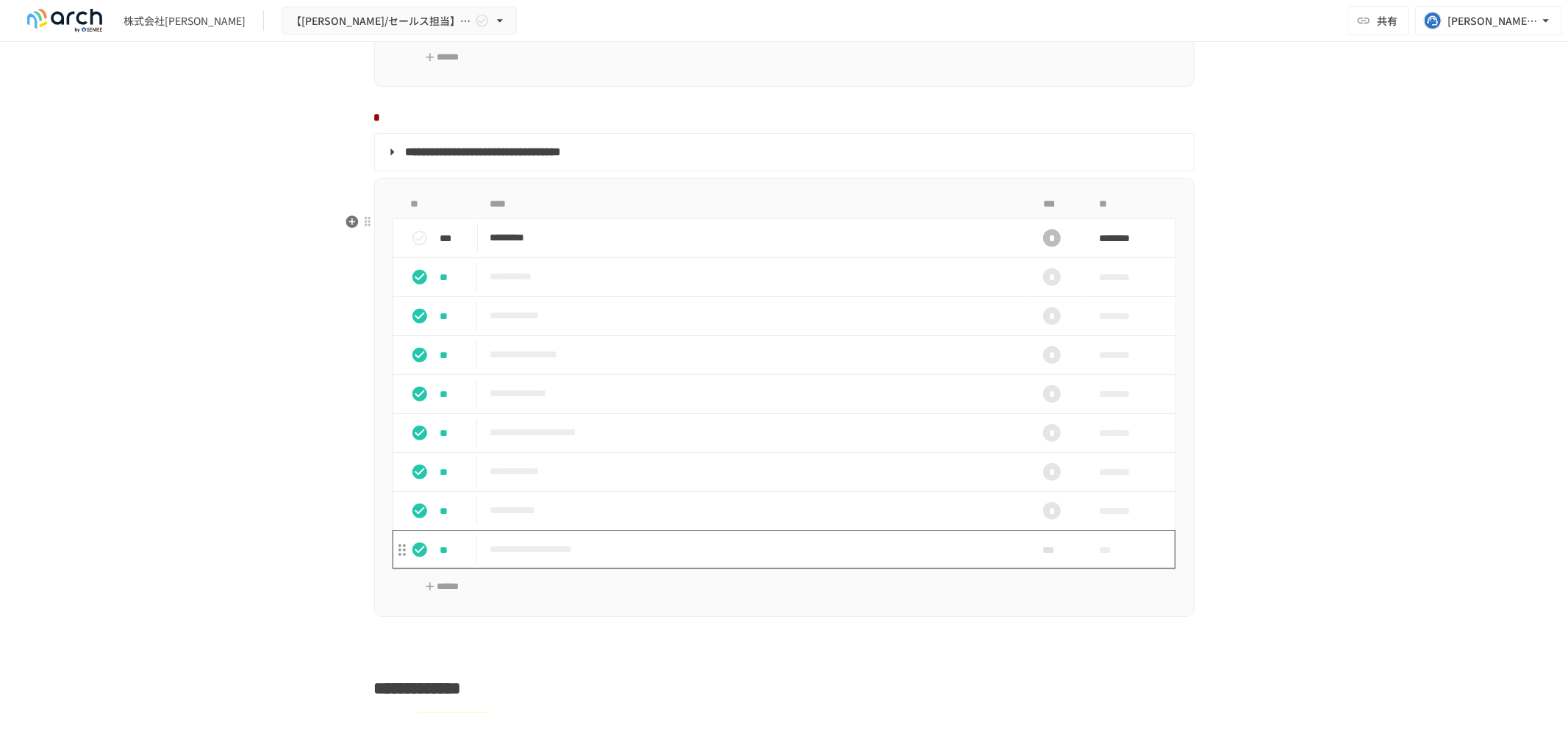 scroll, scrollTop: 1265, scrollLeft: 0, axis: vertical 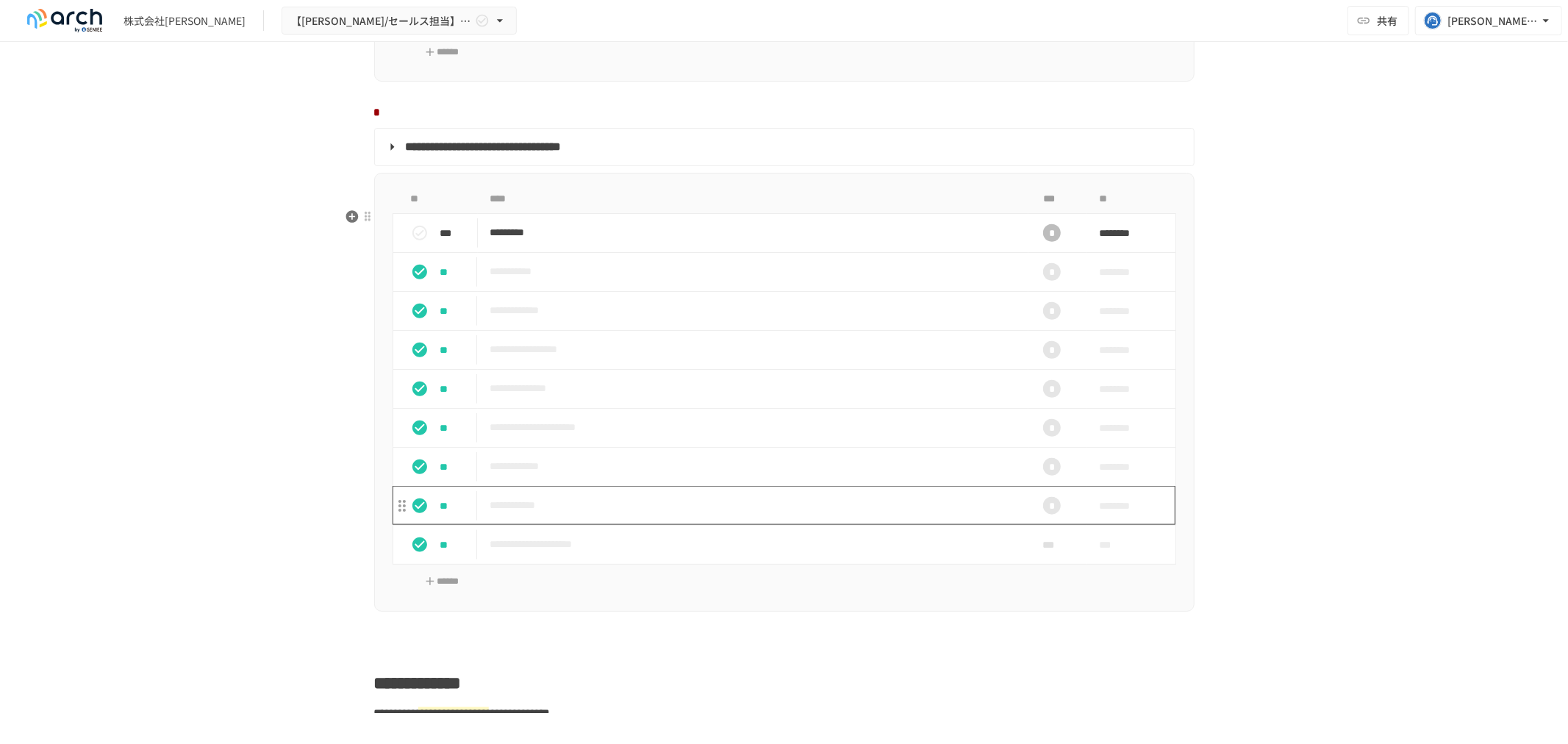 click on "**********" at bounding box center [753, 505] 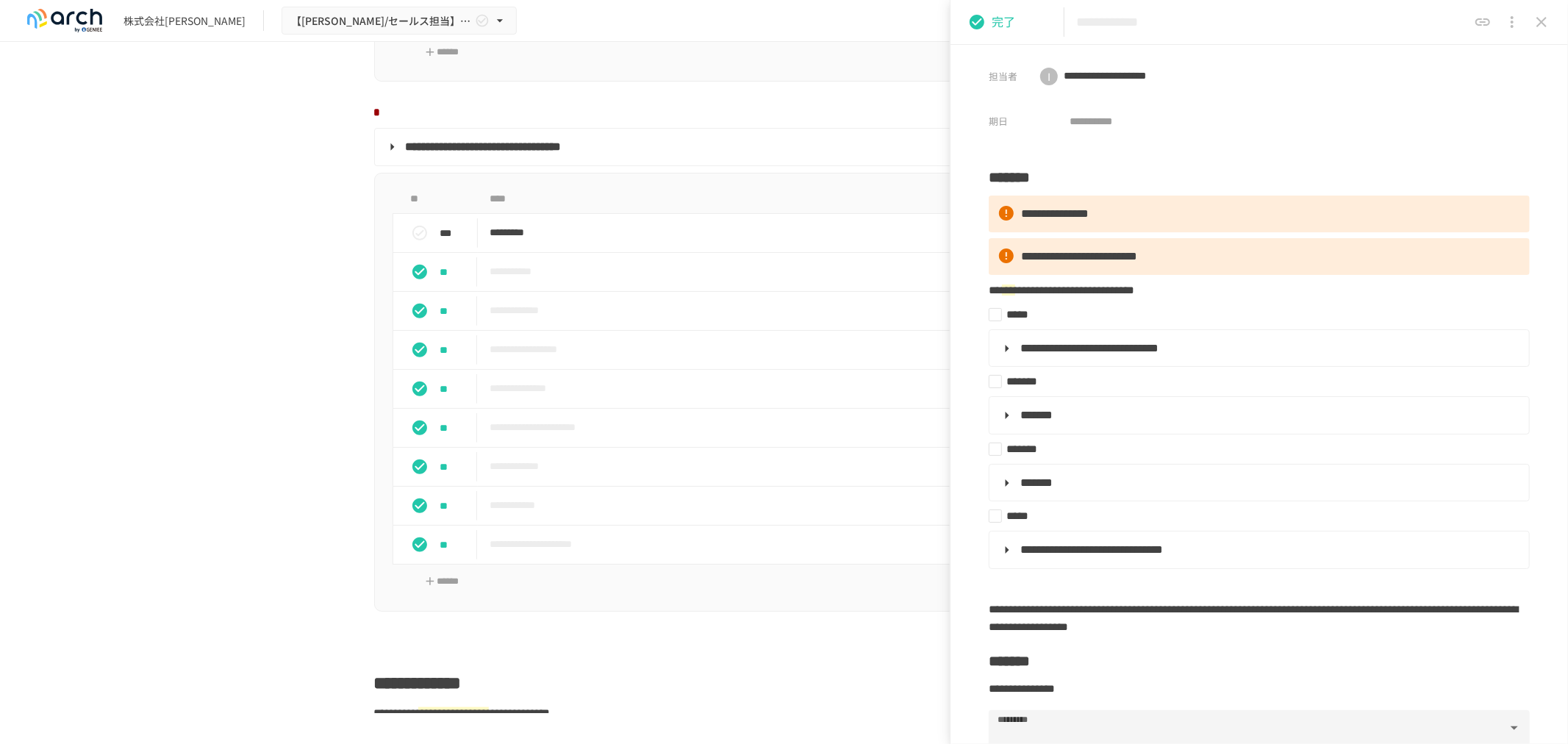 click at bounding box center (1512, 22) 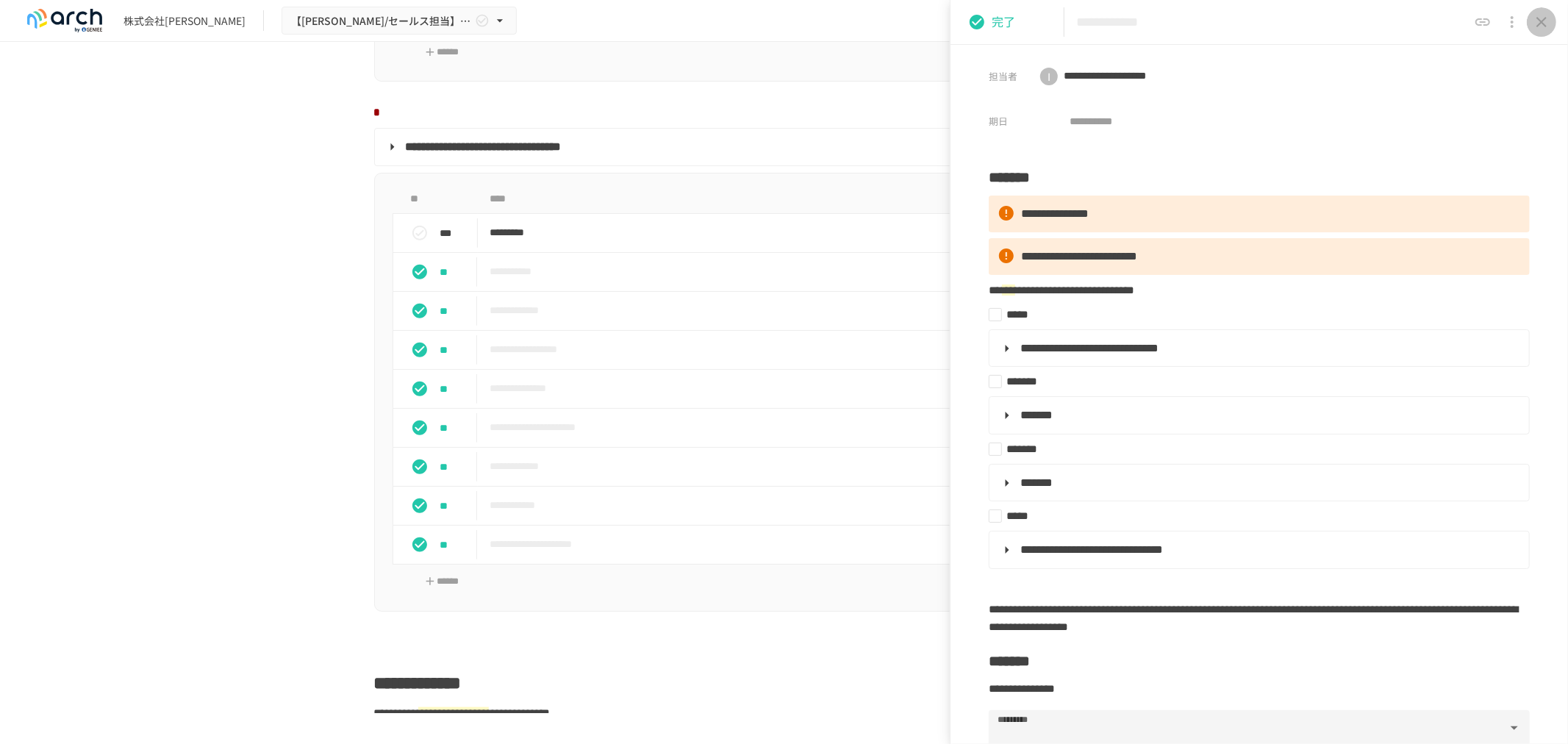 click 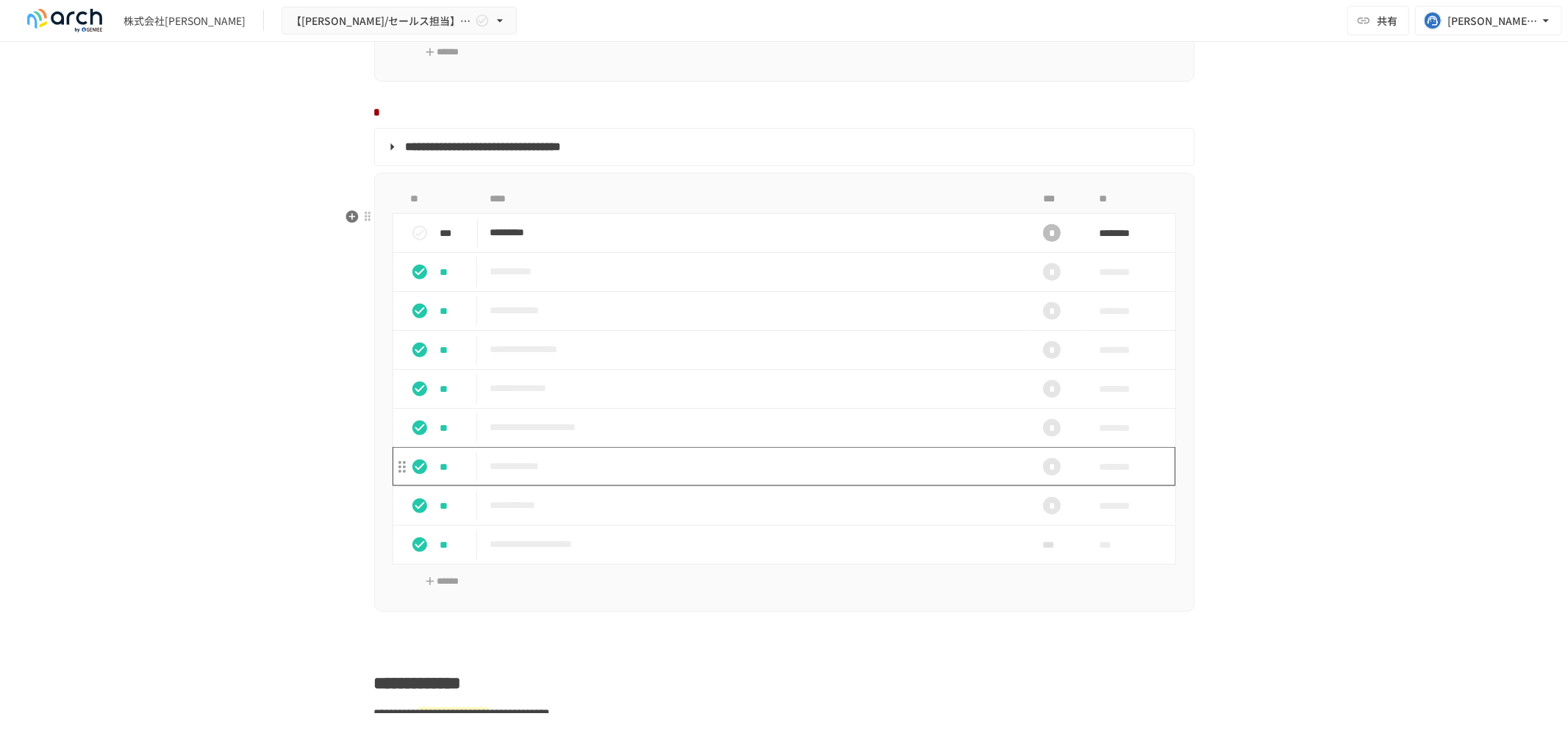 click on "**********" at bounding box center [753, 466] 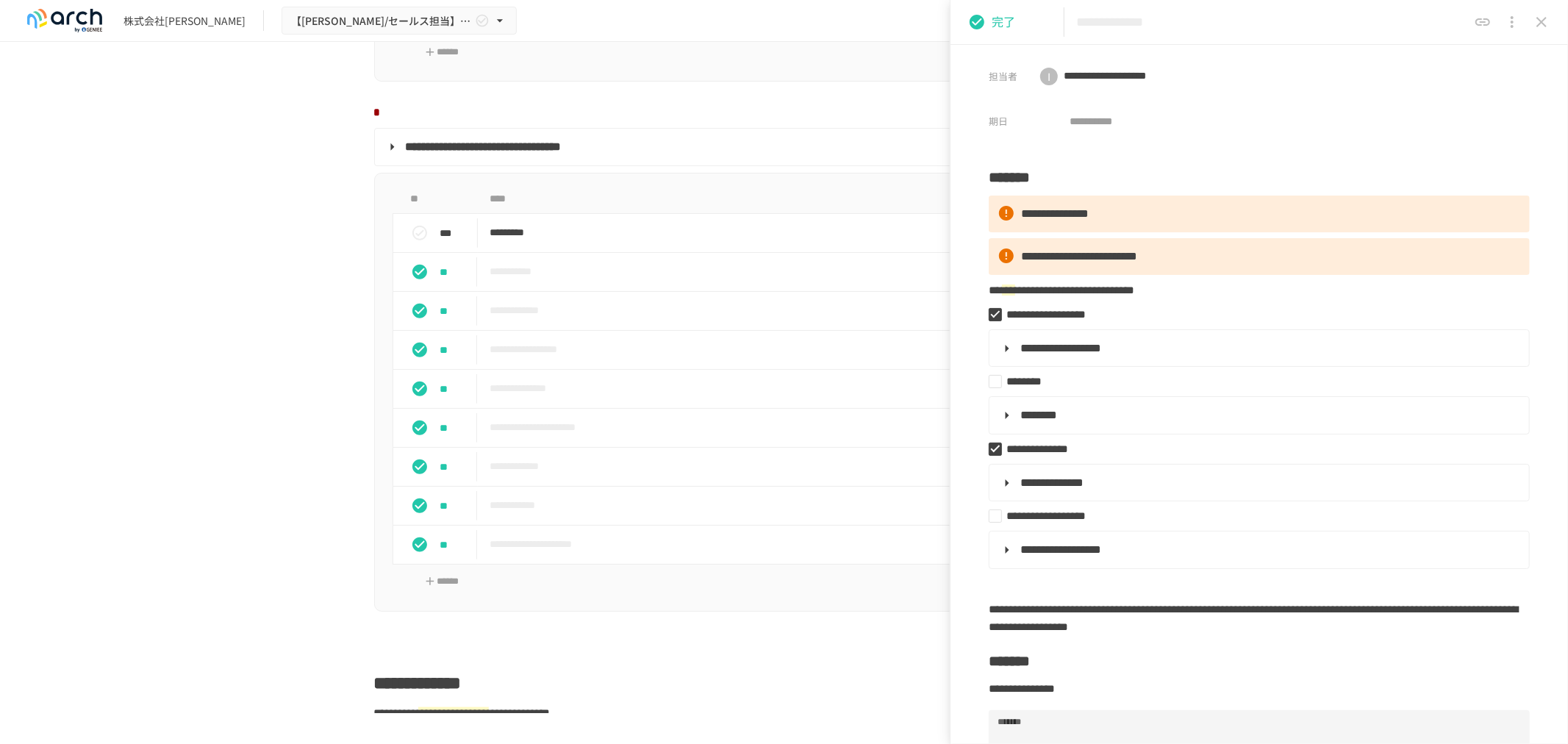 click 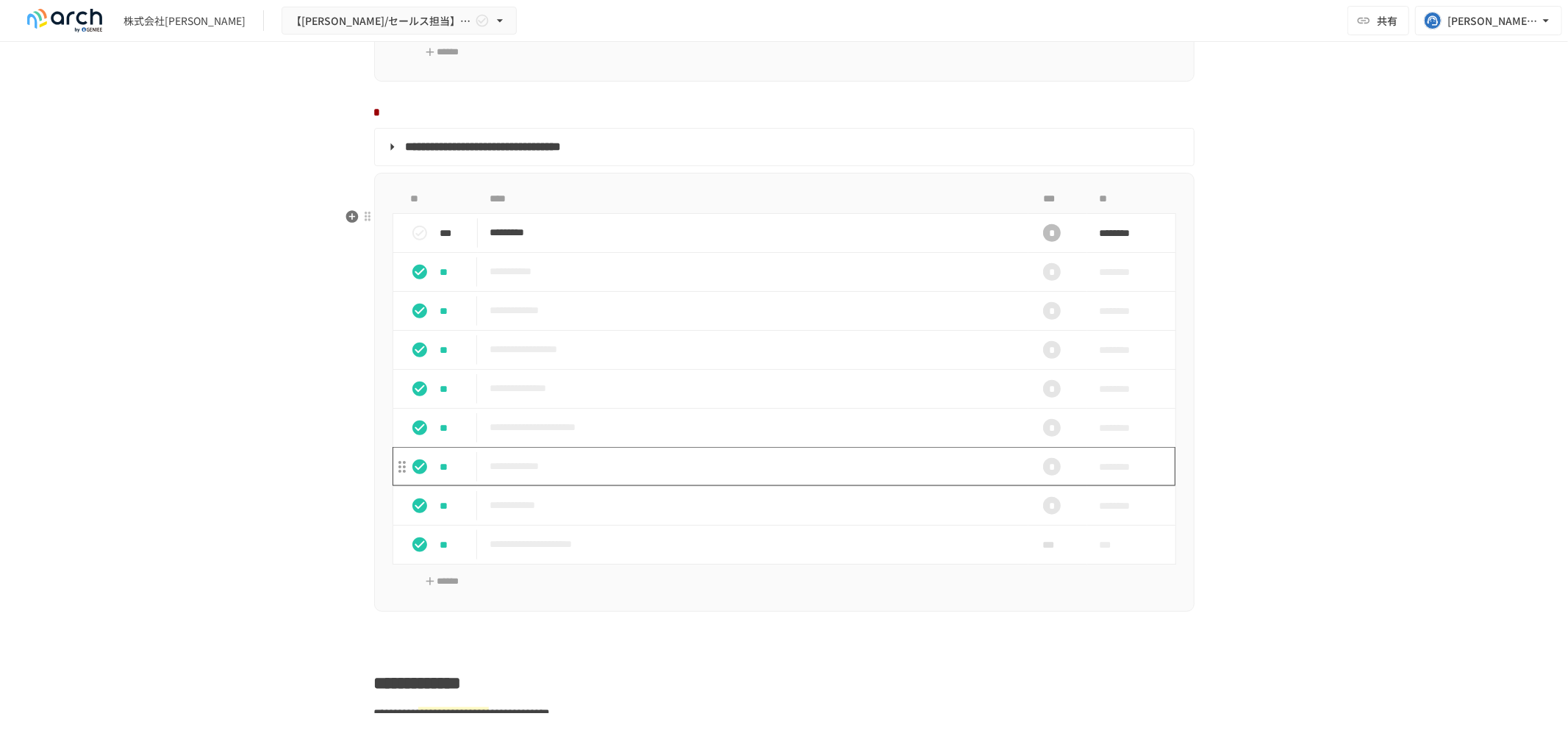 click on "**********" at bounding box center (753, 466) 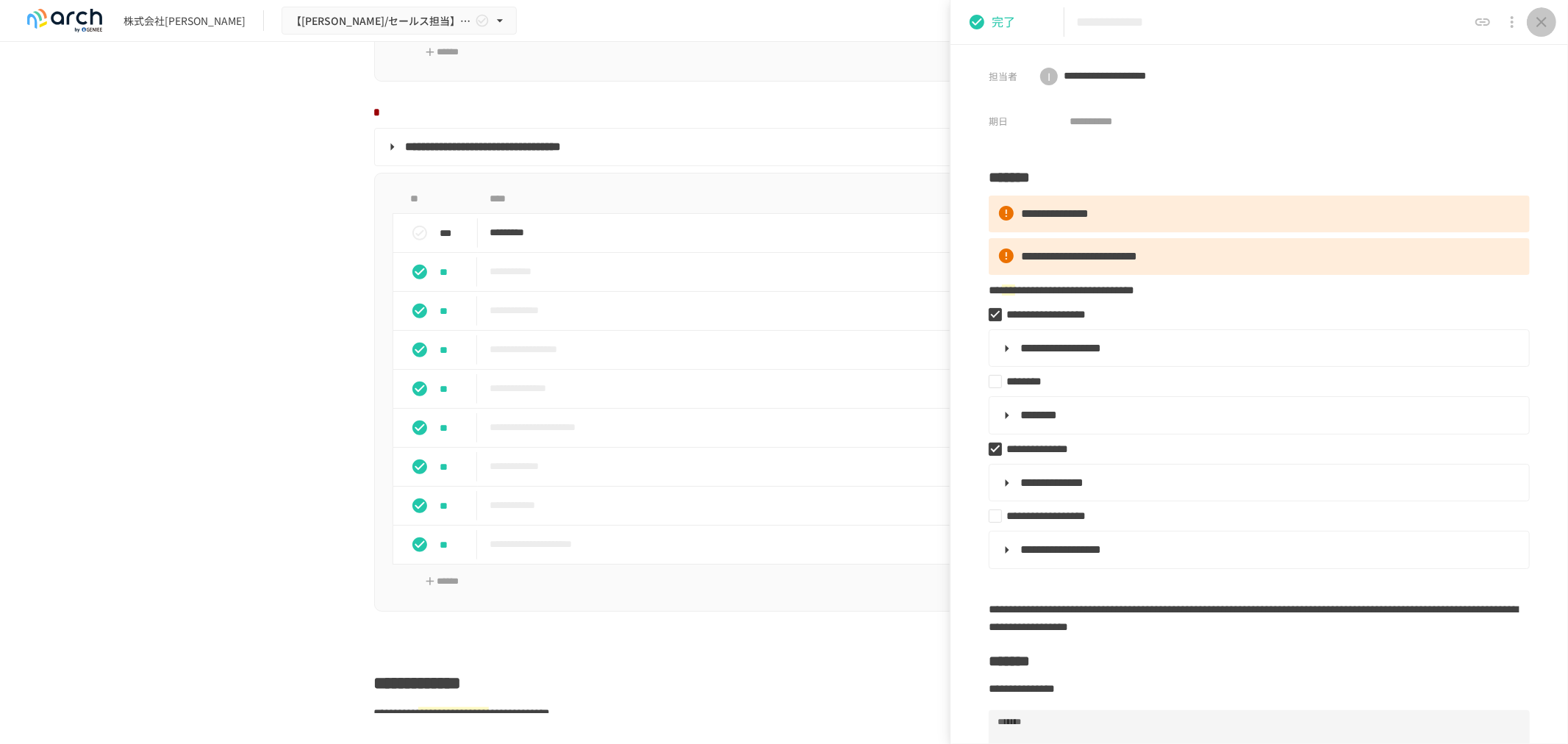 click 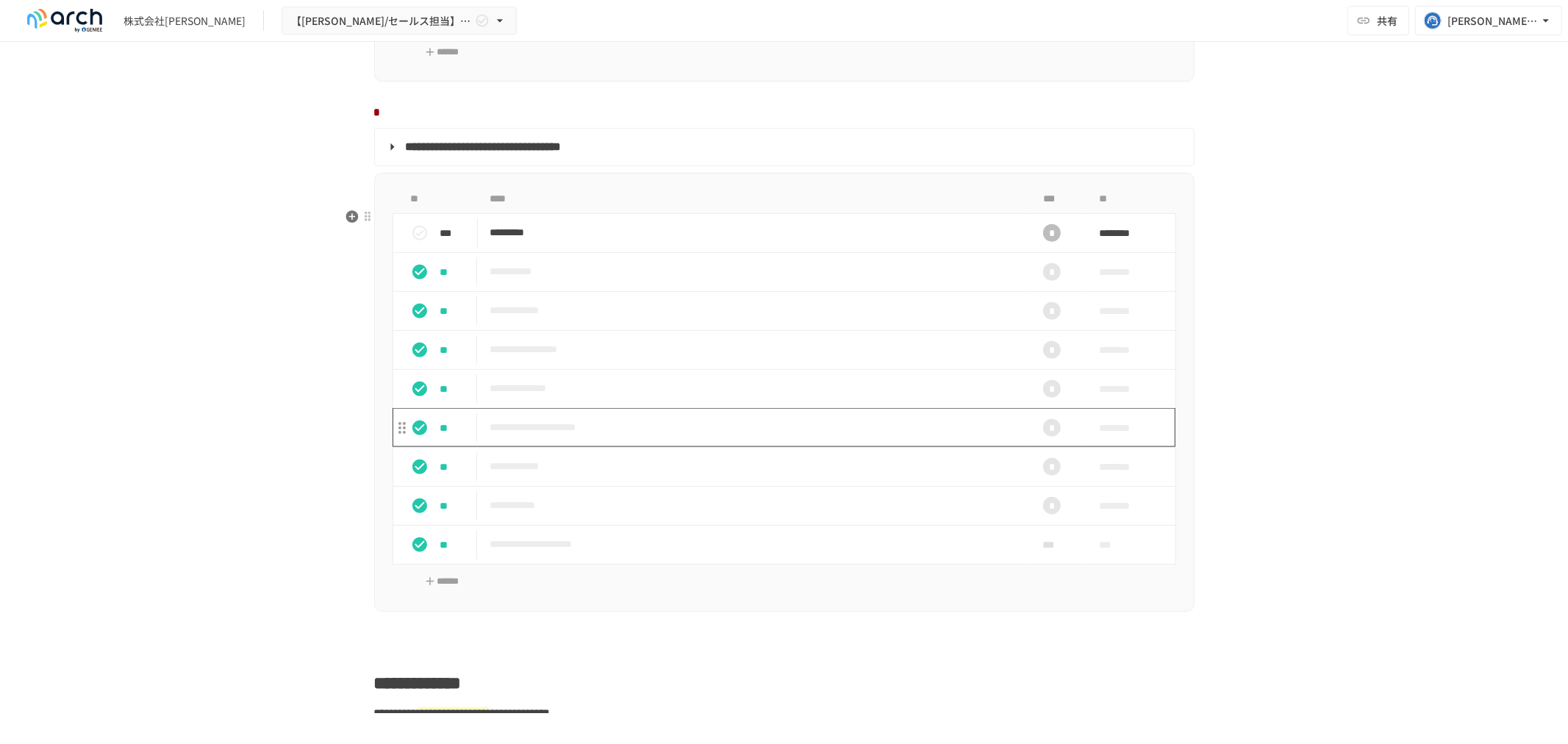 click on "**********" at bounding box center [753, 427] 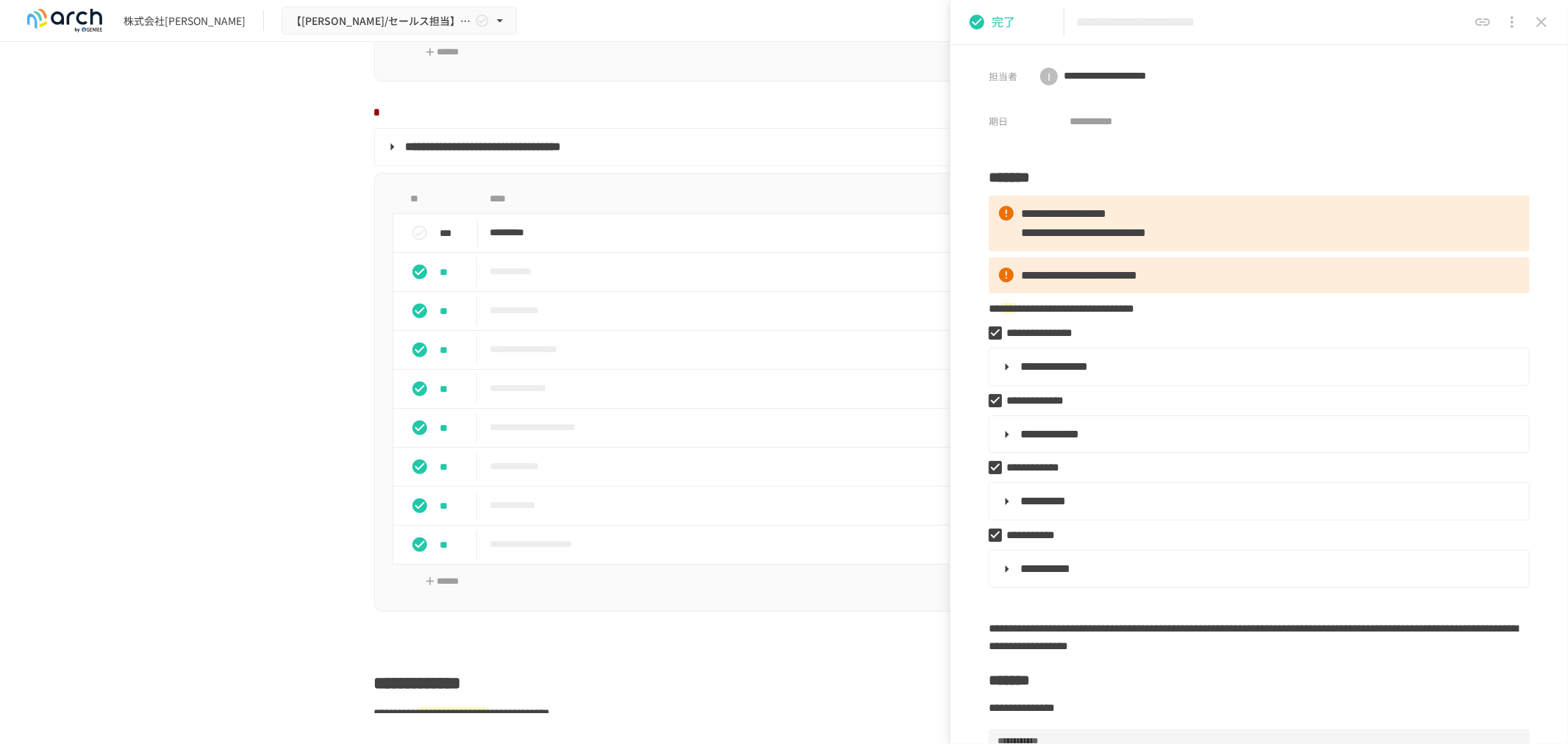 click 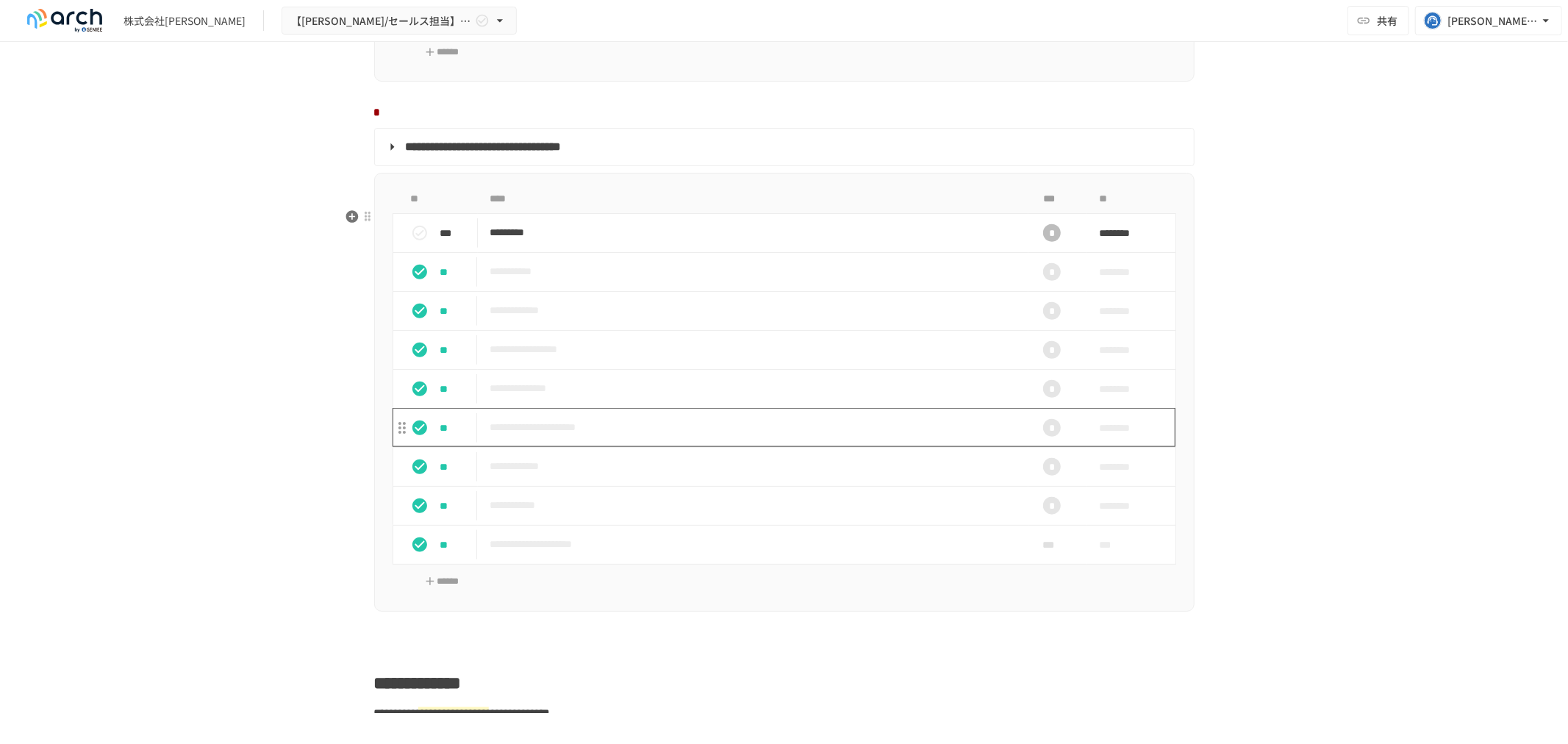click on "**********" at bounding box center [753, 427] 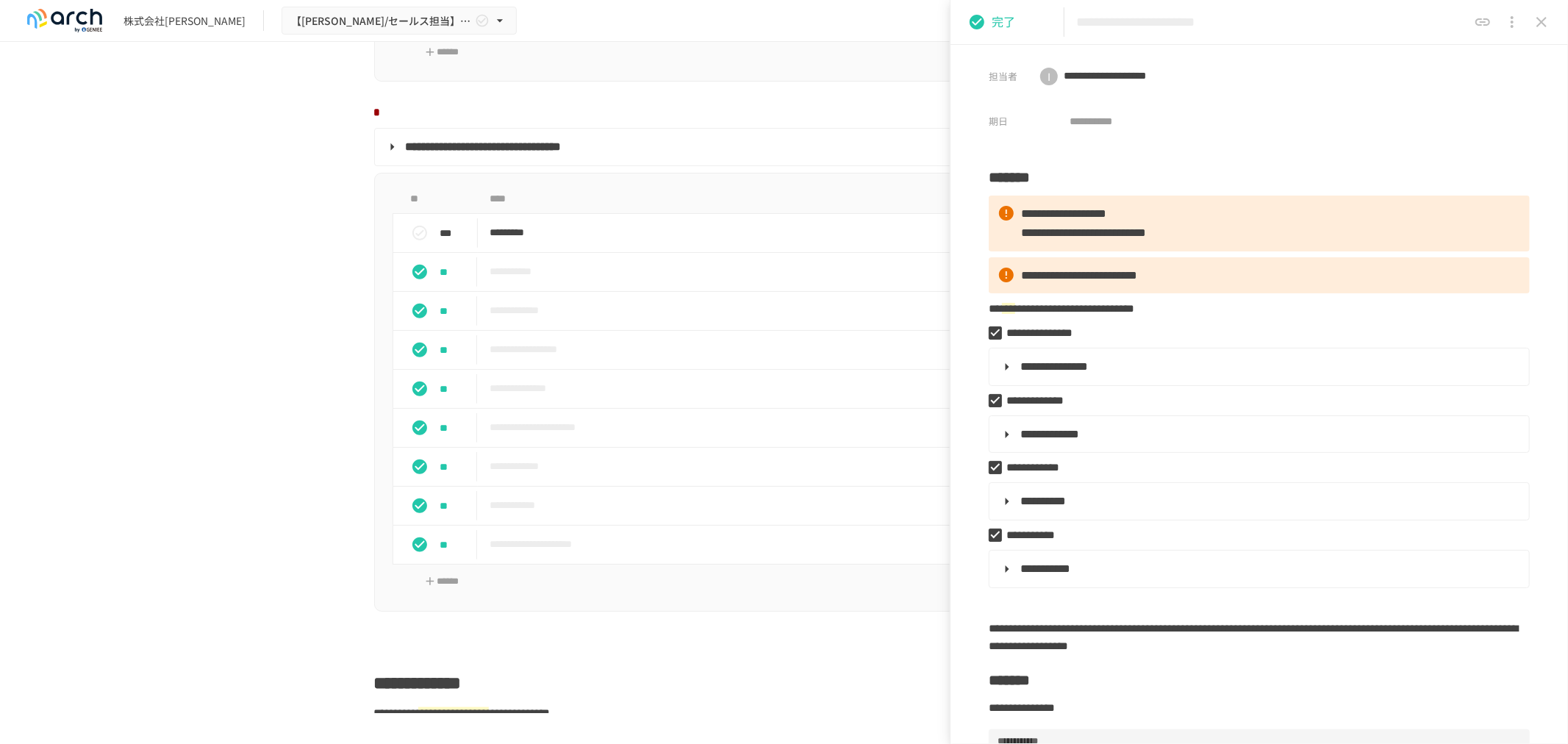 click 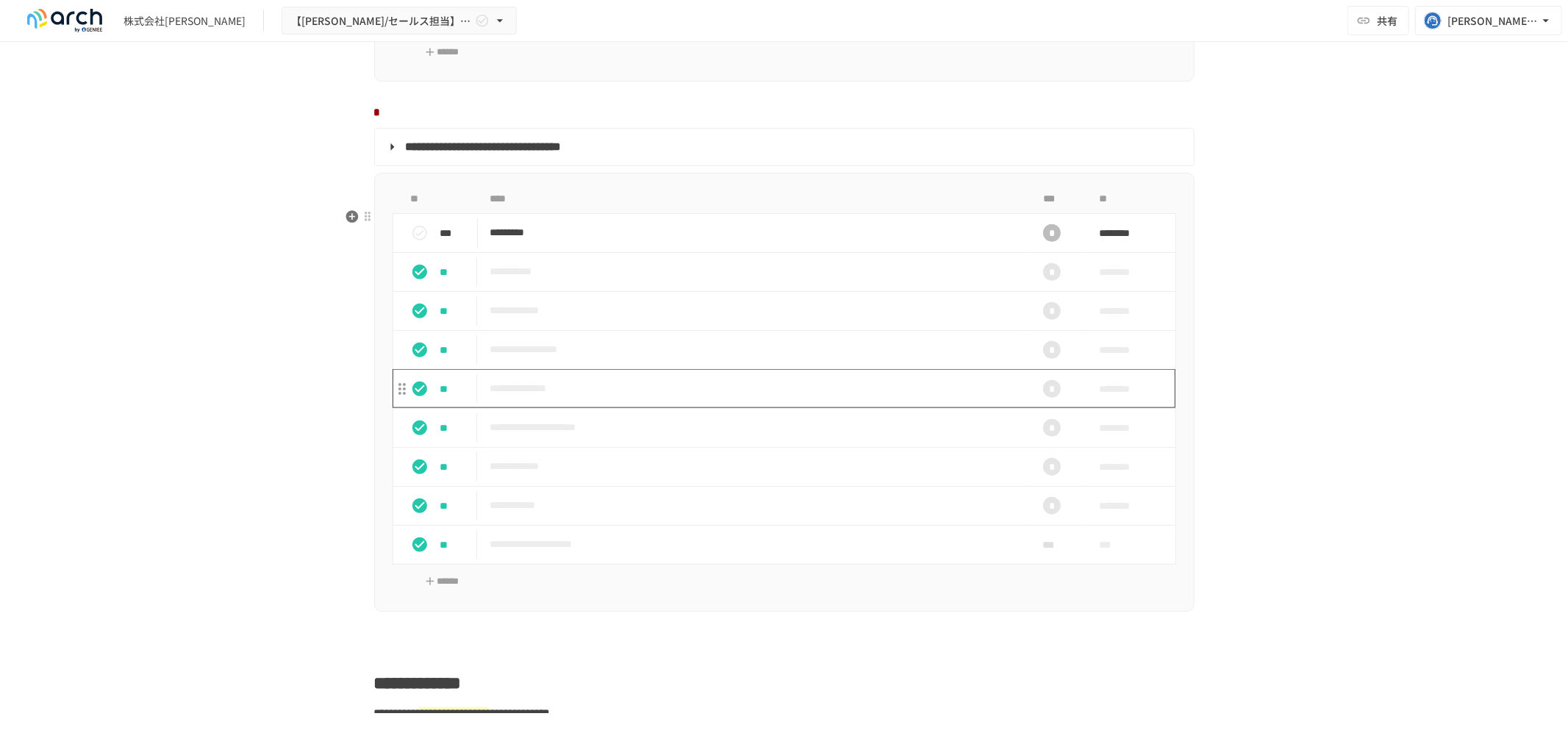 click on "**********" at bounding box center (753, 388) 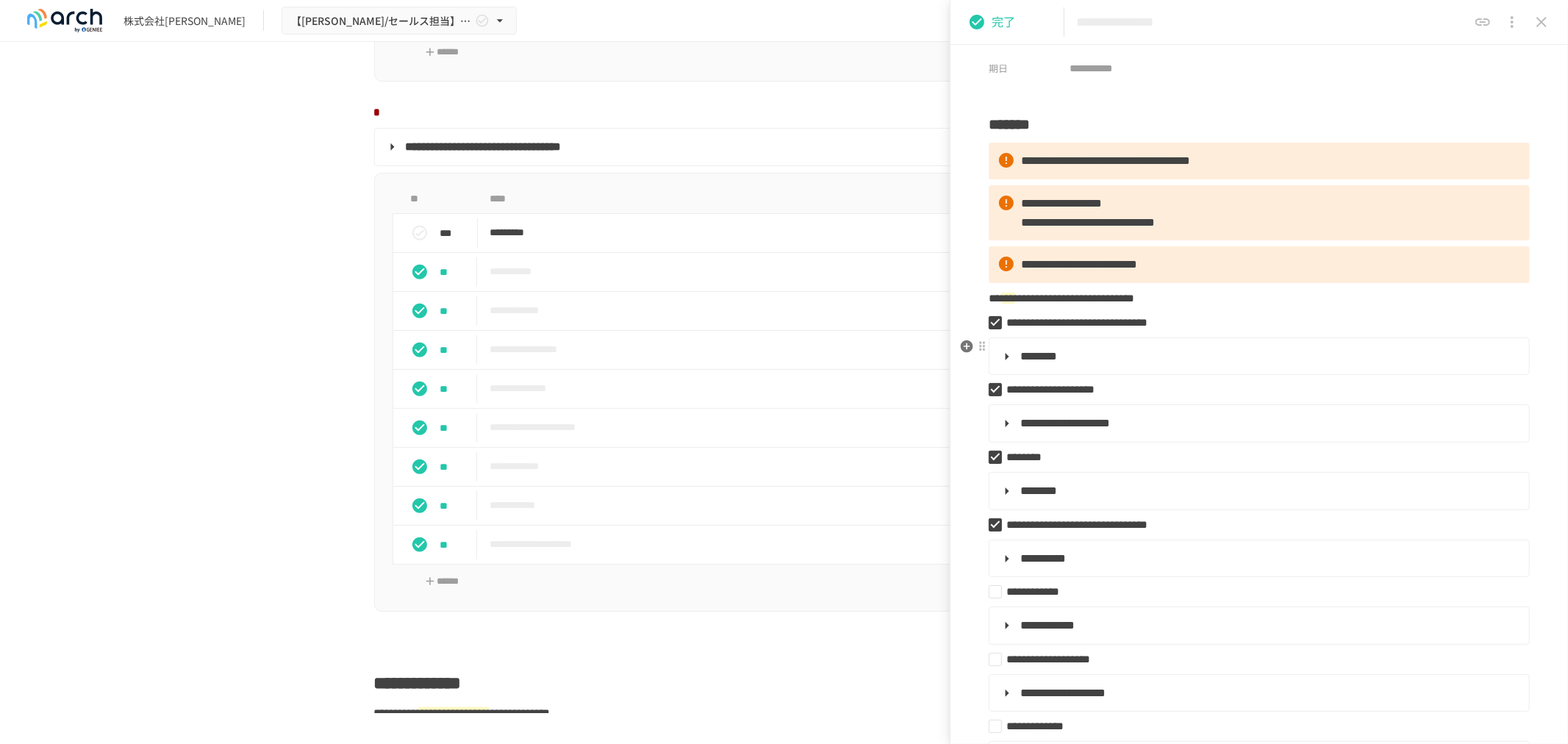 scroll, scrollTop: 82, scrollLeft: 0, axis: vertical 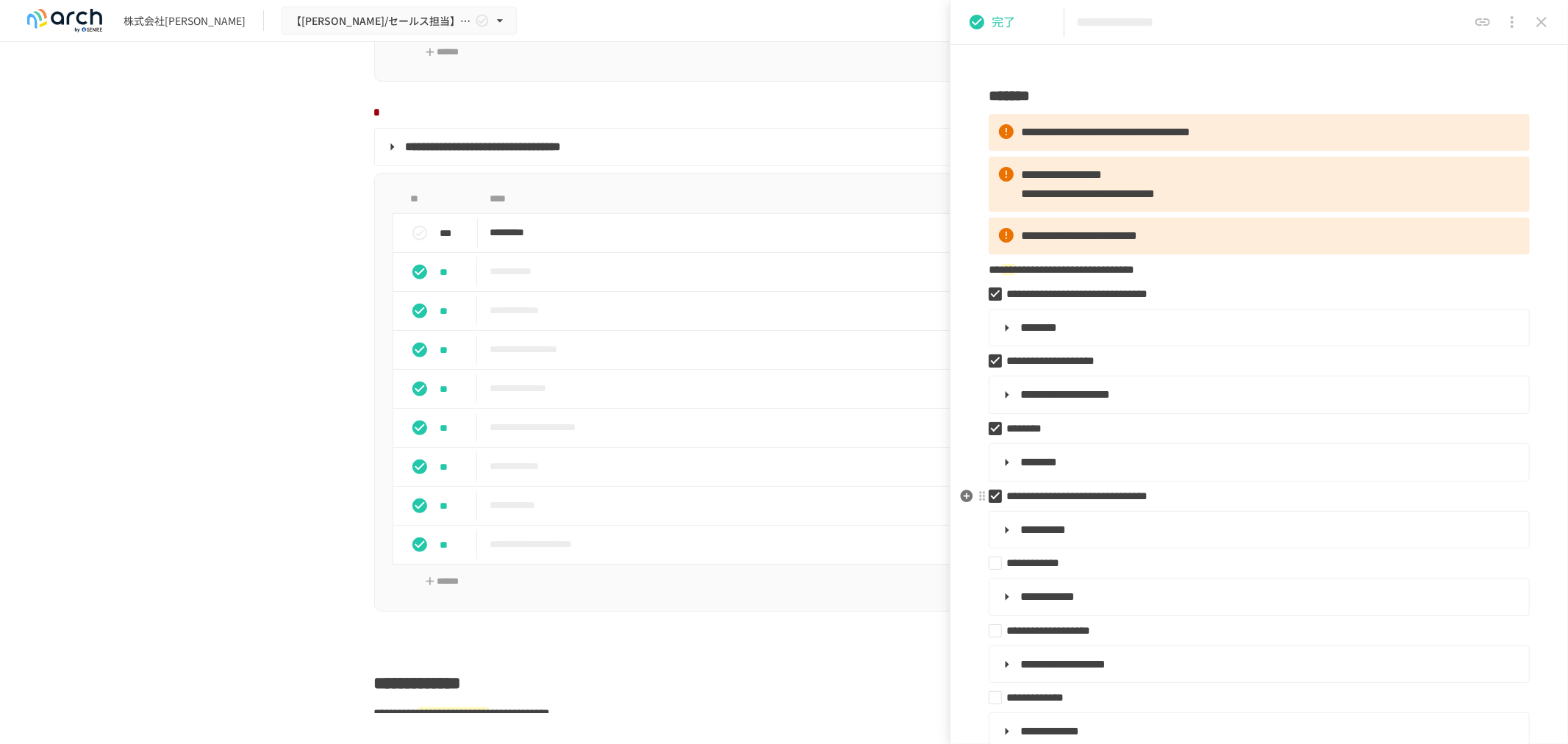 click on "**********" at bounding box center (1253, 496) 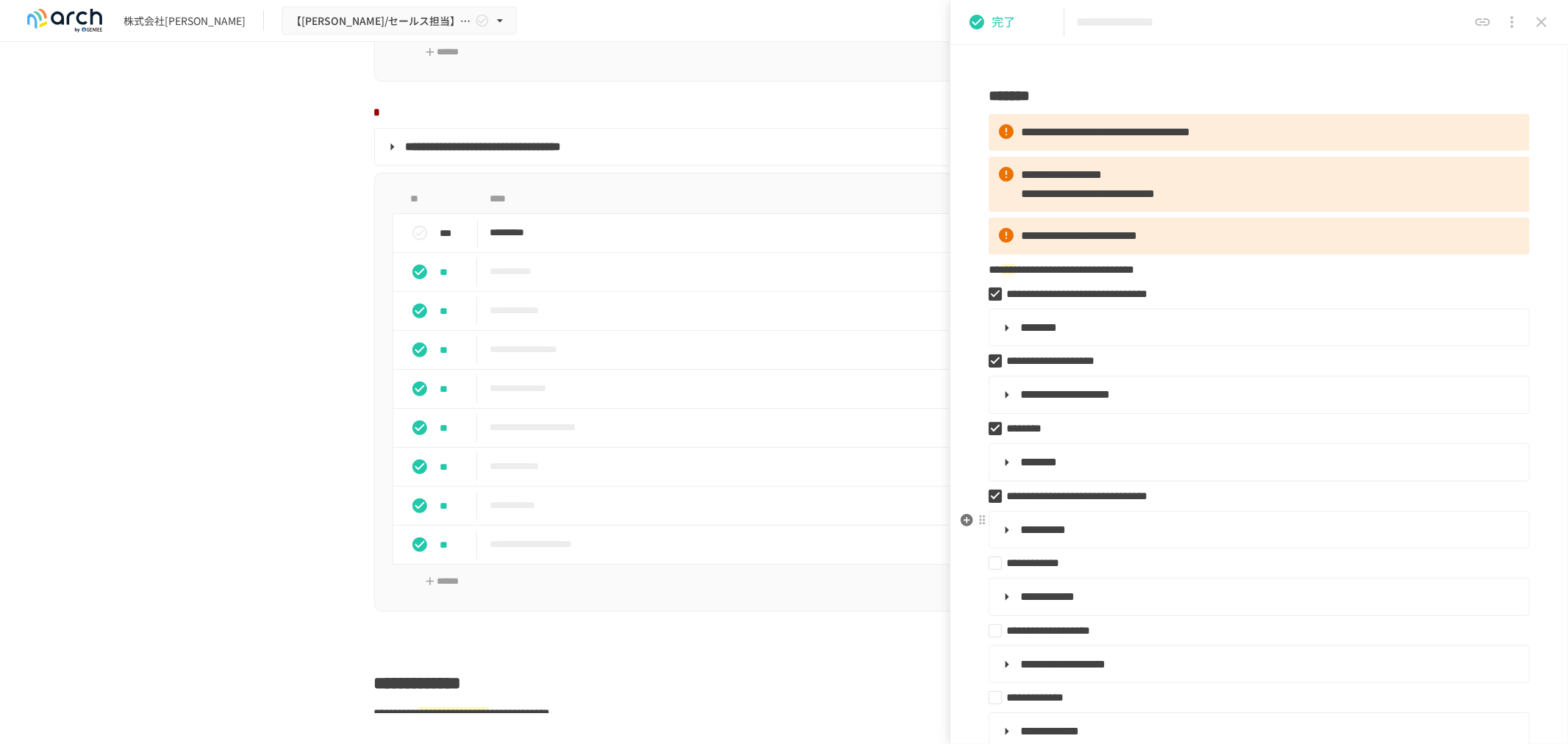 type 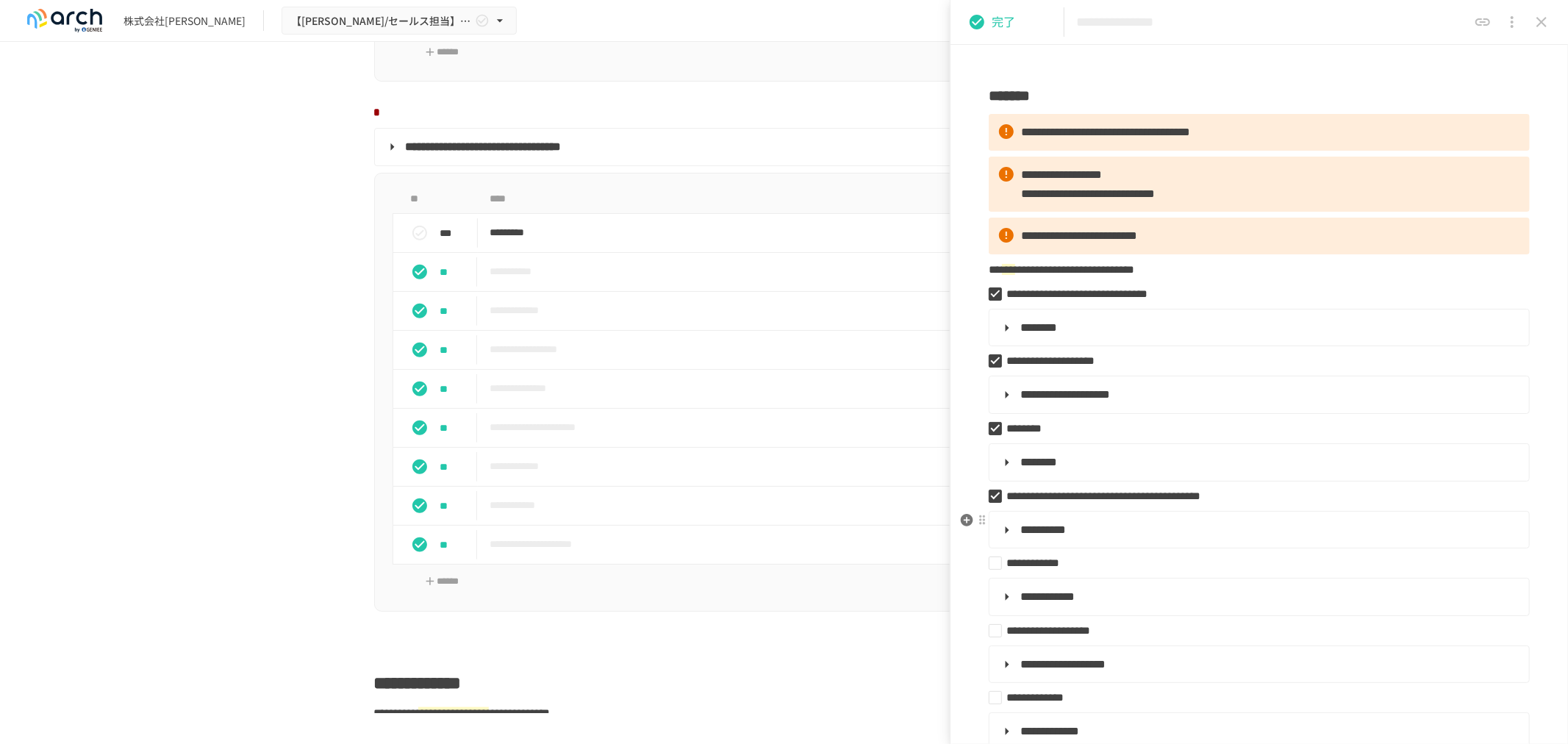 click on "**********" at bounding box center (1258, 530) 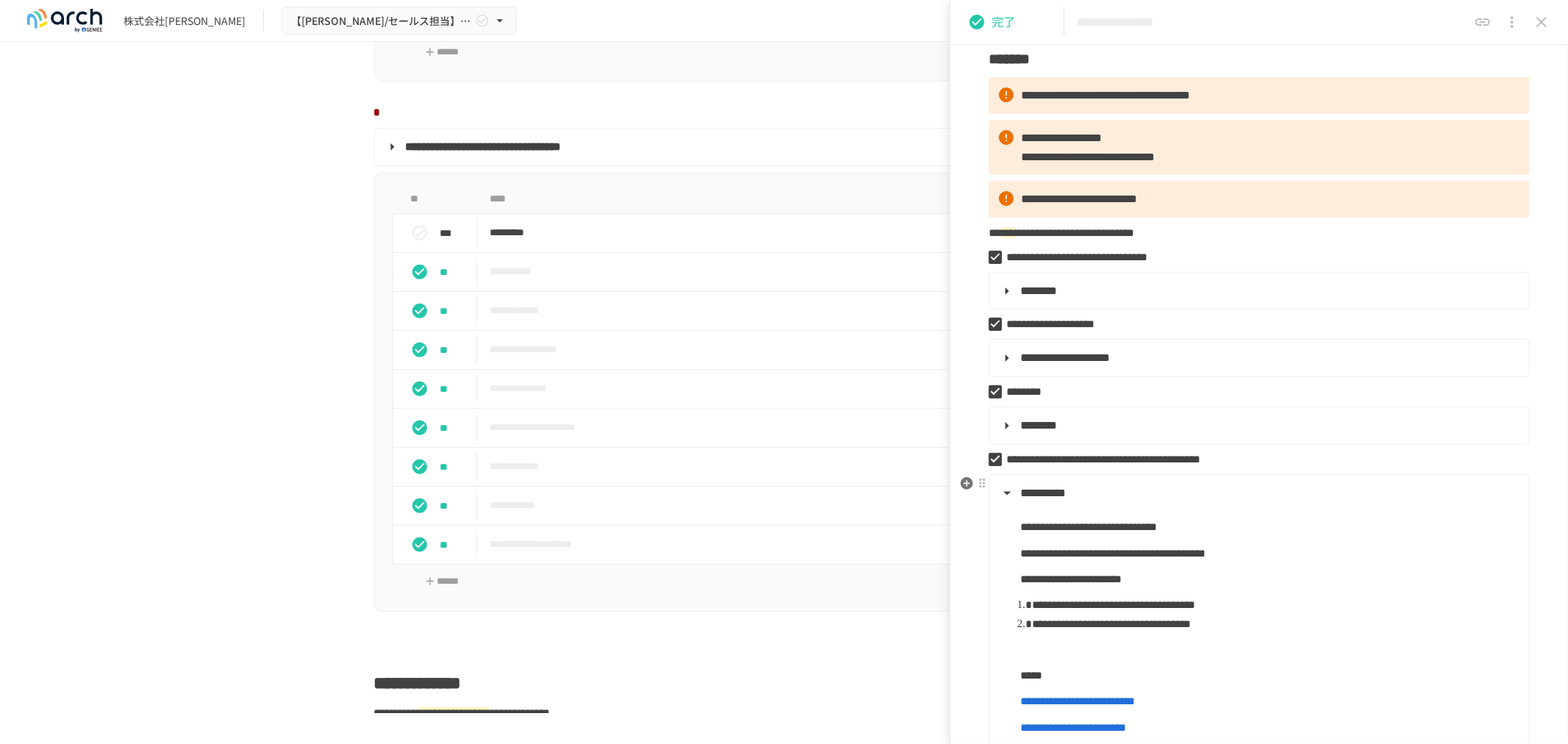 scroll, scrollTop: 82, scrollLeft: 0, axis: vertical 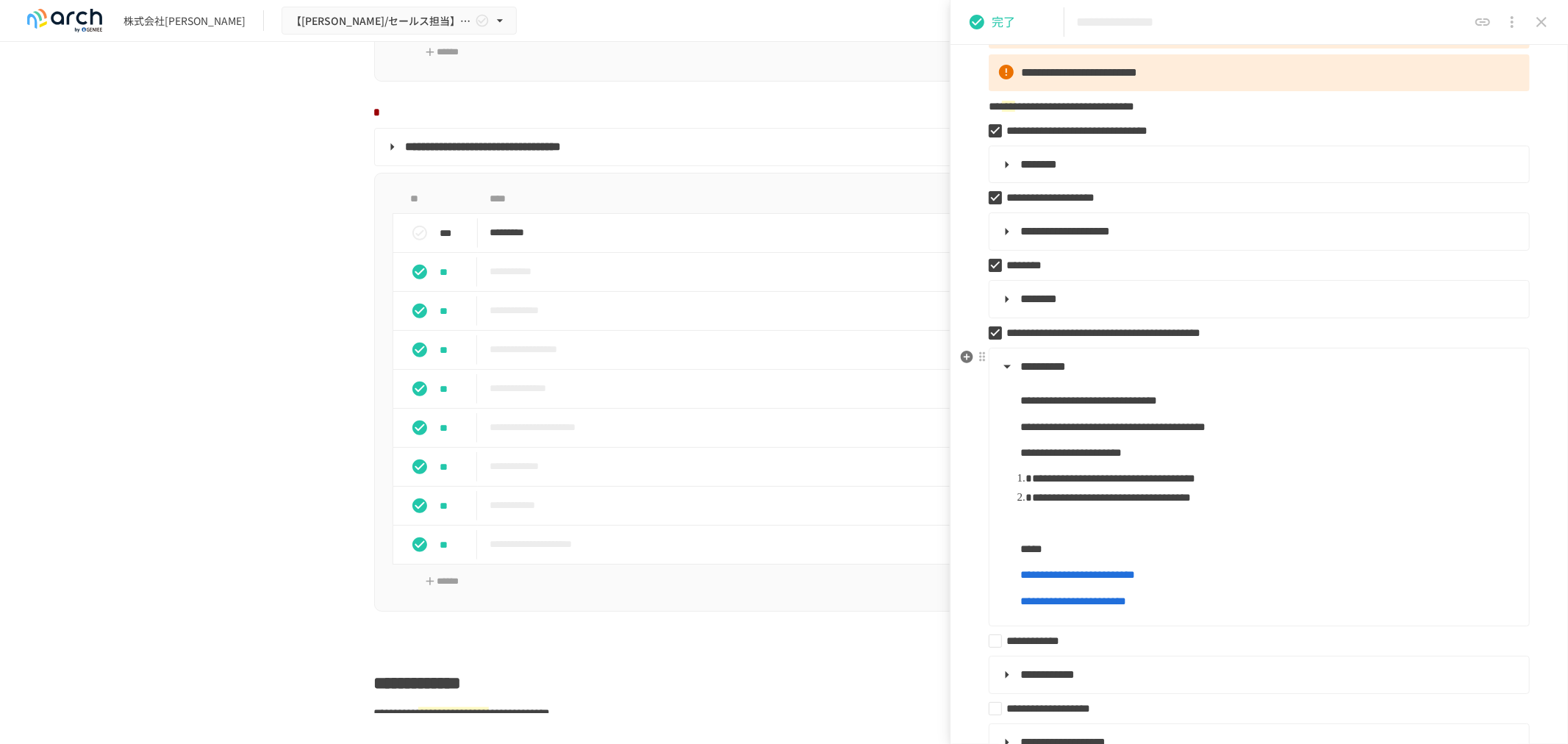 click on "**********" at bounding box center (1258, 493) 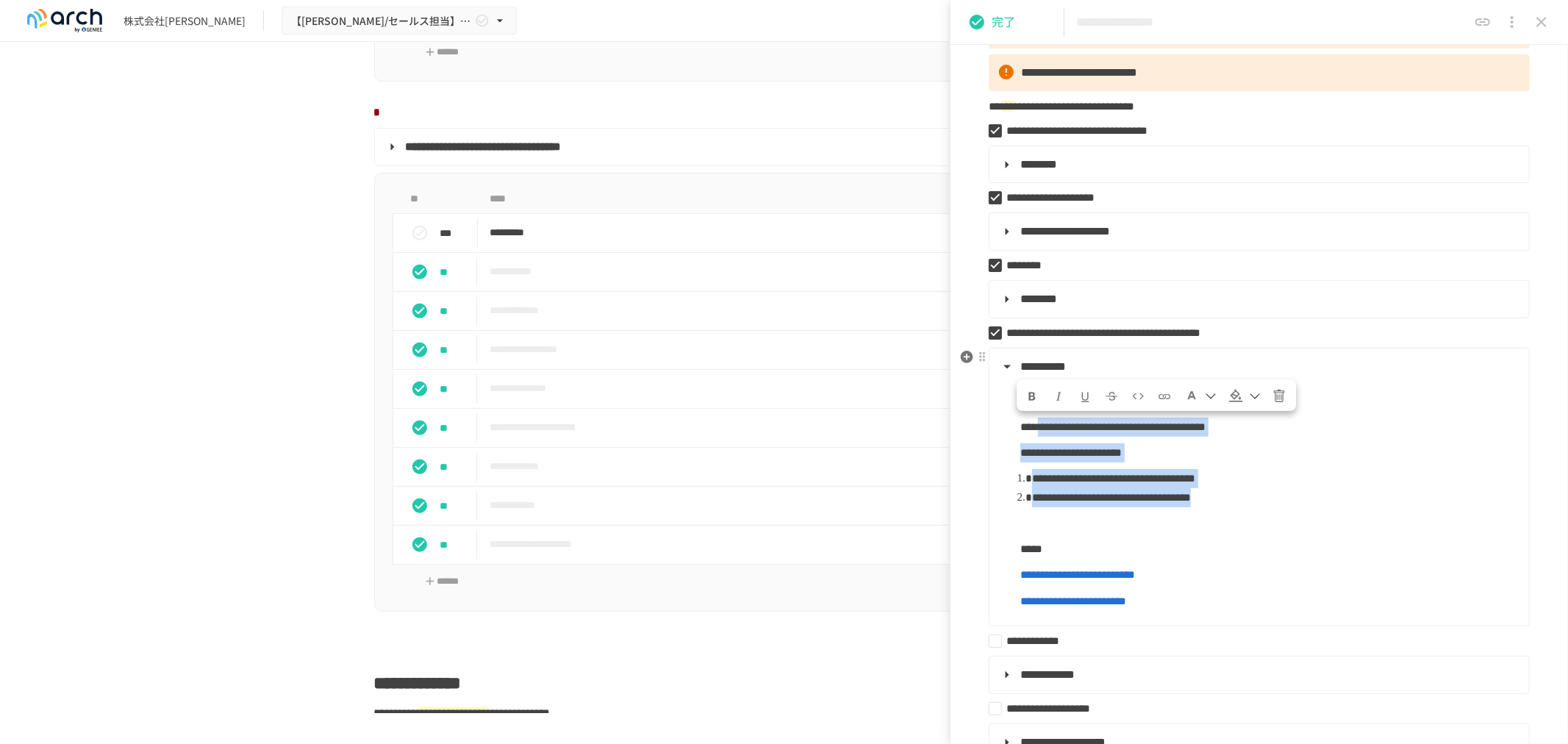 drag, startPoint x: 1081, startPoint y: 421, endPoint x: 1414, endPoint y: 501, distance: 342.47482 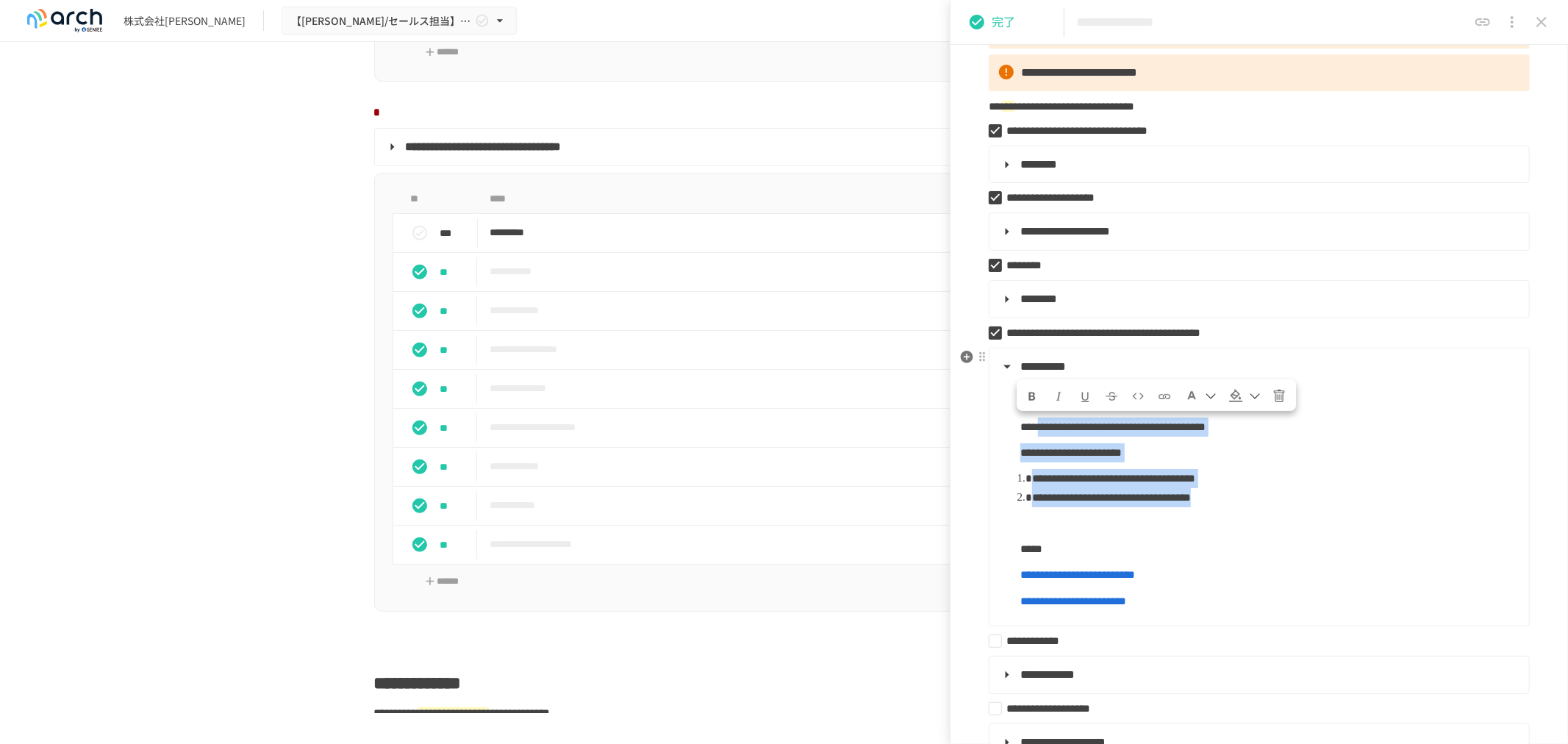 click on "**********" at bounding box center [1258, 493] 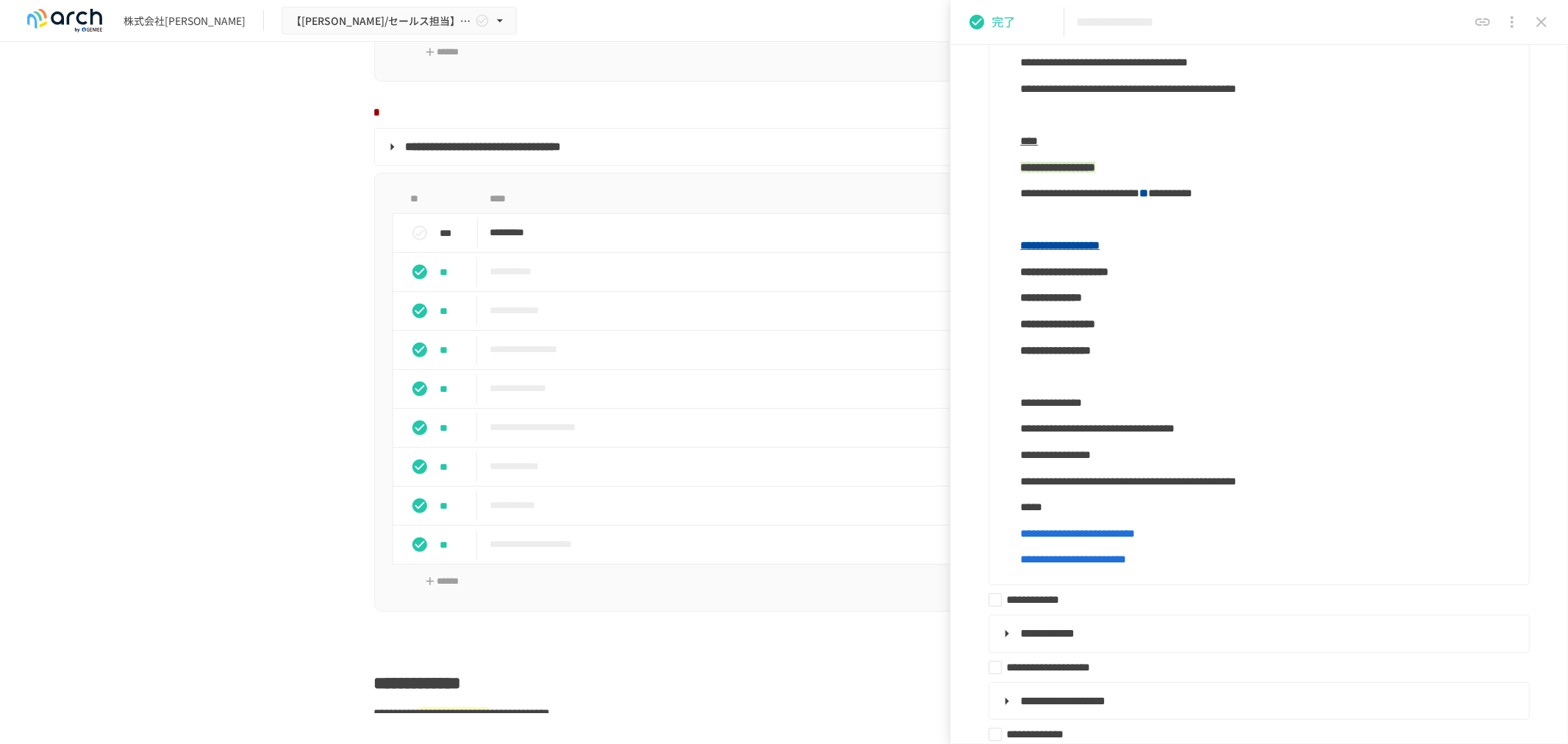 scroll, scrollTop: 611, scrollLeft: 0, axis: vertical 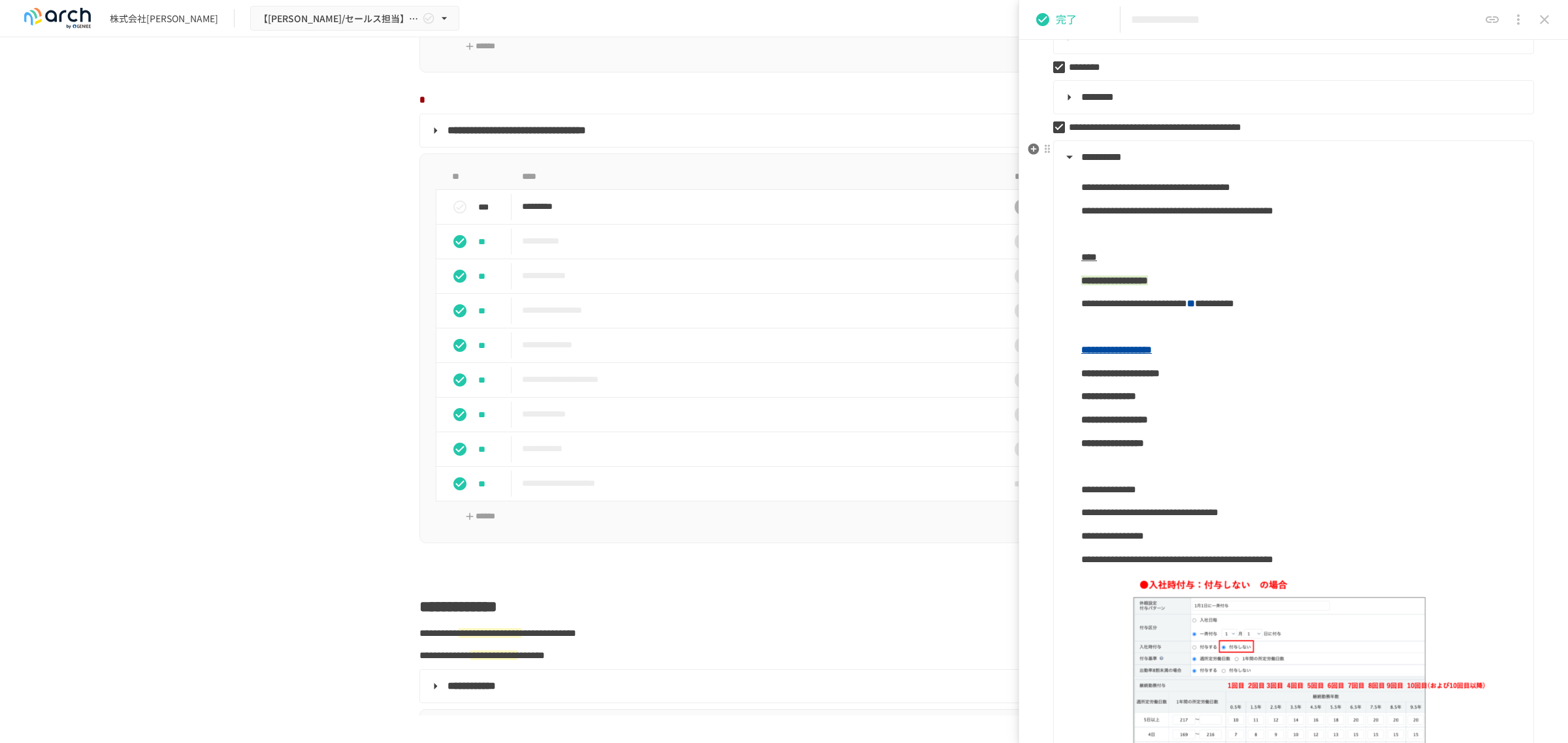 click on "**********" at bounding box center [1292, 157] 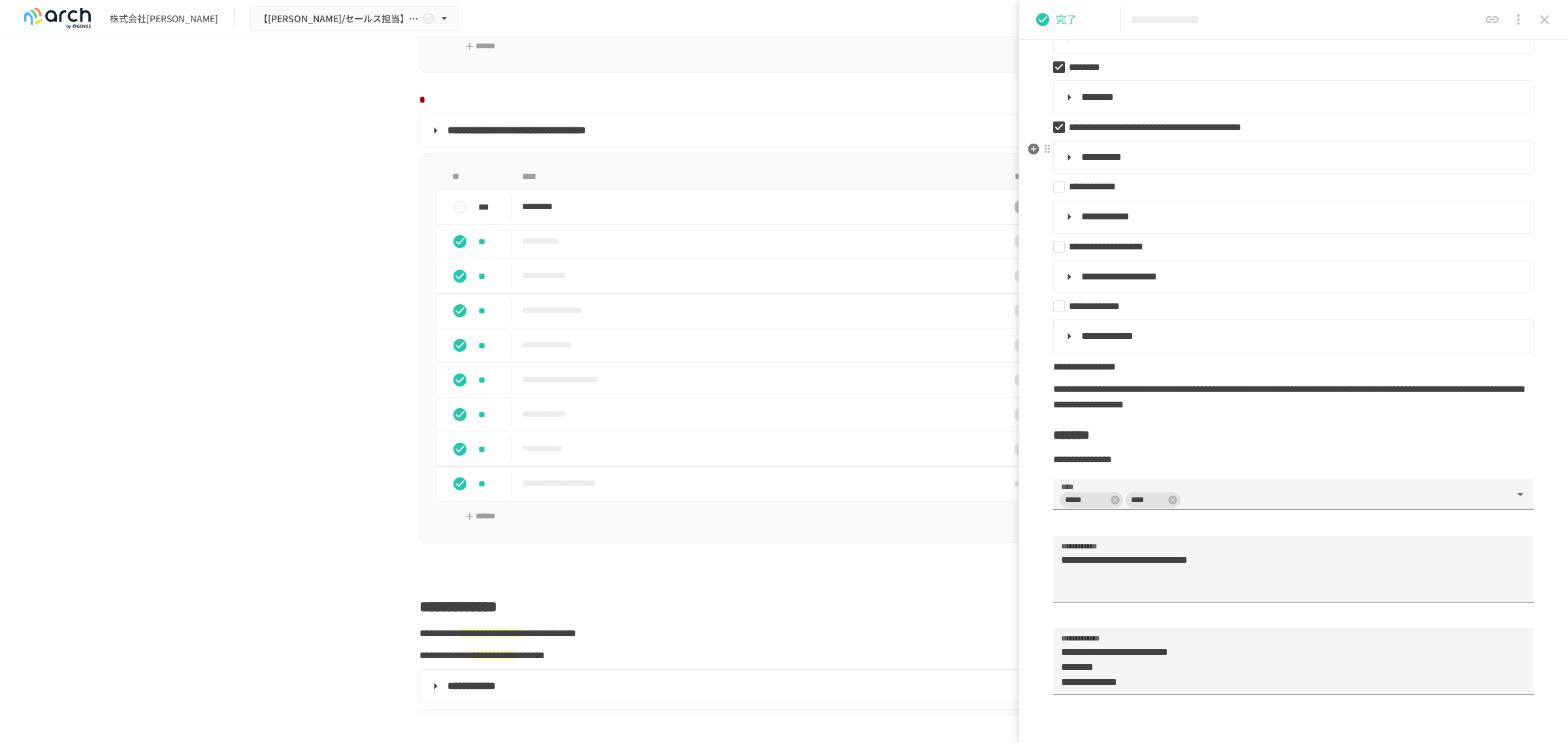 click on "**********" at bounding box center [1292, 157] 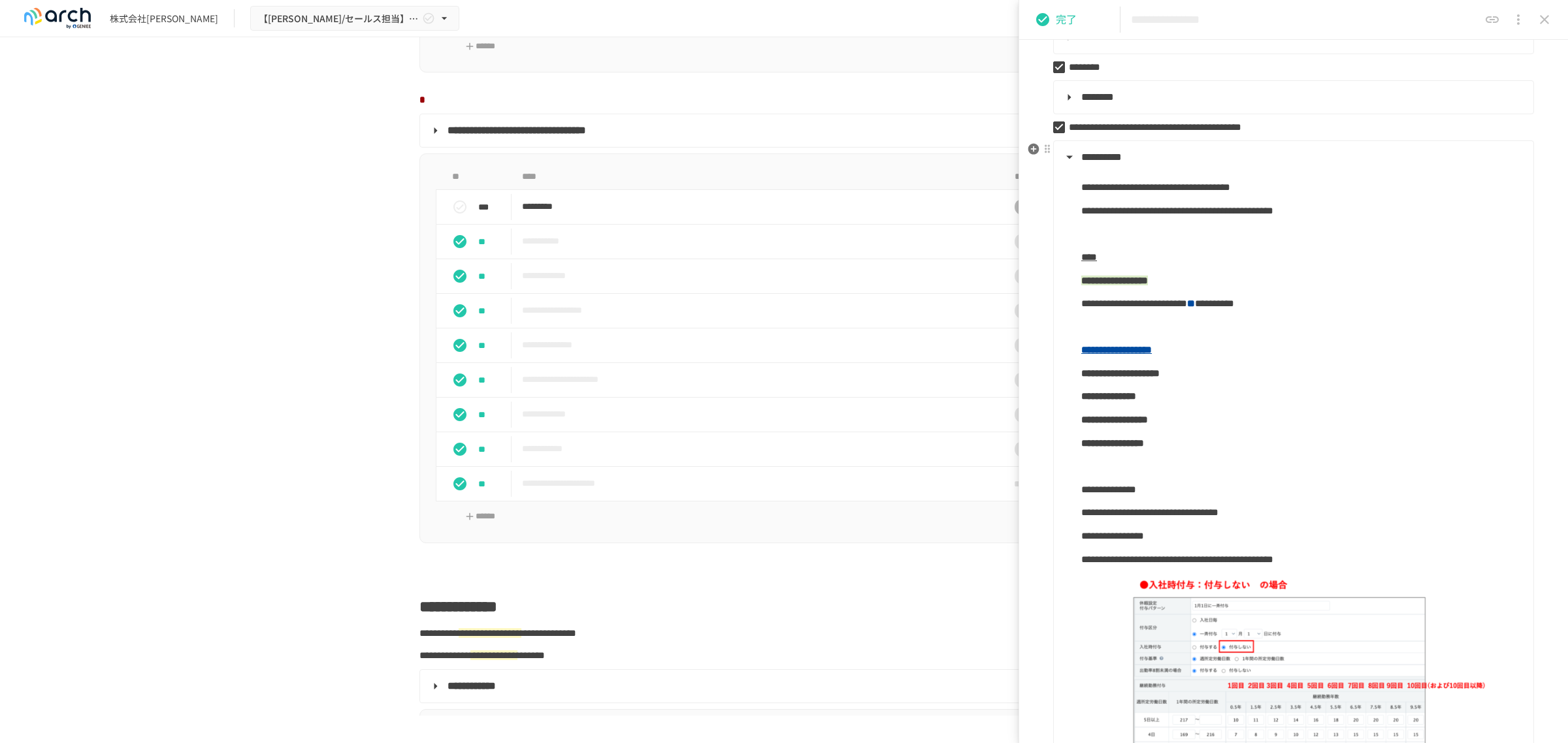 click on "**********" at bounding box center (1292, 157) 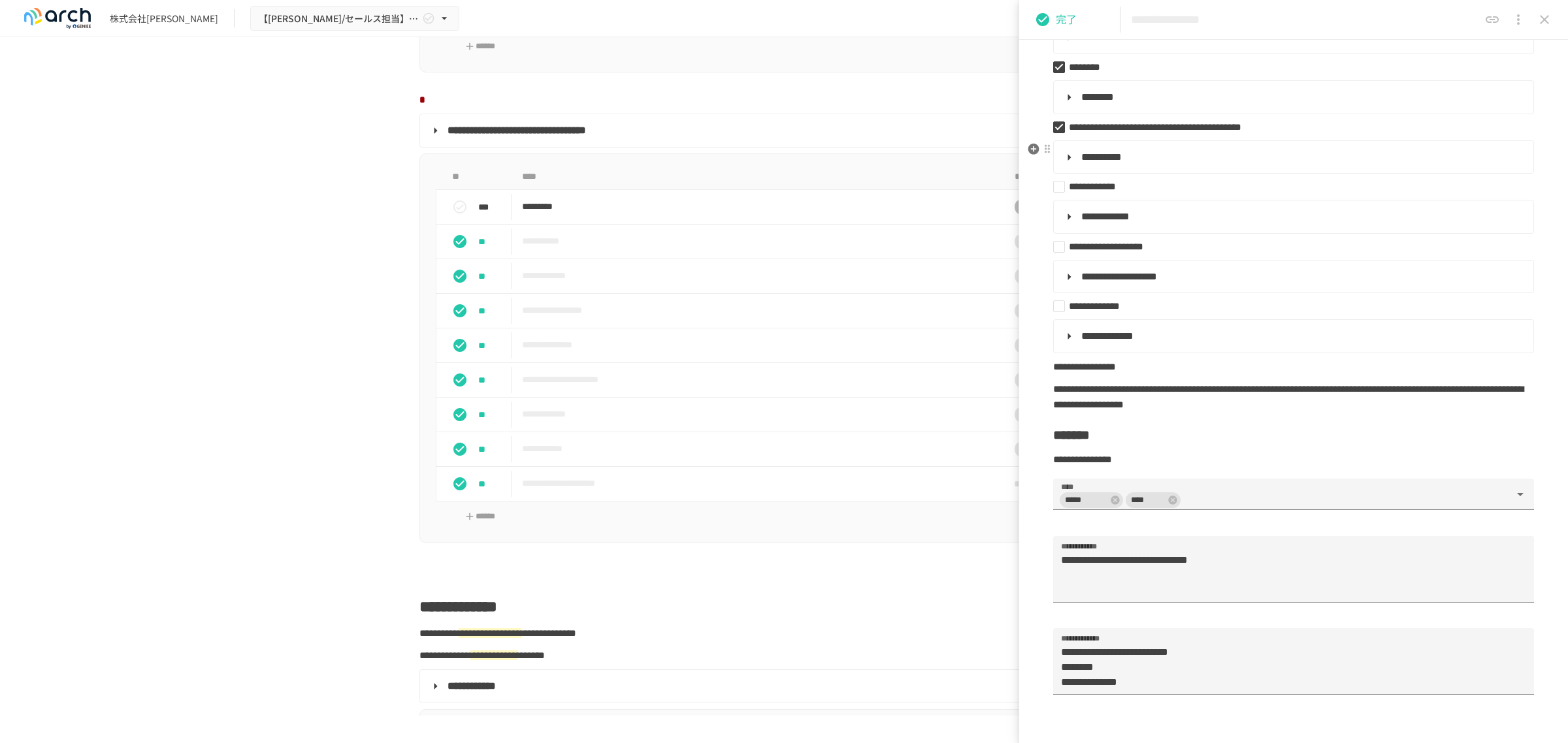 click on "**********" at bounding box center [1292, 157] 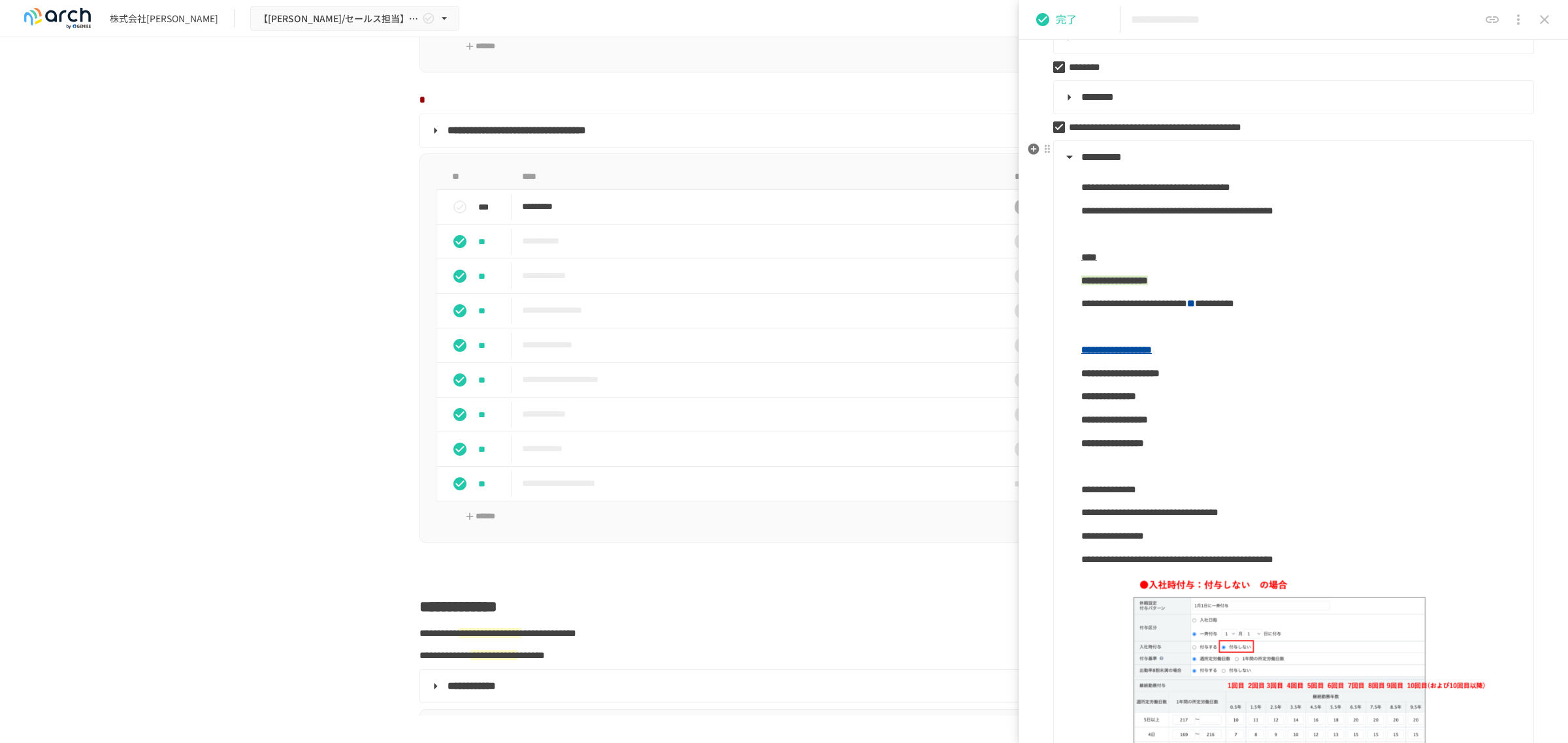 click on "**********" at bounding box center [1156, 187] 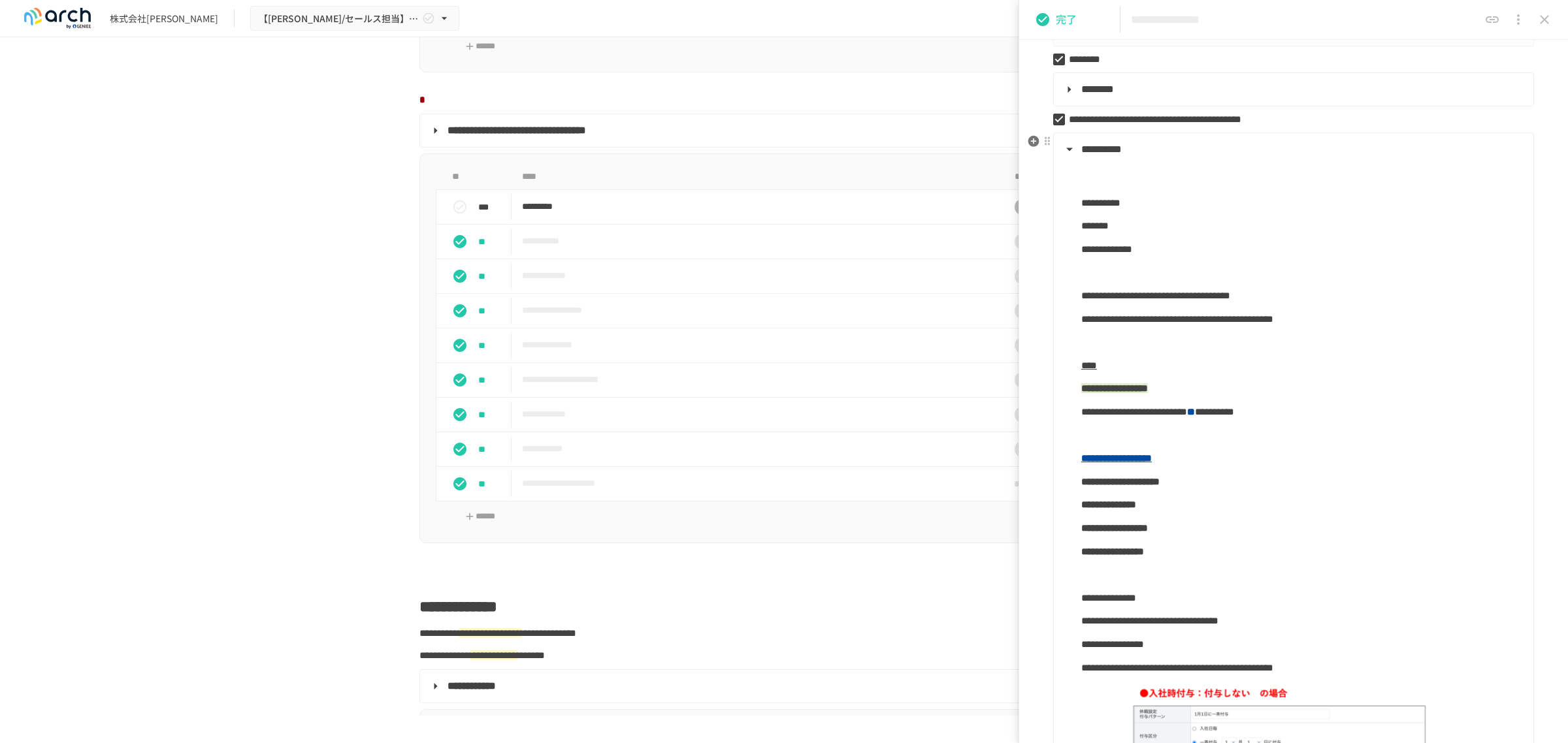 scroll, scrollTop: 304, scrollLeft: 0, axis: vertical 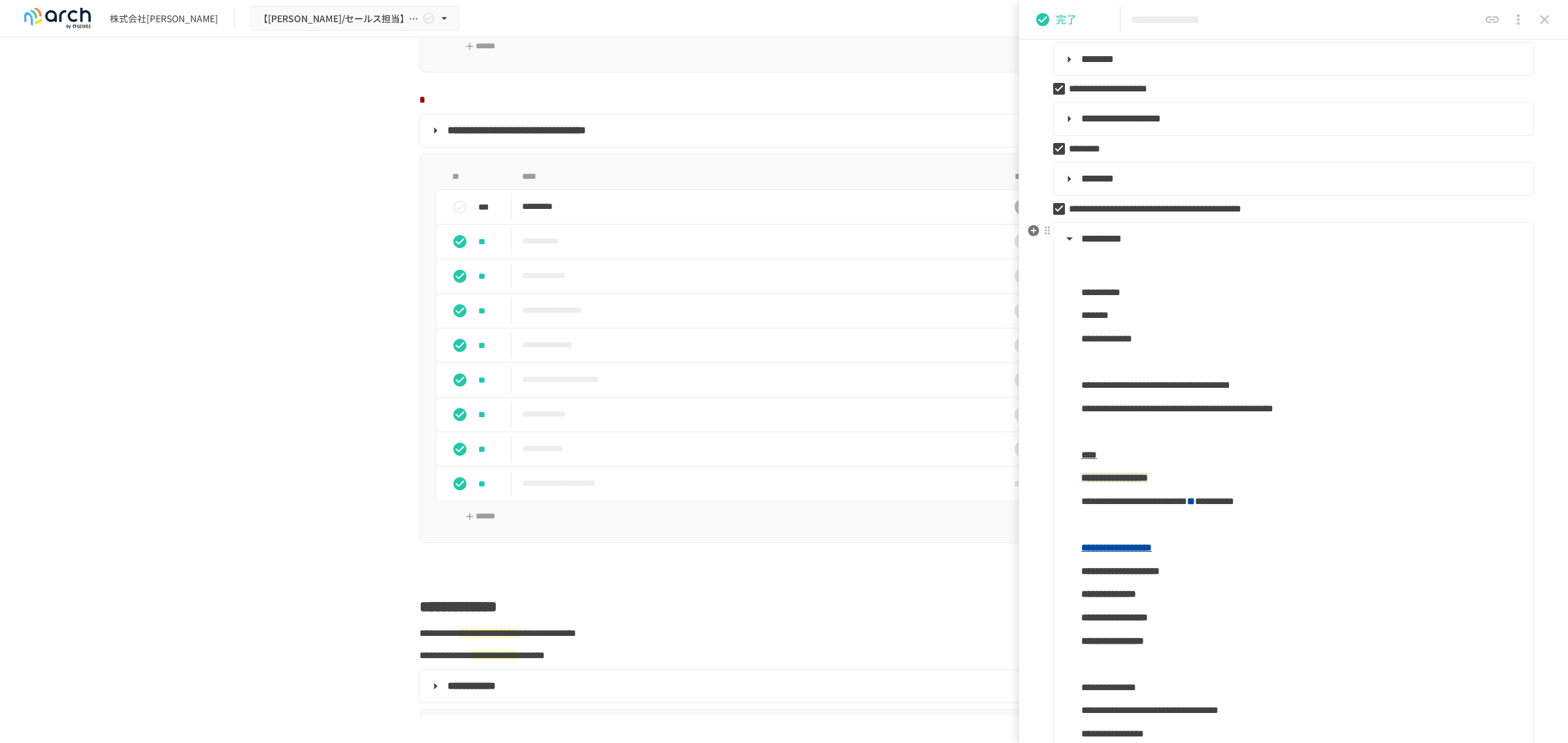 click on "**********" at bounding box center [1292, 239] 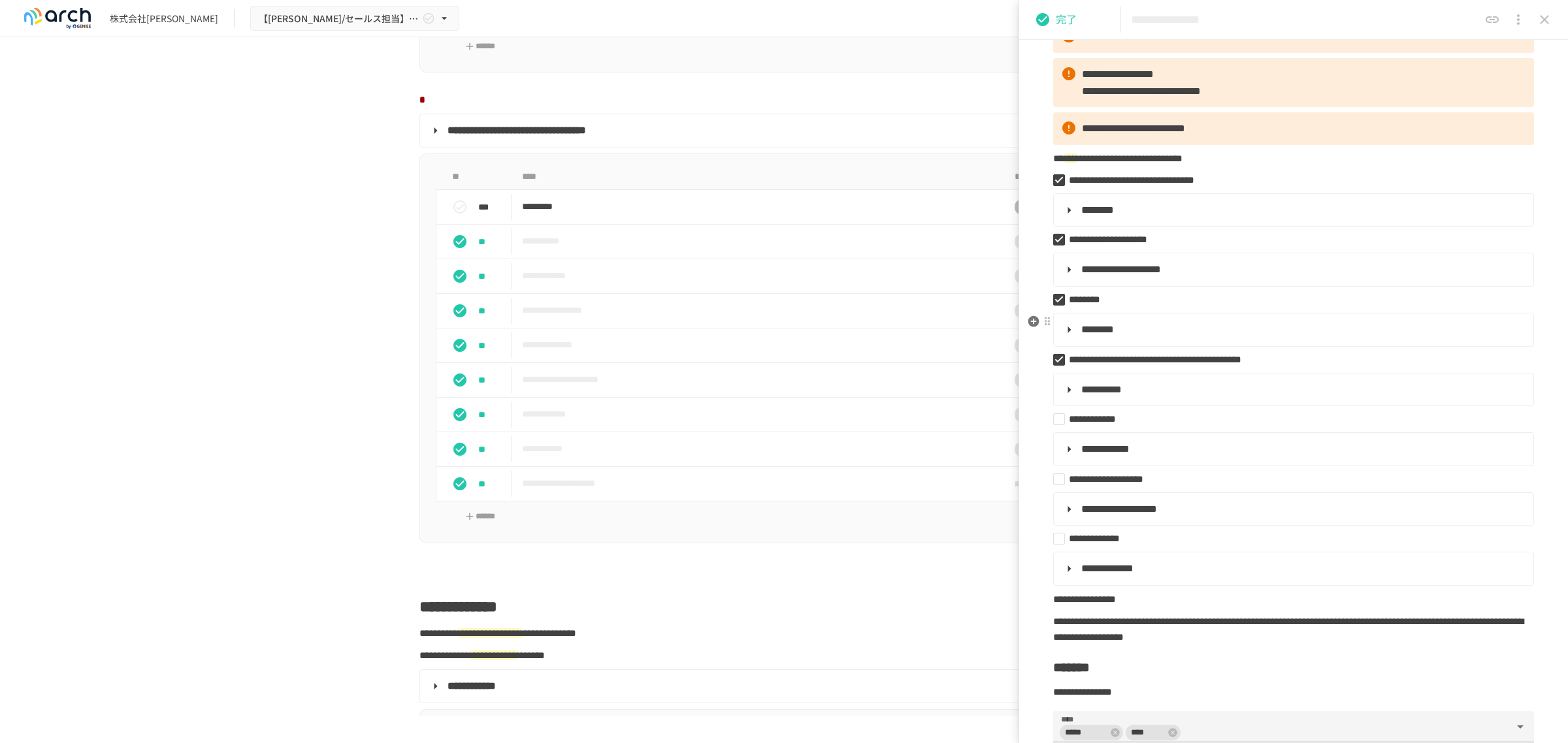 scroll, scrollTop: 141, scrollLeft: 0, axis: vertical 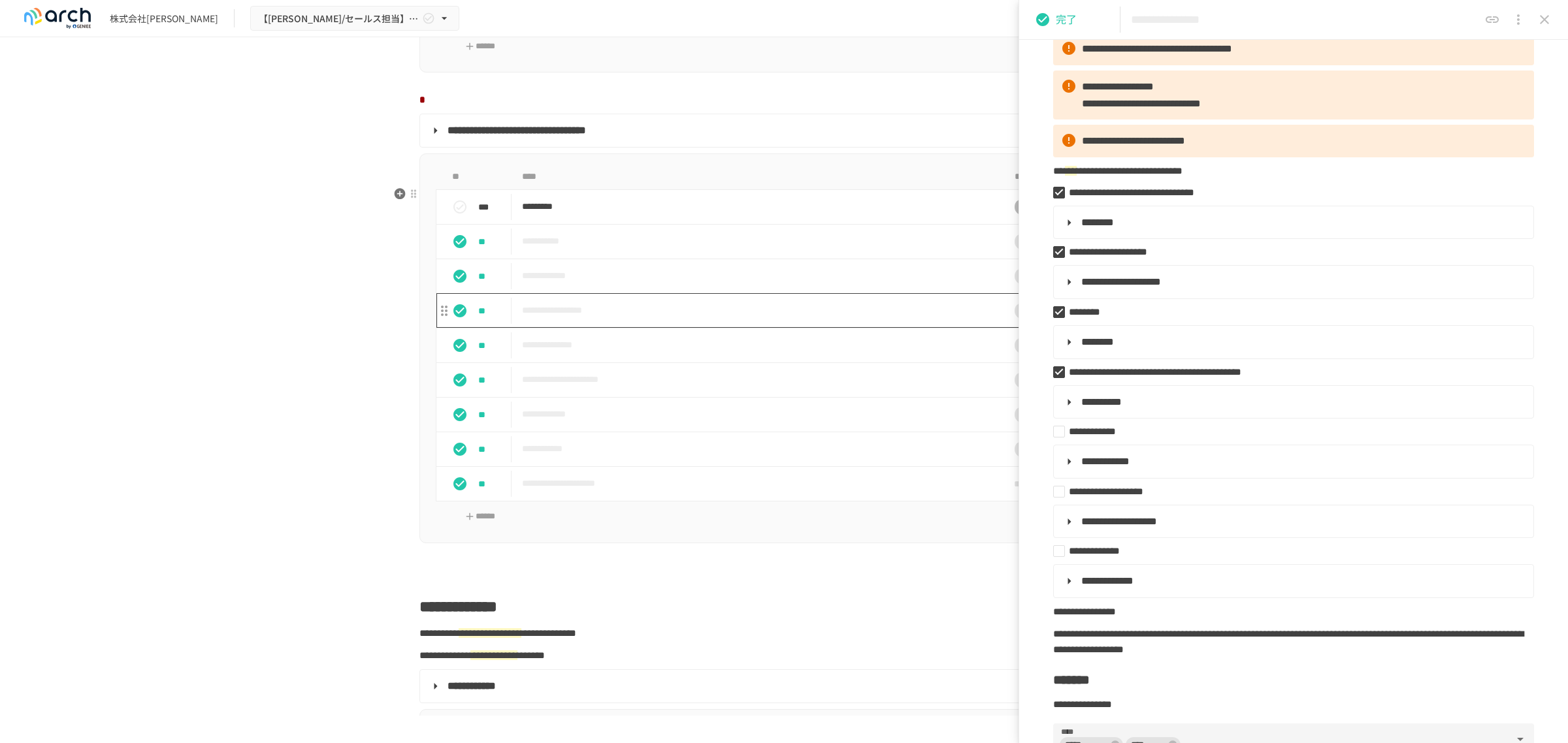 click on "**********" at bounding box center (756, 310) 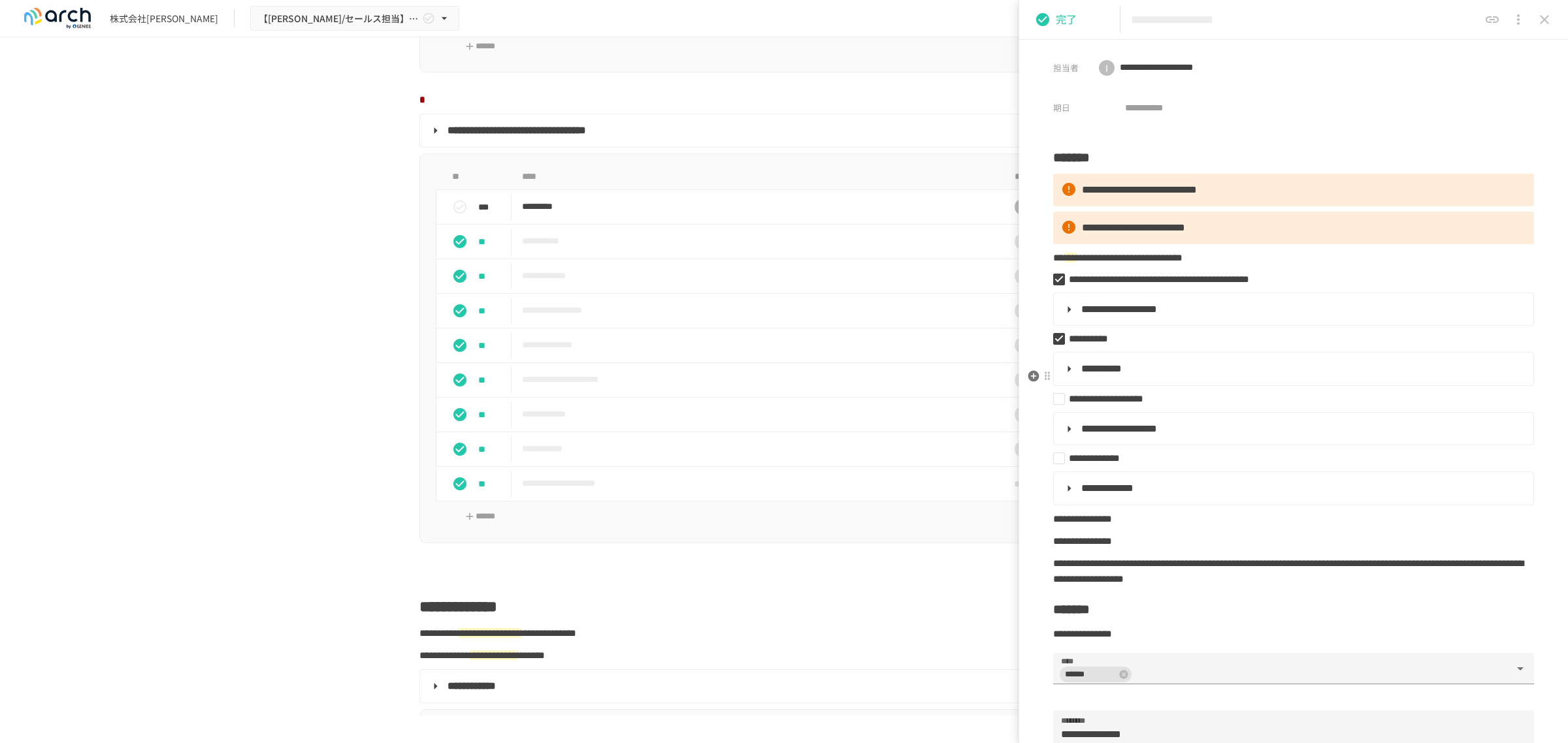 click on "**********" at bounding box center [1292, 369] 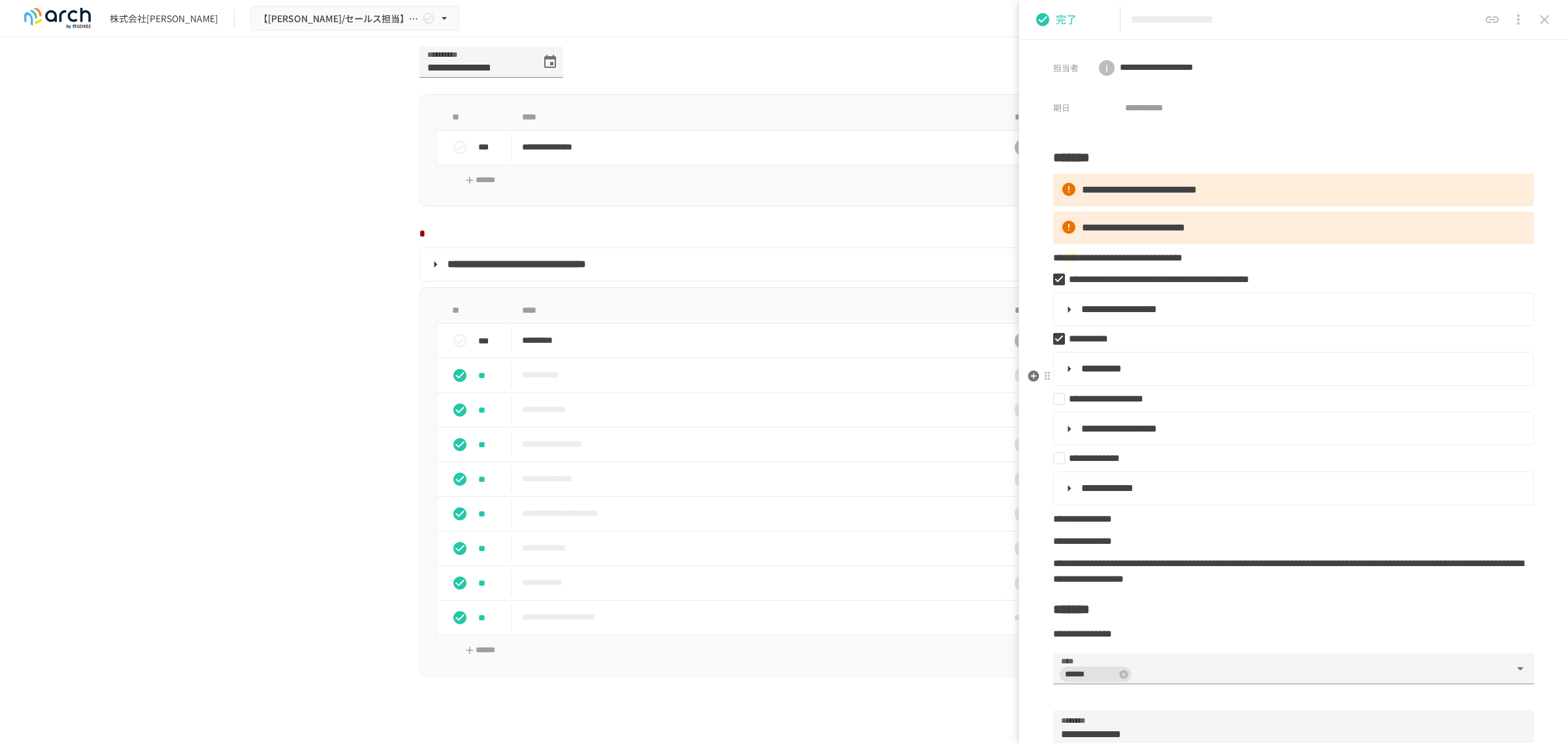 scroll, scrollTop: 960, scrollLeft: 0, axis: vertical 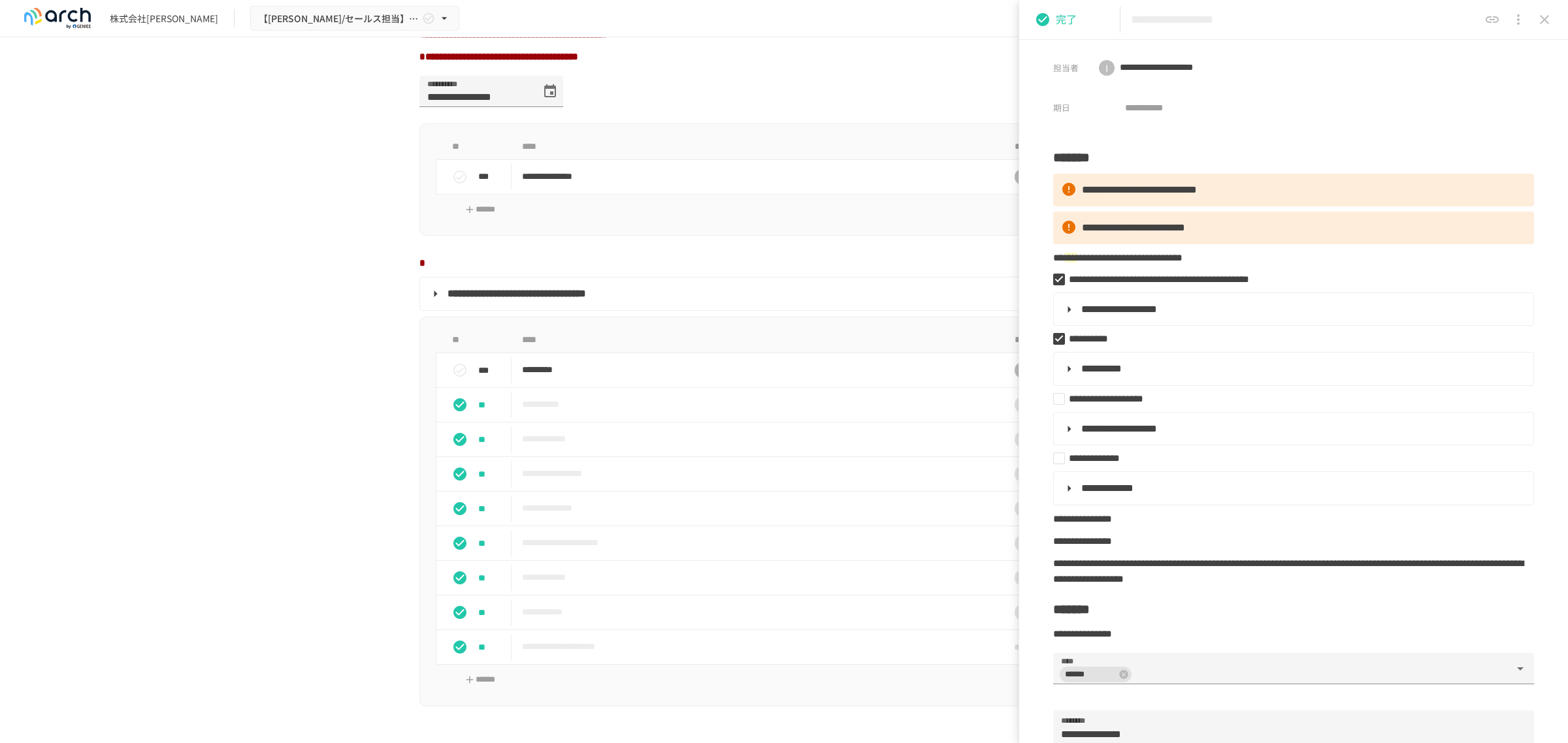 click 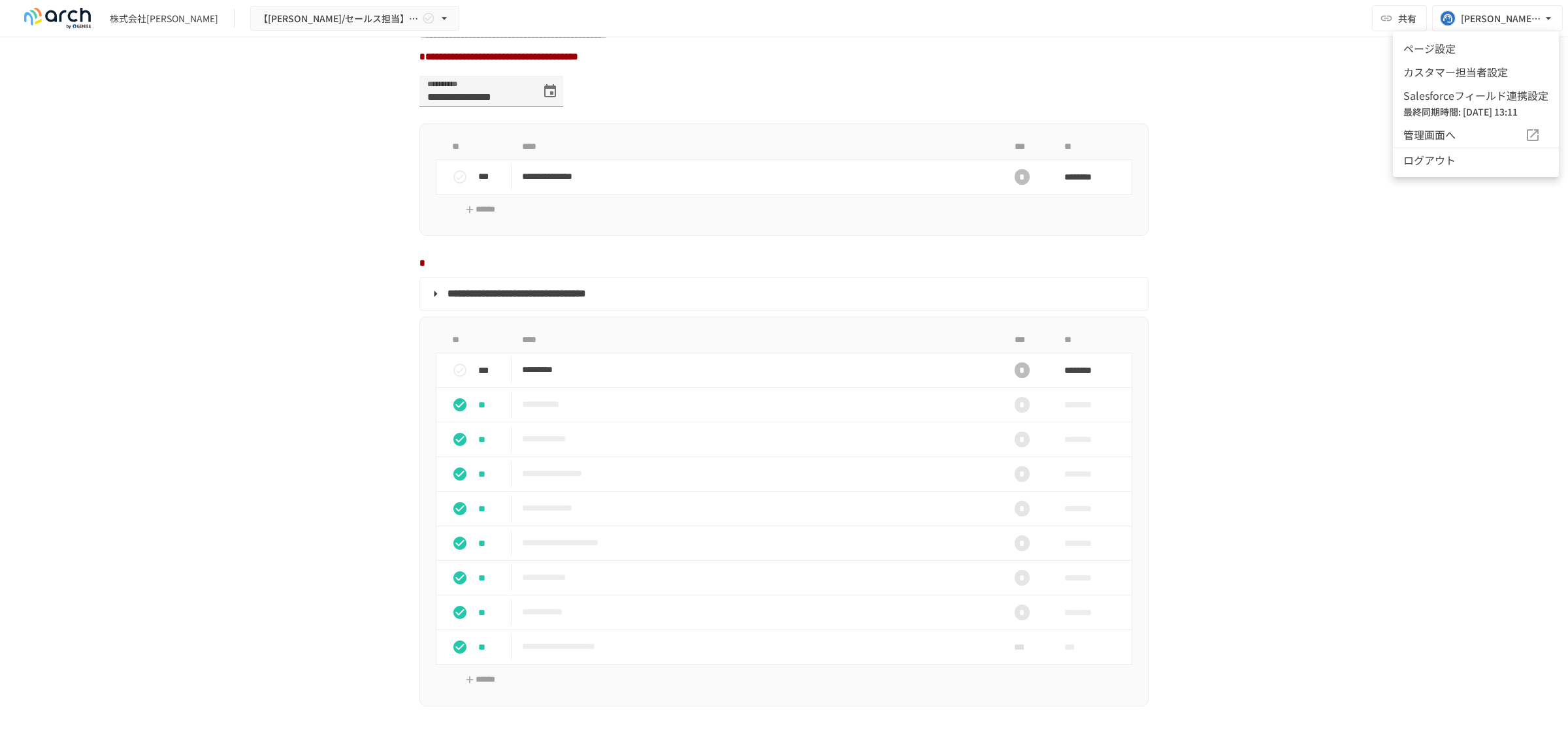 click at bounding box center [784, 372] 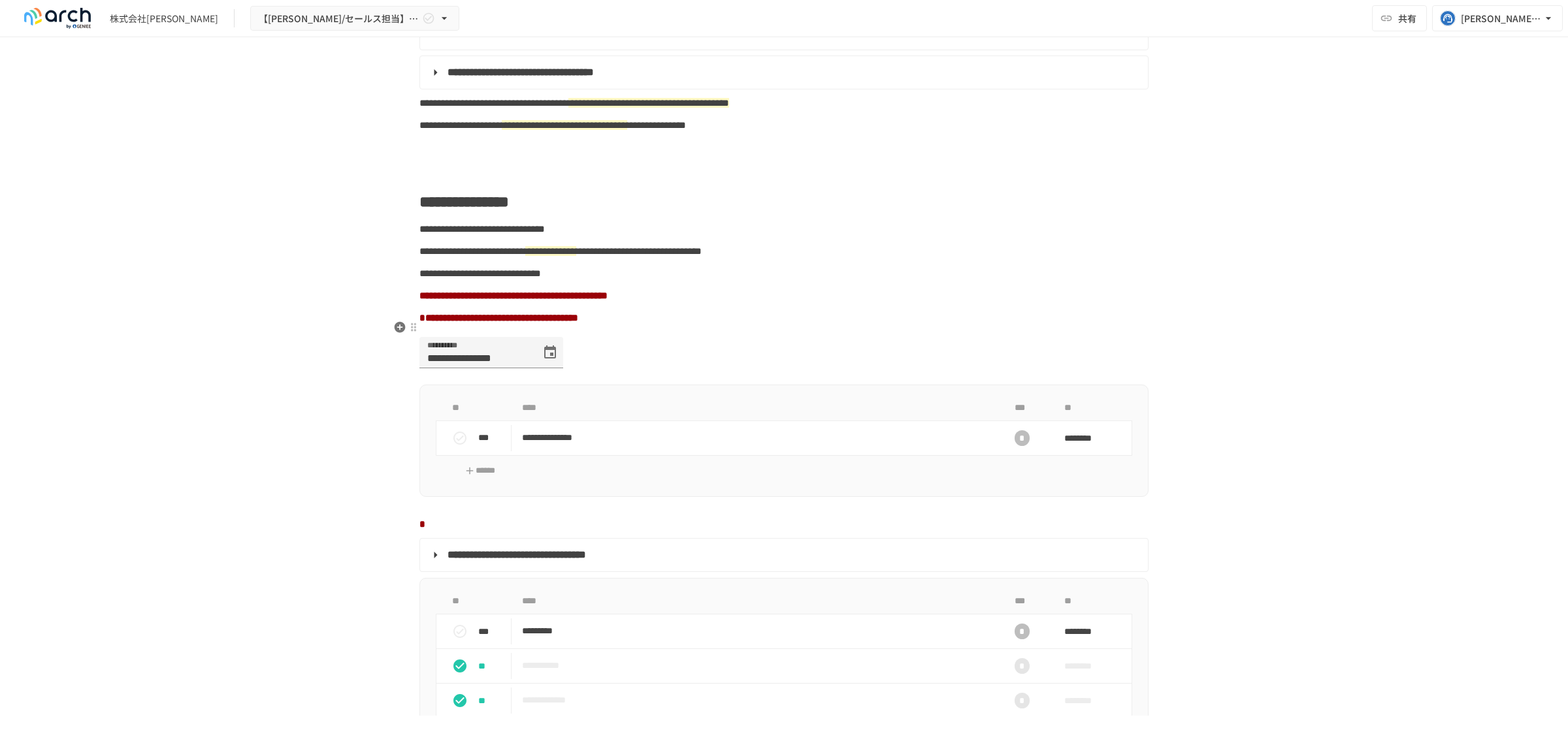 scroll, scrollTop: 797, scrollLeft: 0, axis: vertical 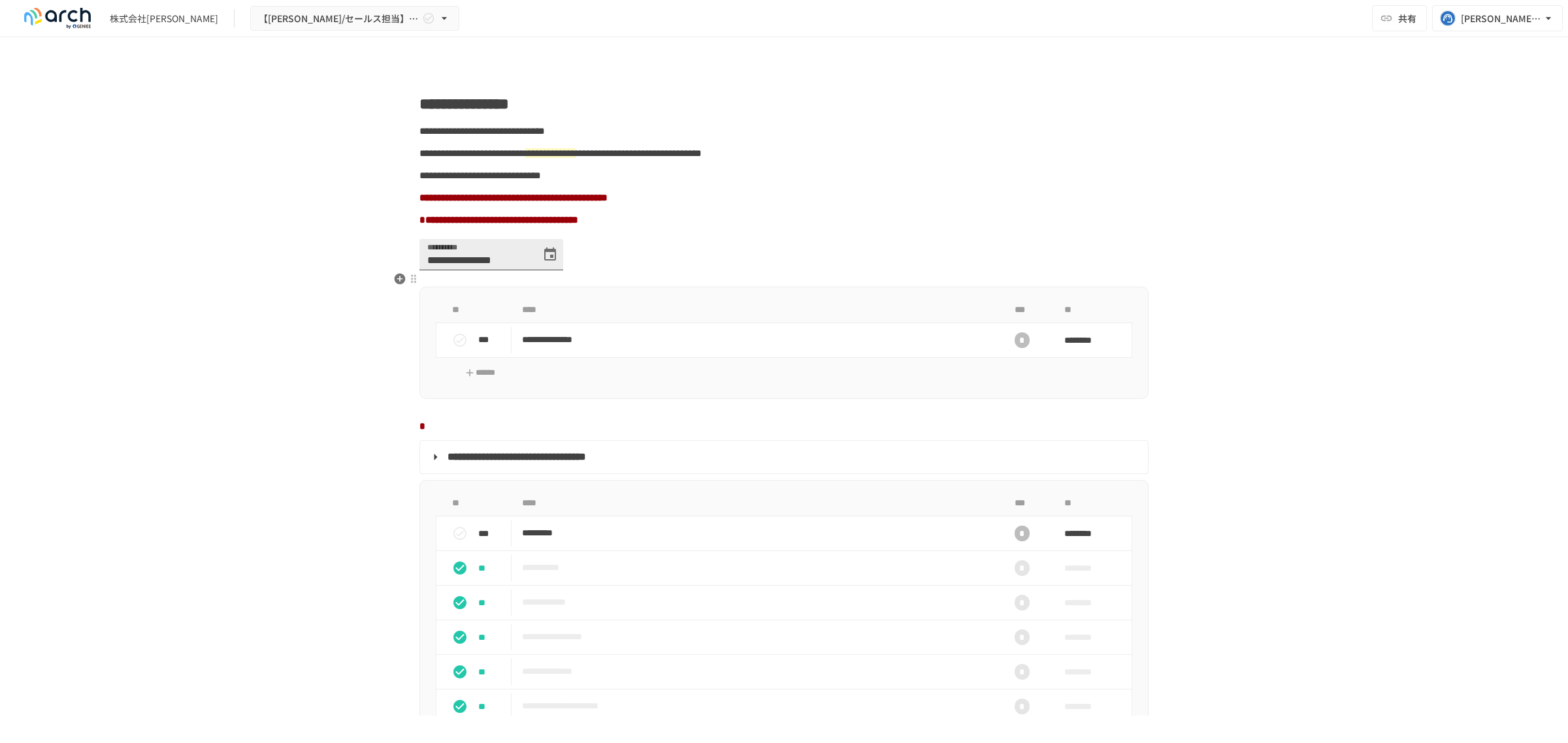 click 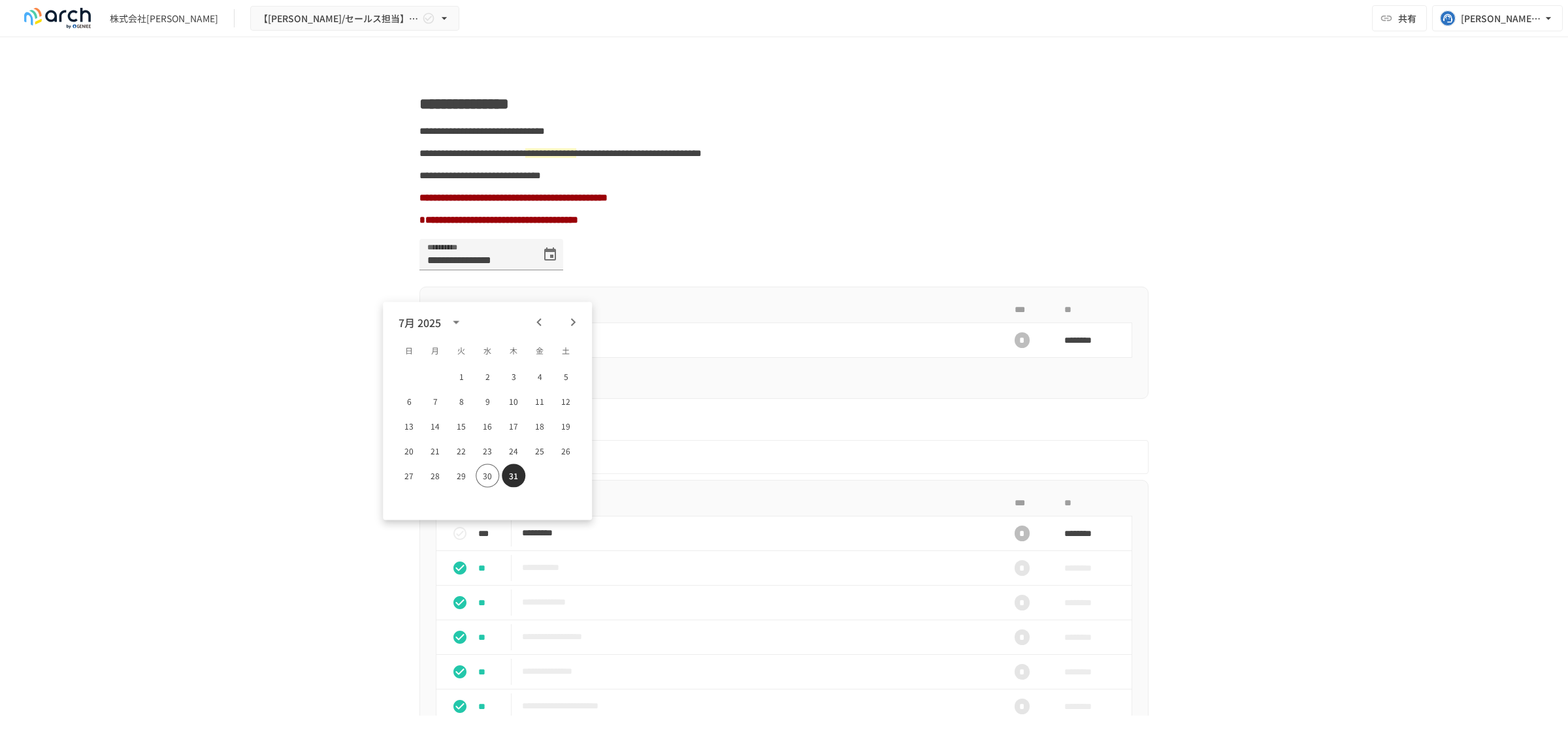 click on "31" at bounding box center [514, 476] 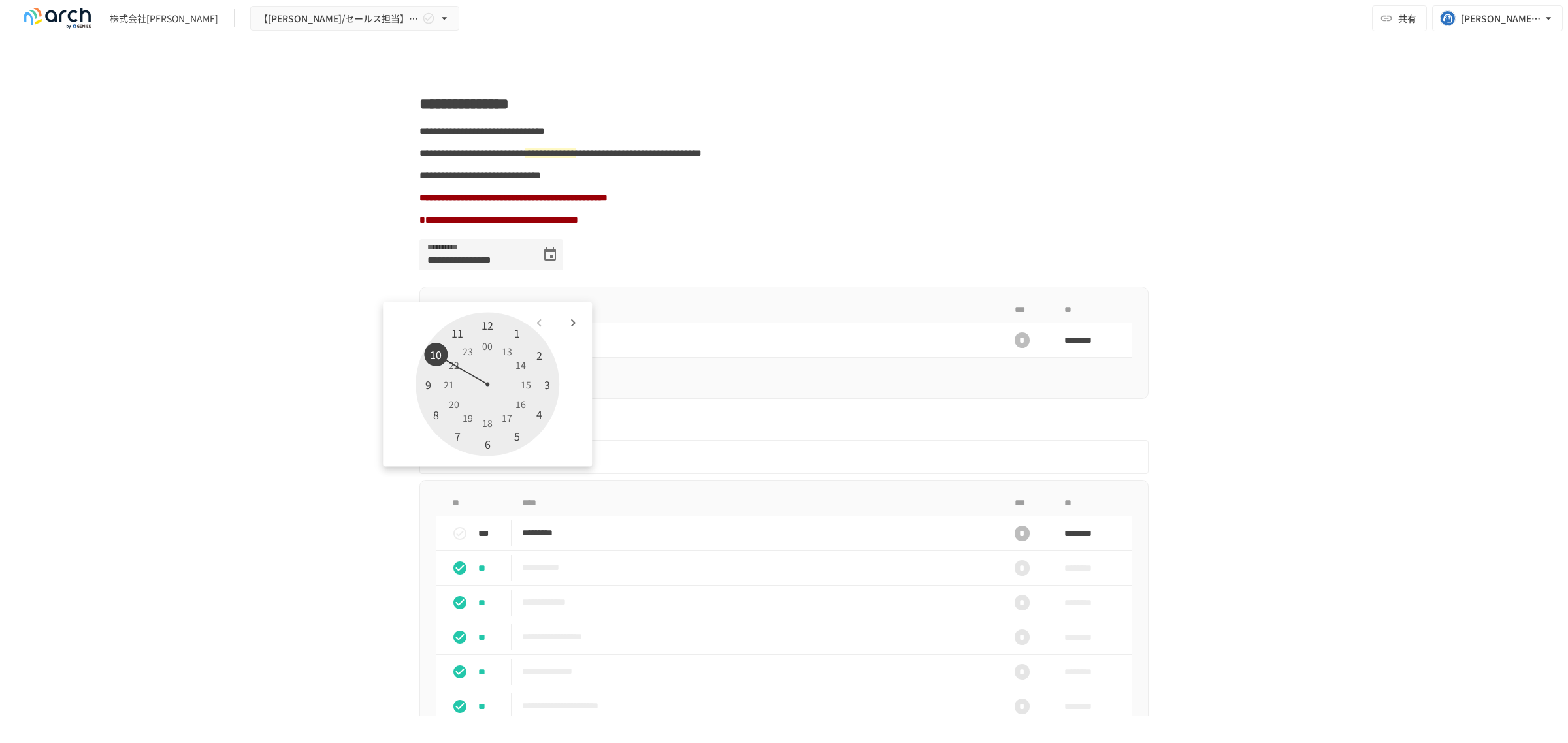 click at bounding box center [487, 385] 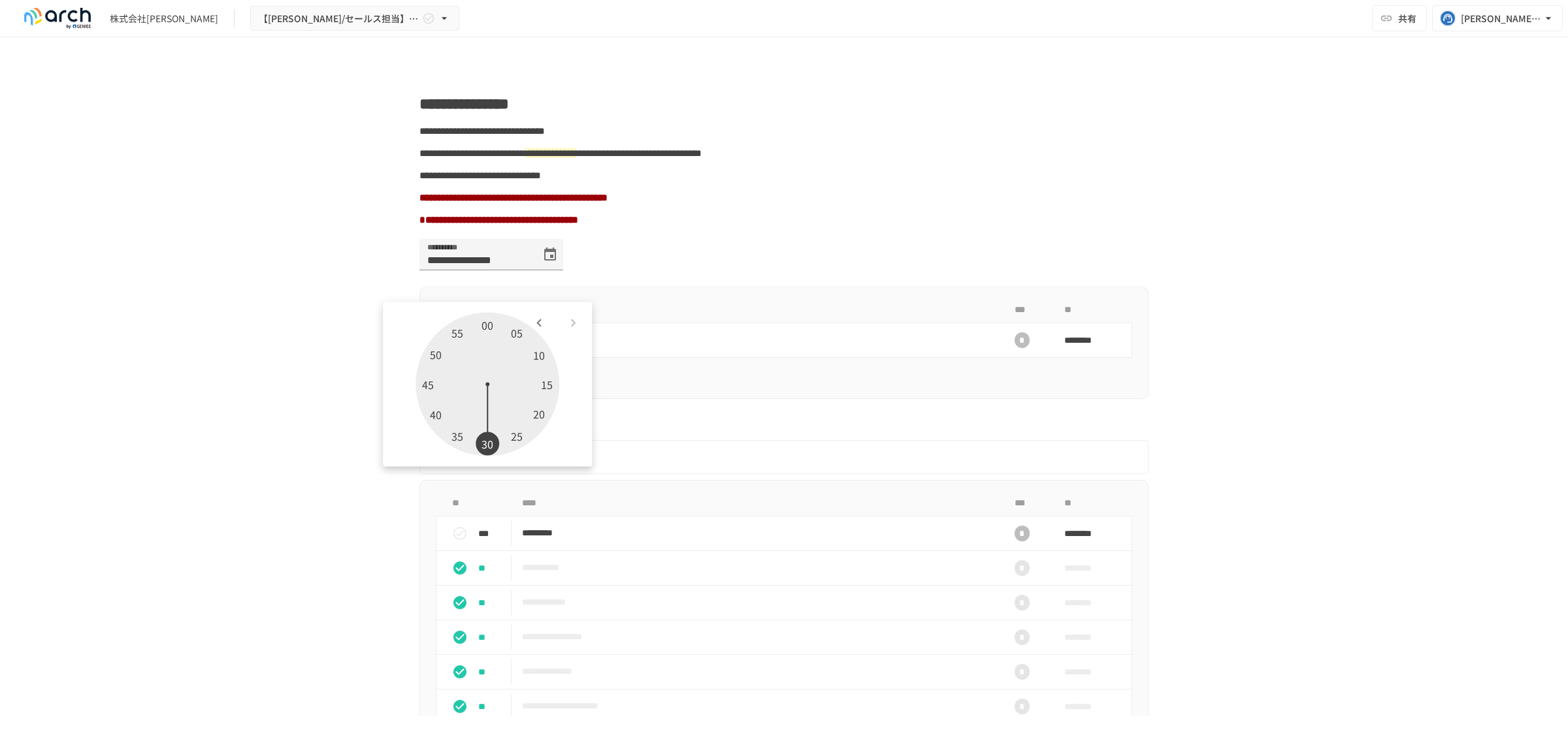 click at bounding box center (487, 385) 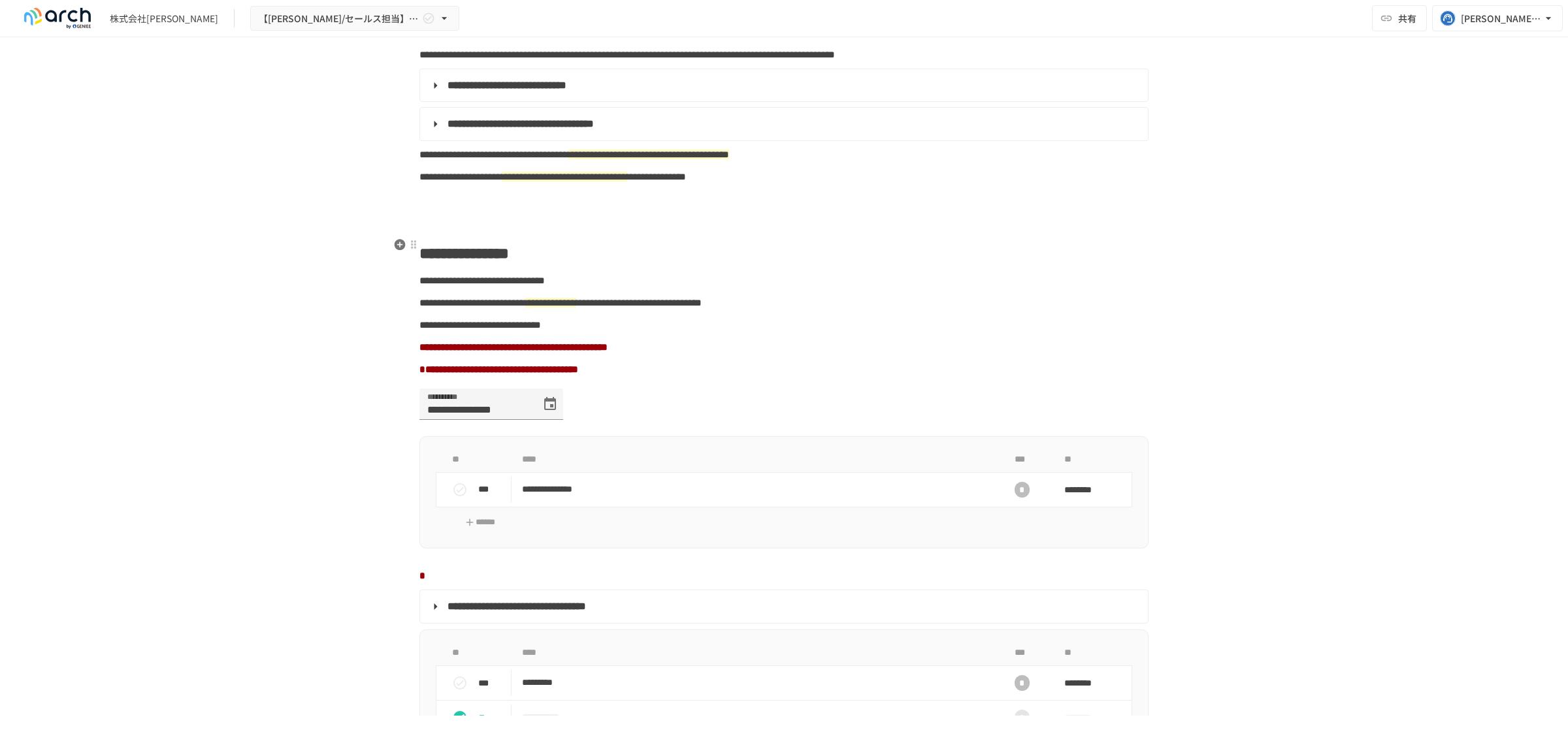 scroll, scrollTop: 634, scrollLeft: 0, axis: vertical 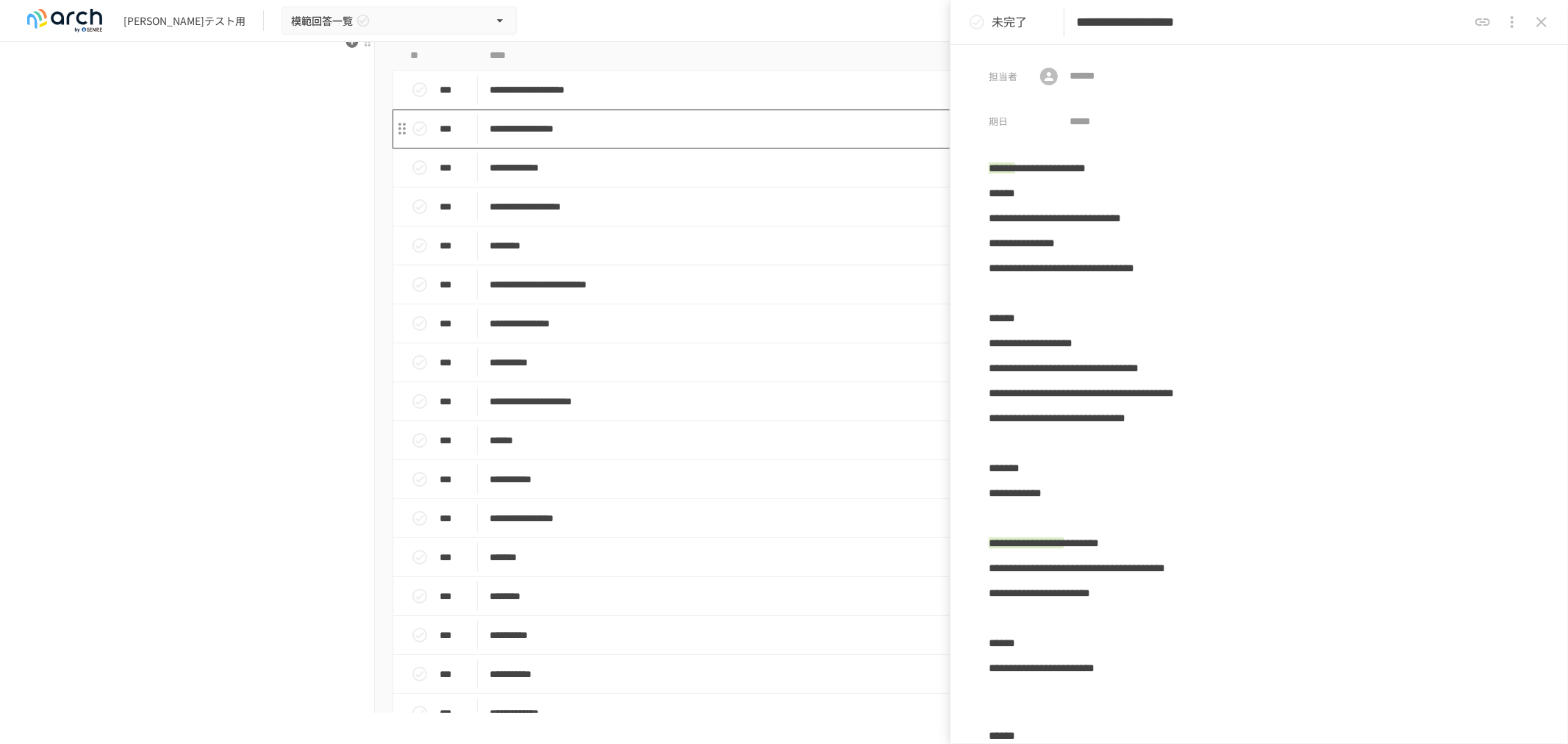 click on "**********" at bounding box center [753, 129] 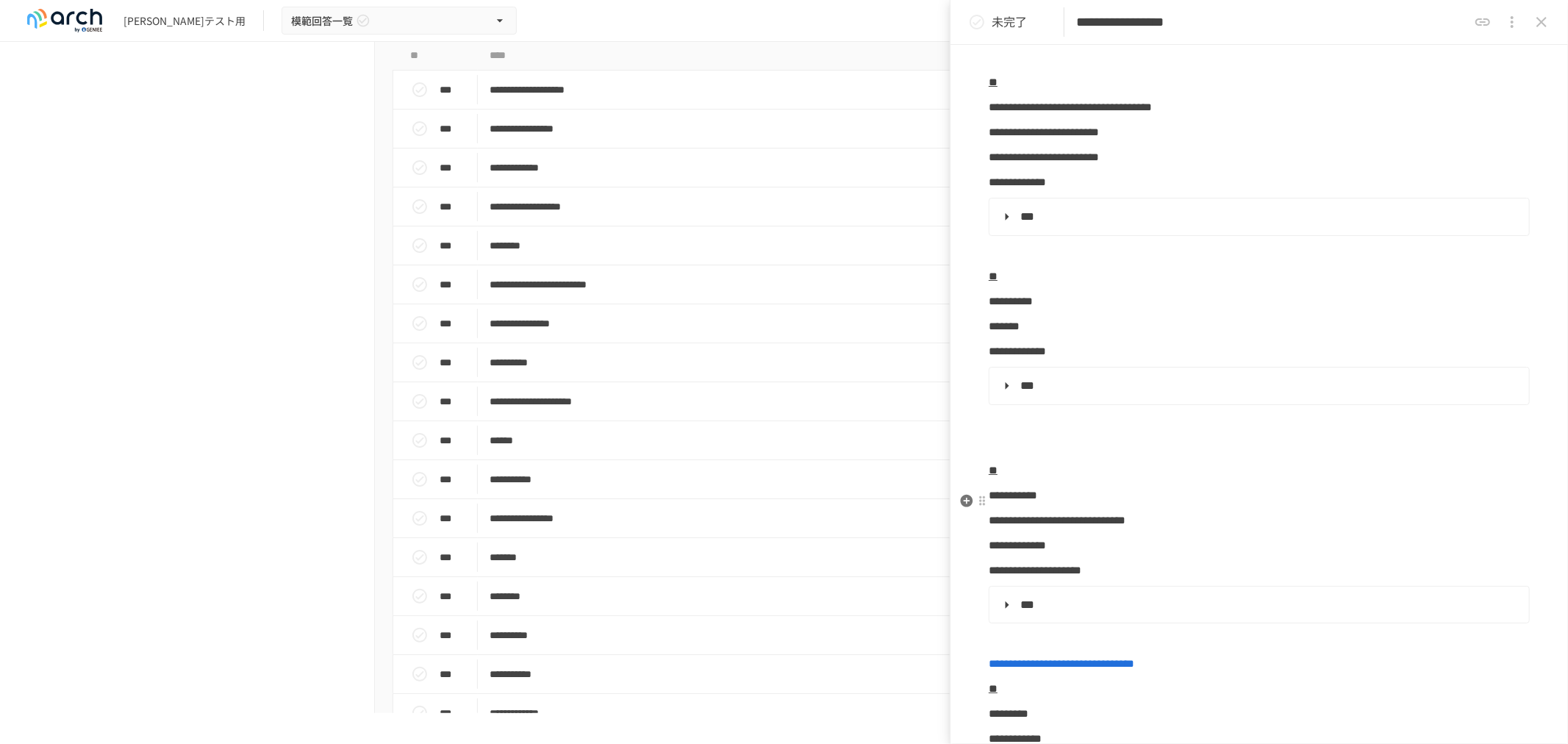 scroll, scrollTop: 653, scrollLeft: 0, axis: vertical 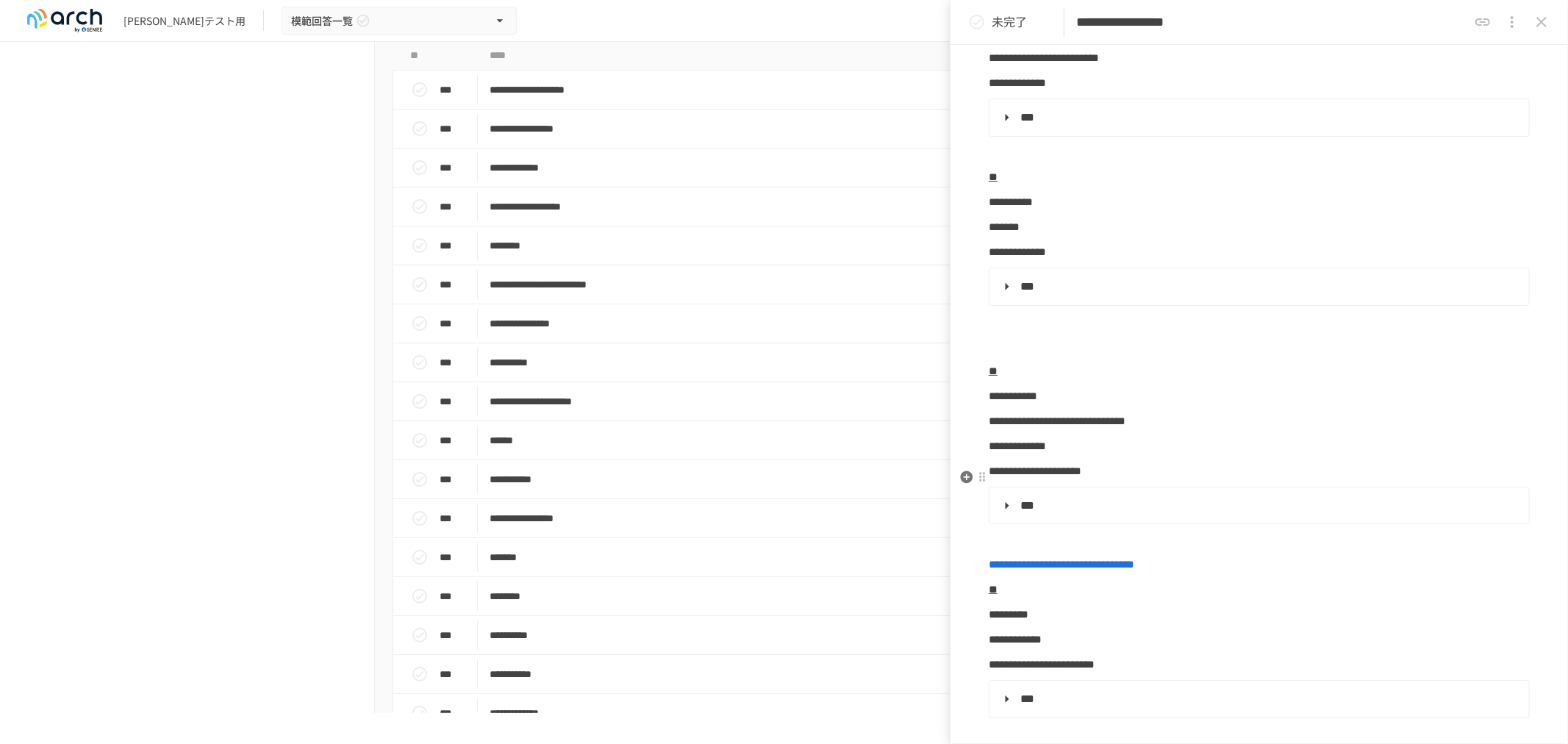 click on "***" at bounding box center [1258, 506] 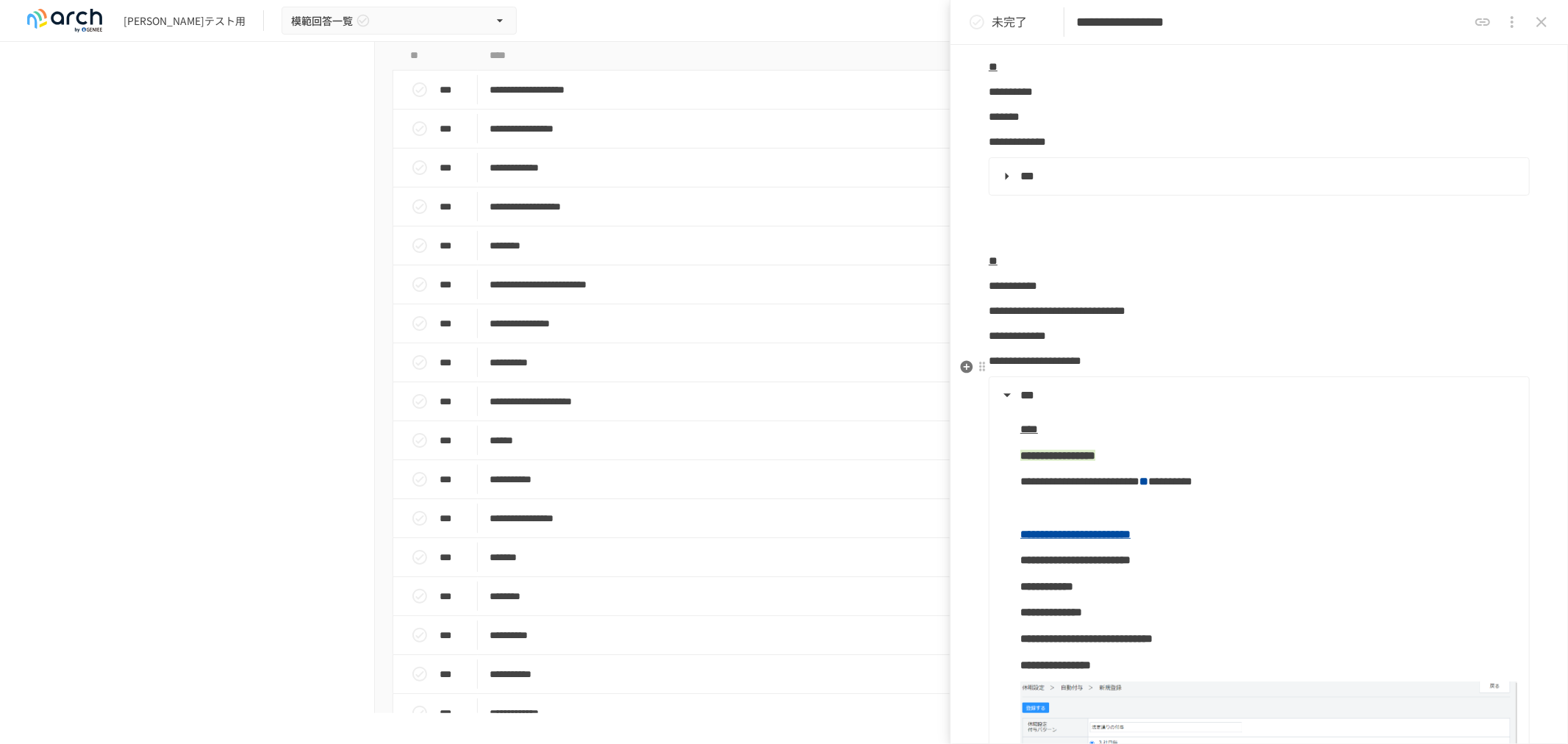 scroll, scrollTop: 653, scrollLeft: 0, axis: vertical 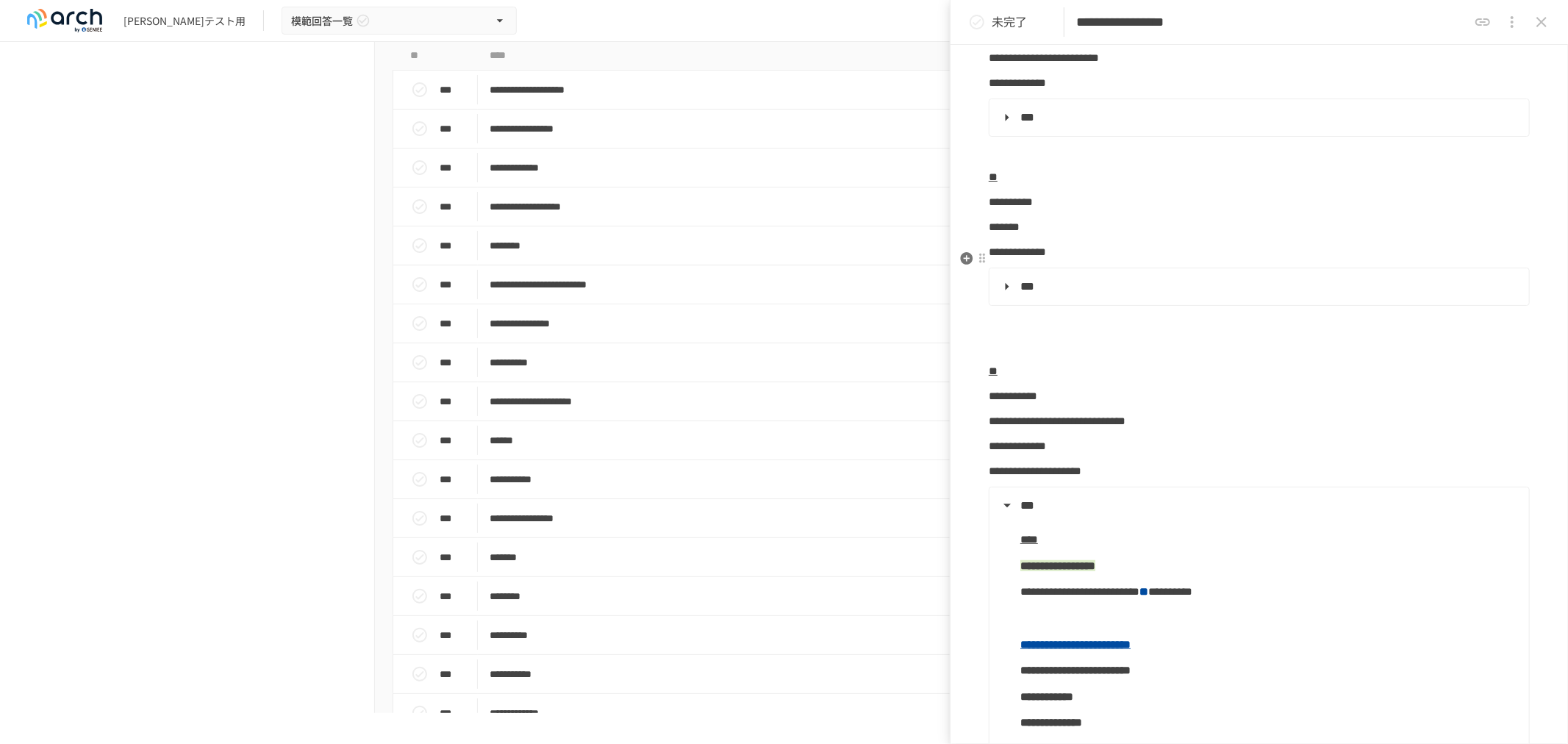 click on "**********" at bounding box center [1259, 287] 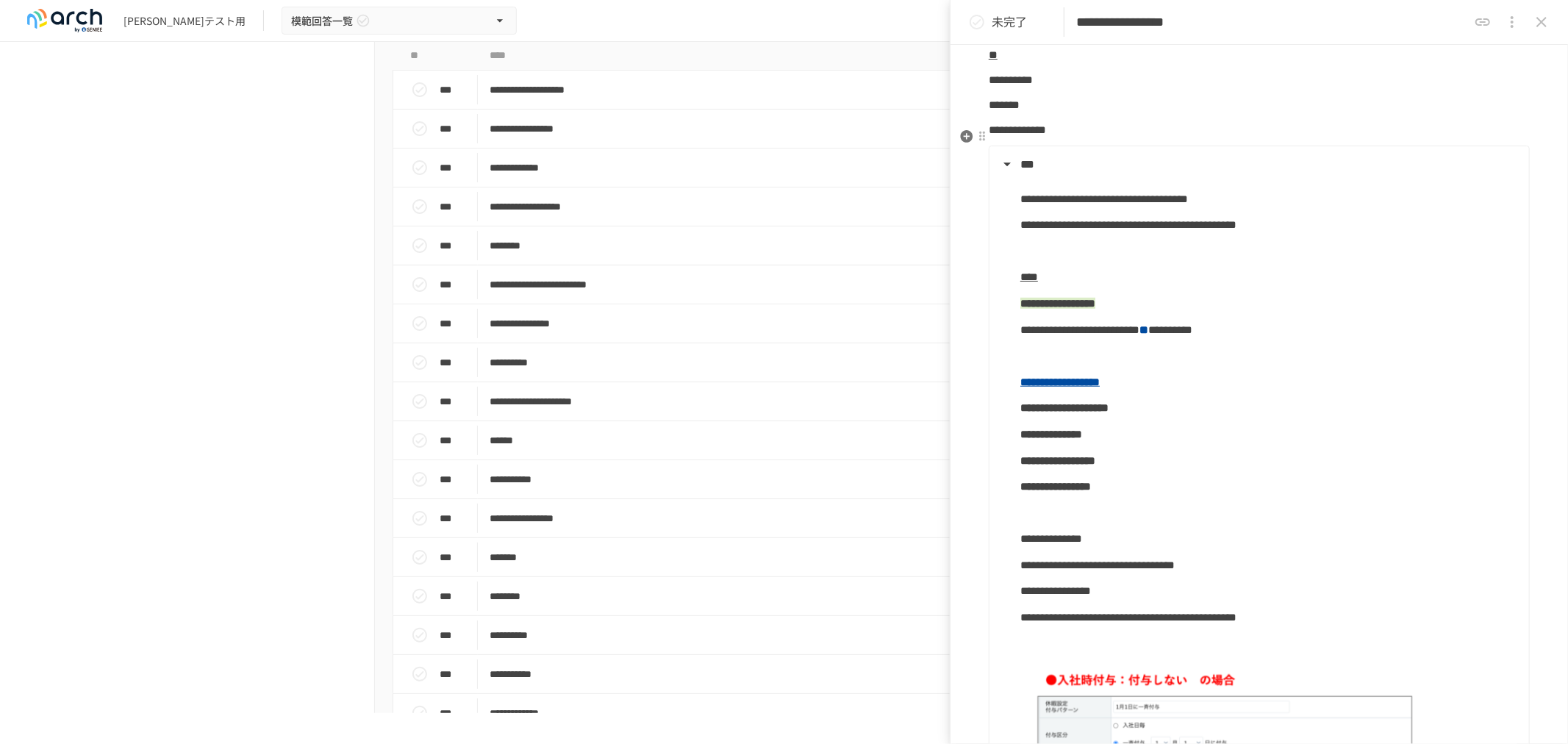 scroll, scrollTop: 735, scrollLeft: 0, axis: vertical 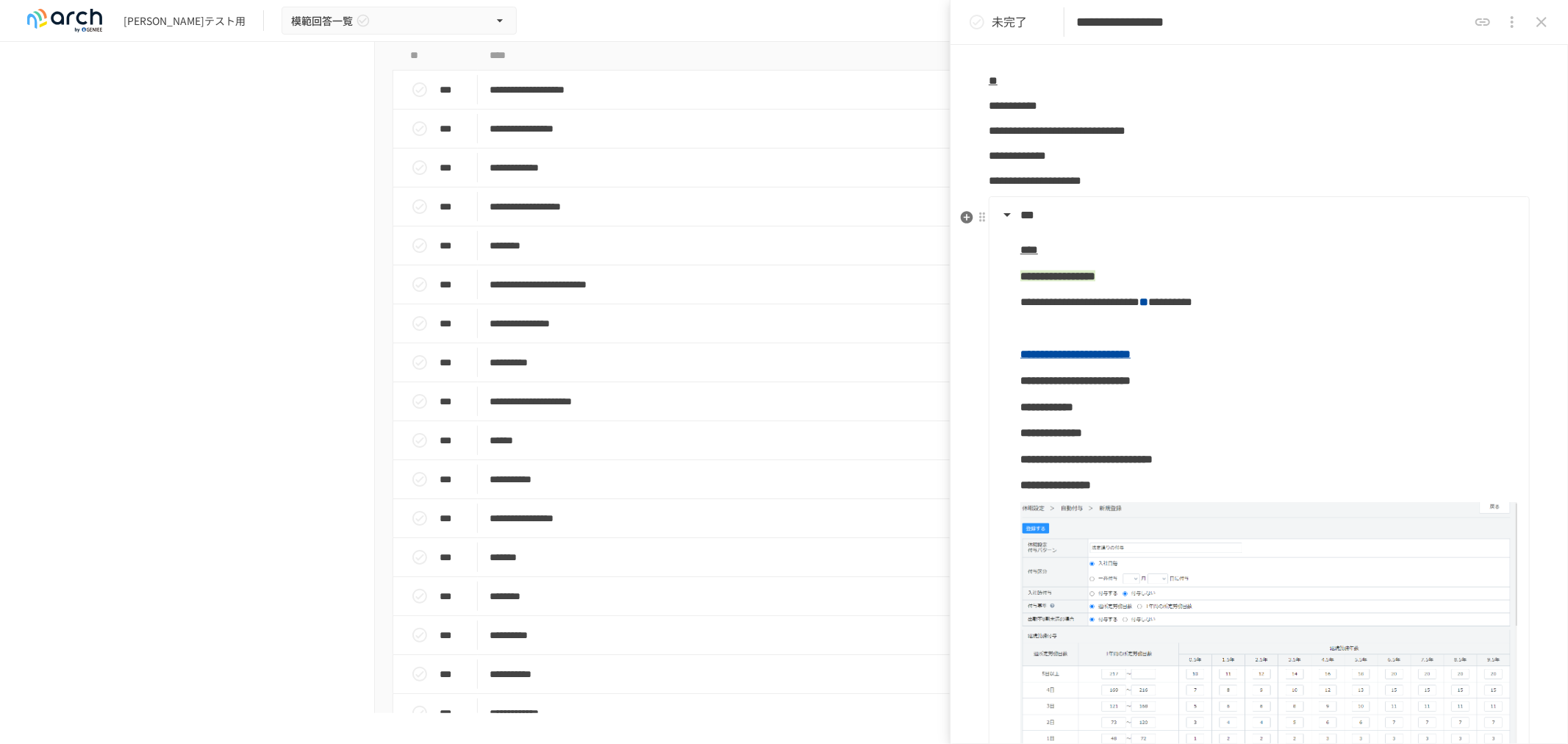 drag, startPoint x: 1019, startPoint y: 214, endPoint x: 1279, endPoint y: 328, distance: 283.89435 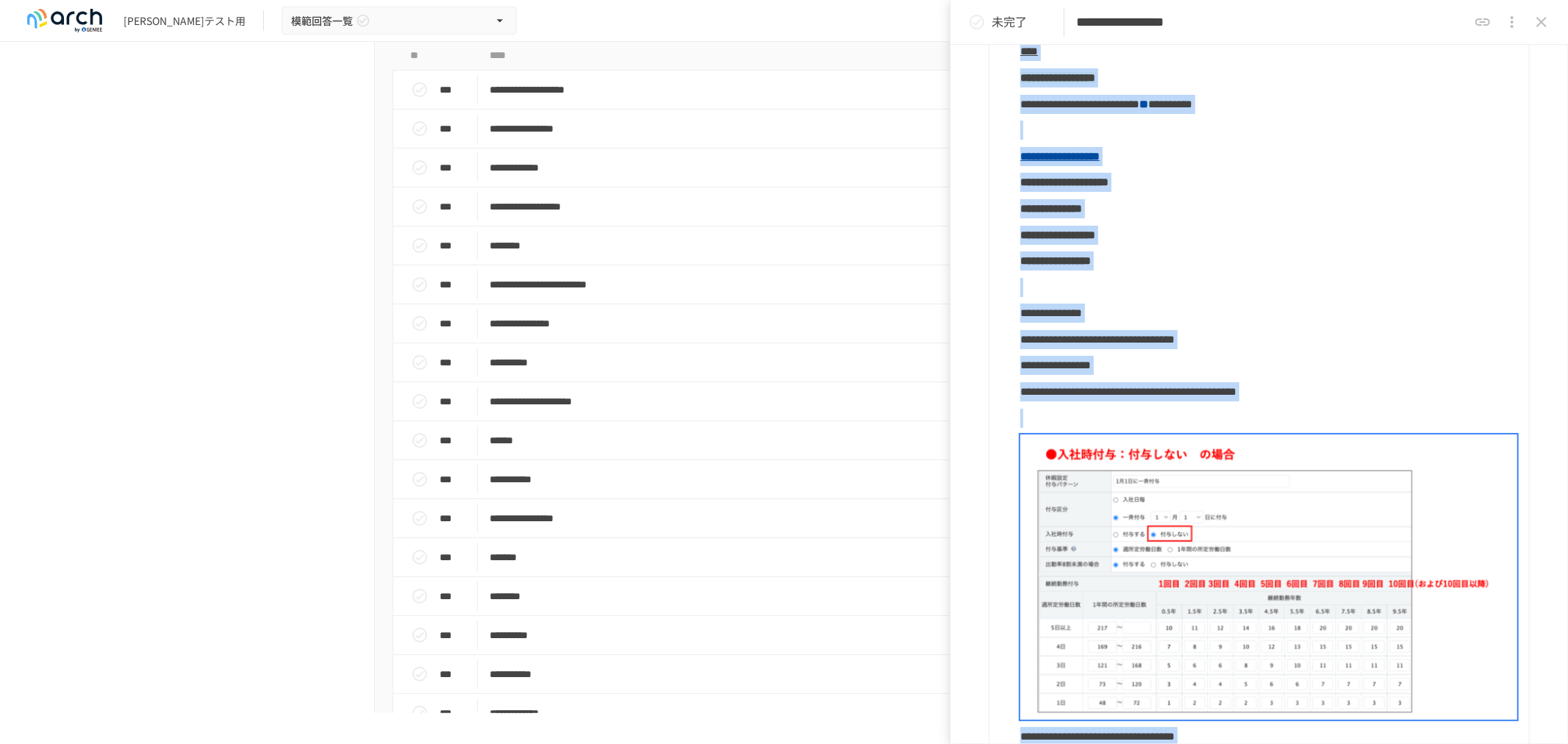 scroll, scrollTop: 982, scrollLeft: 0, axis: vertical 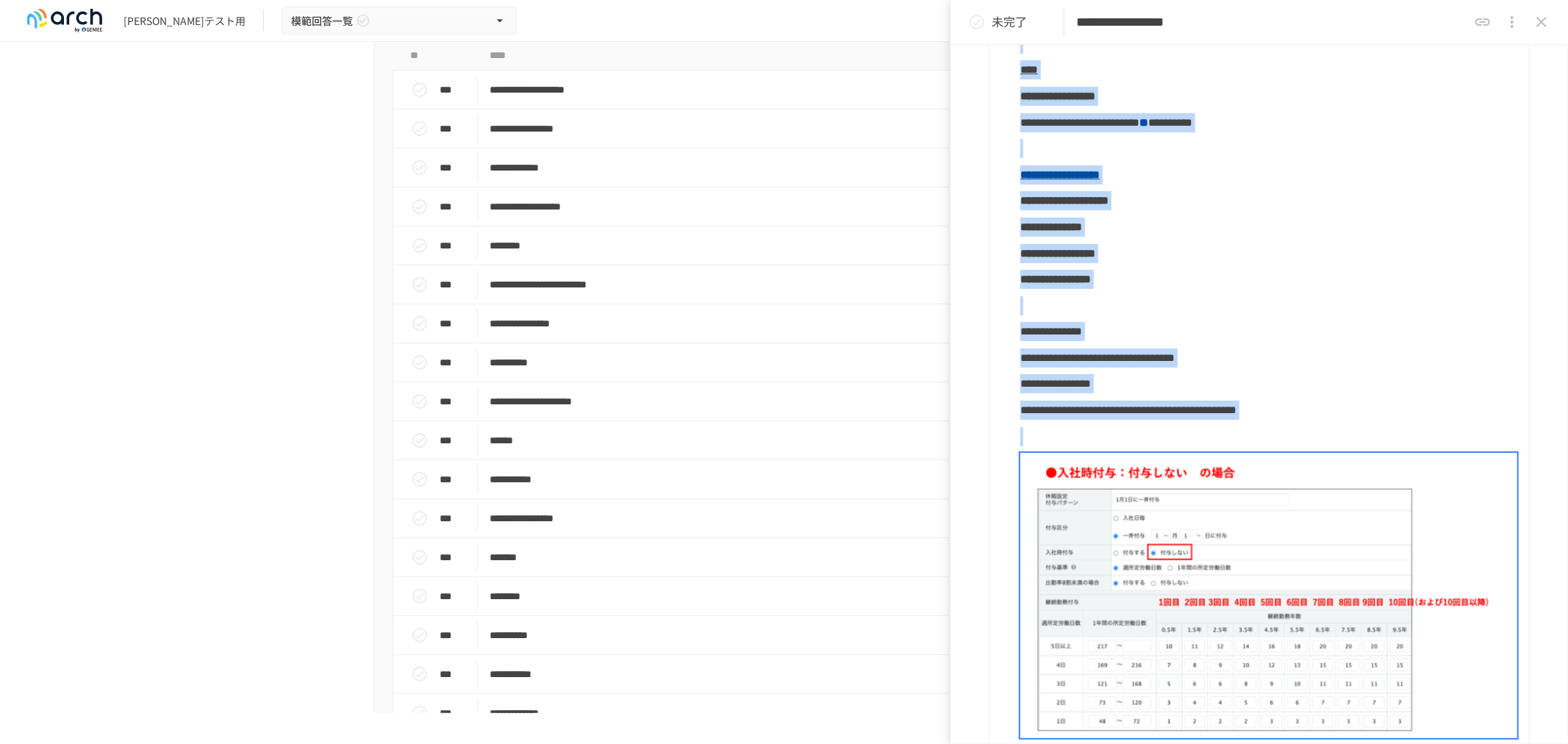 click on "**********" at bounding box center [1269, 279] 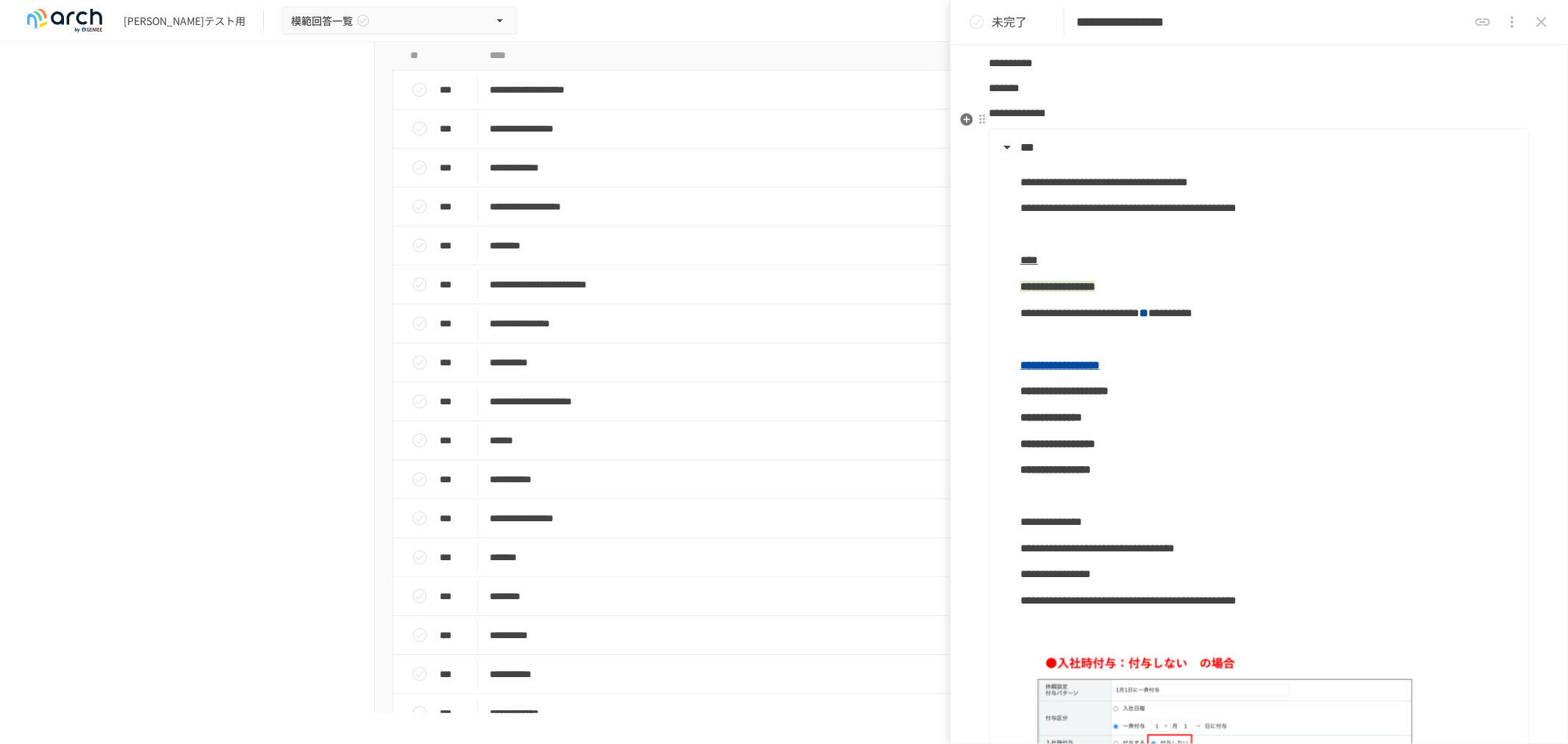 scroll, scrollTop: 819, scrollLeft: 0, axis: vertical 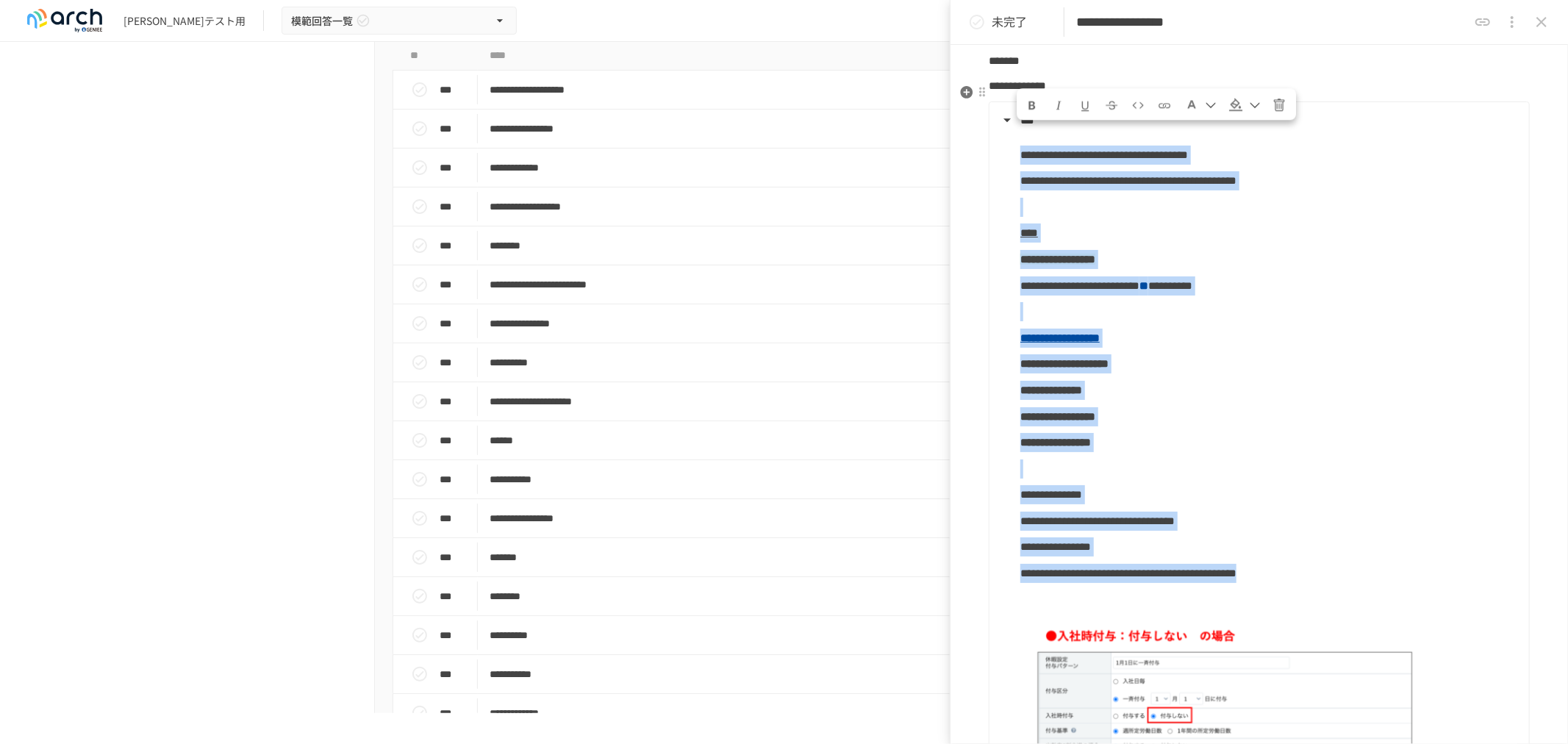 drag, startPoint x: 1016, startPoint y: 136, endPoint x: 1145, endPoint y: 586, distance: 468.125 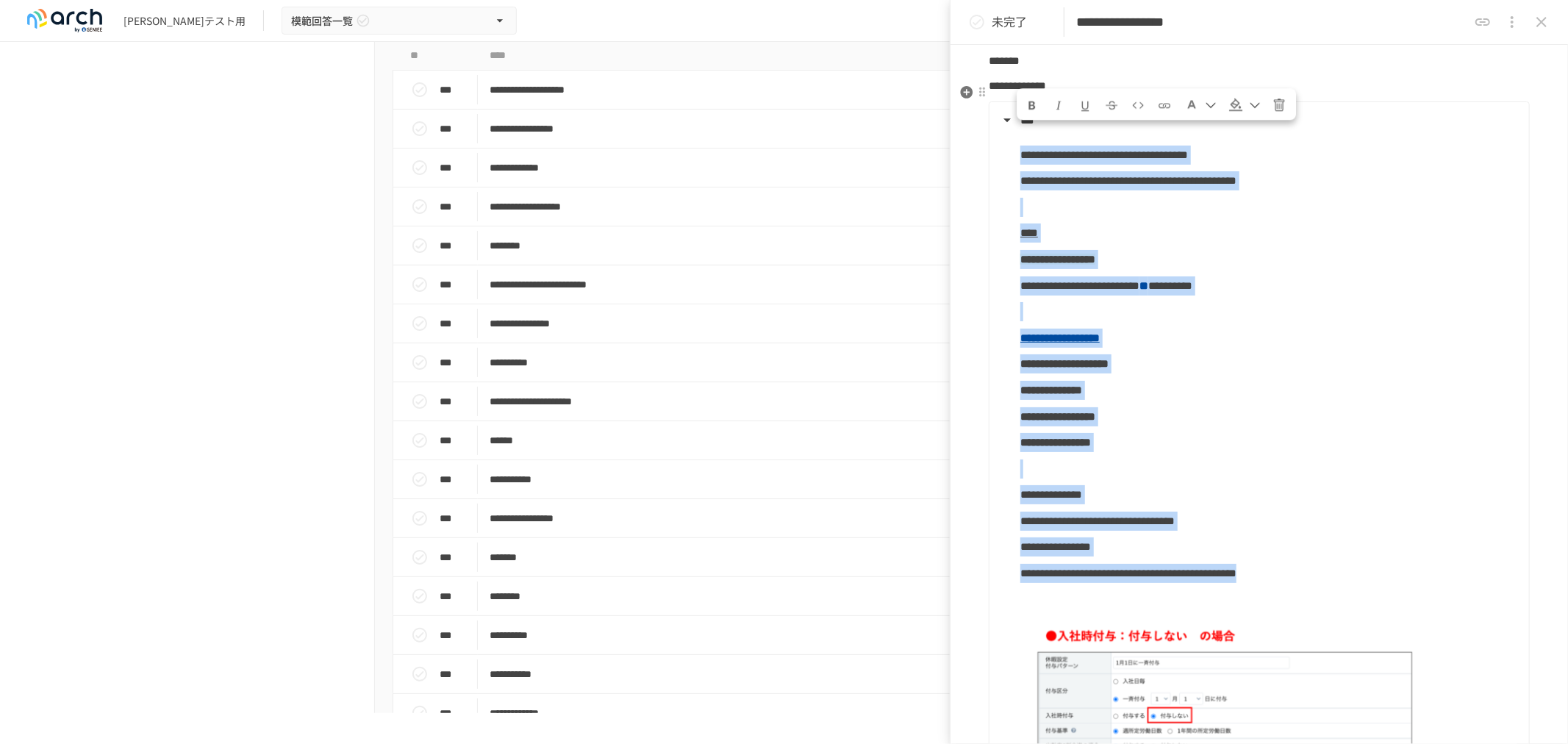 click on "**********" at bounding box center [1258, 555] 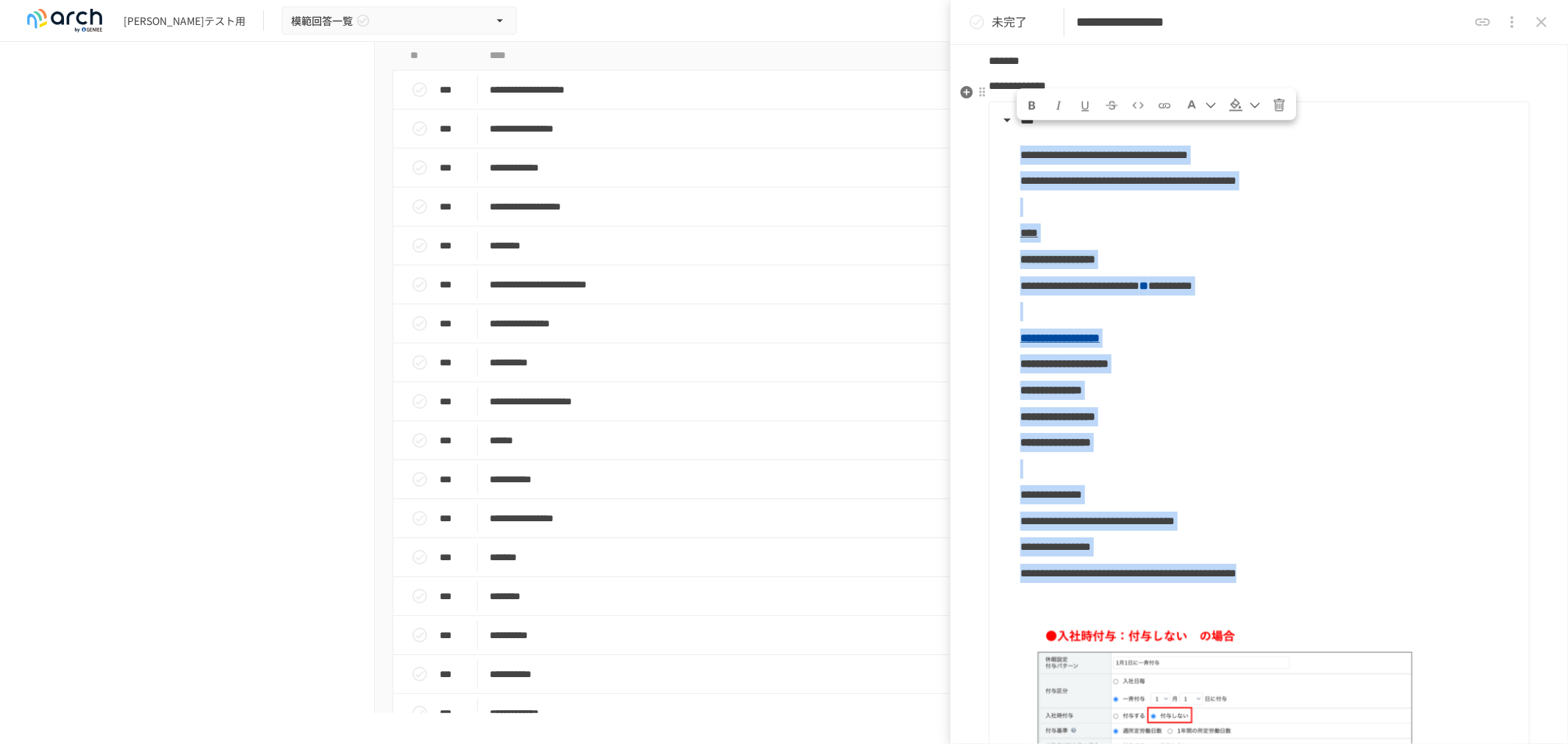 copy on "**********" 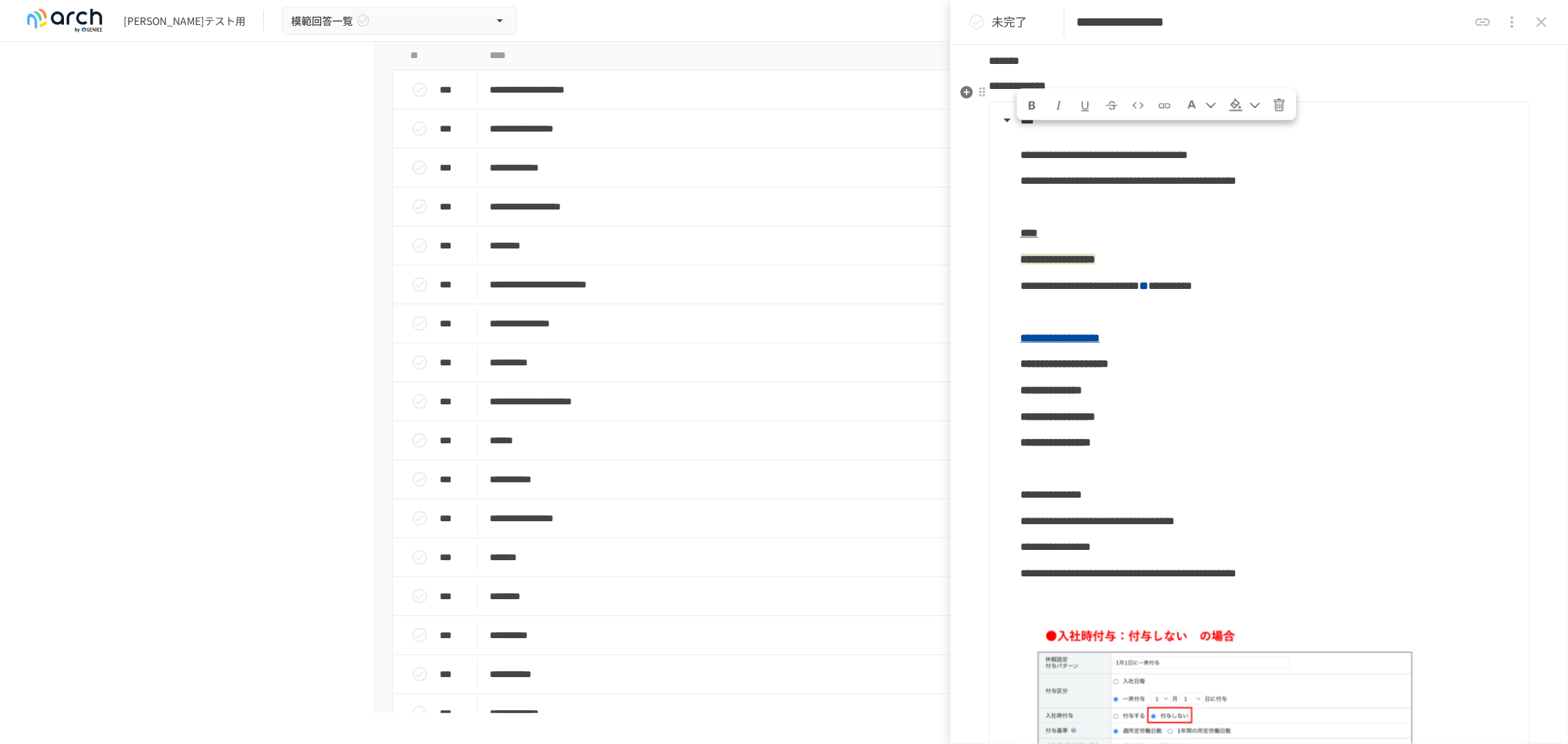 click at bounding box center [1269, 600] 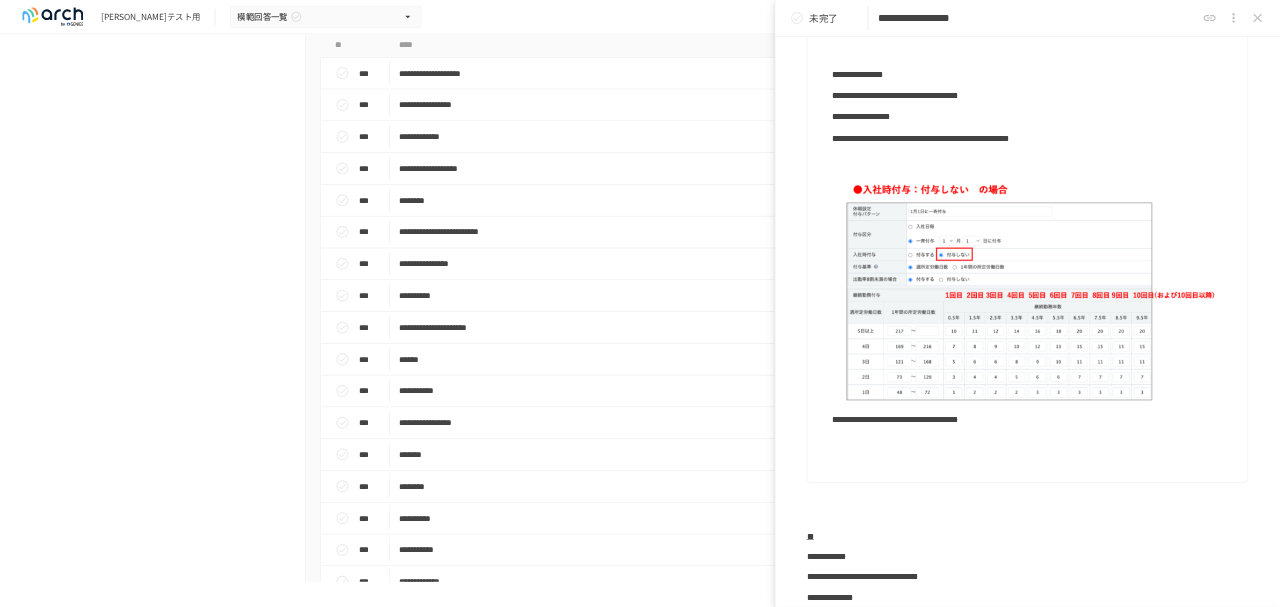 scroll, scrollTop: 1670, scrollLeft: 0, axis: vertical 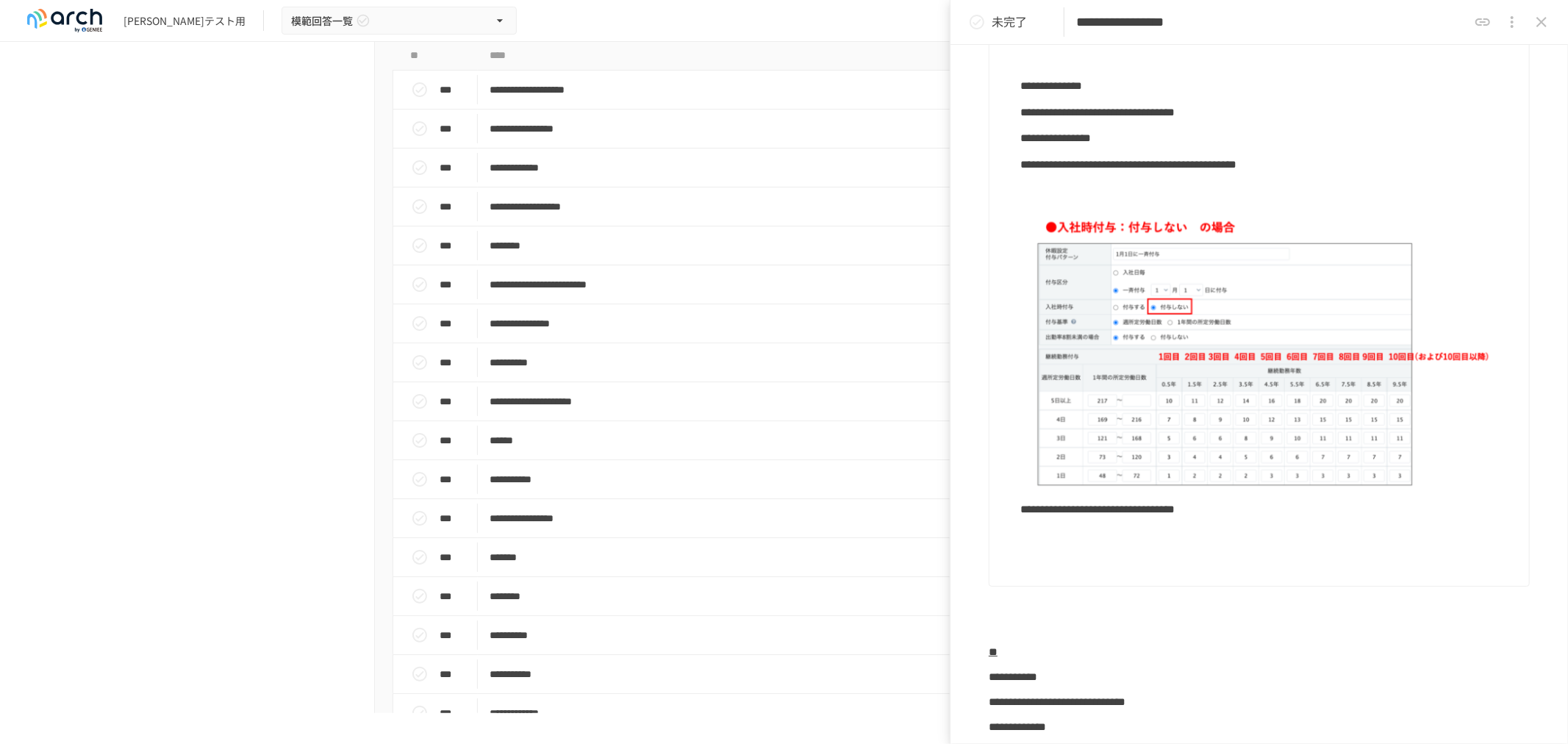 drag, startPoint x: 1030, startPoint y: 240, endPoint x: 1120, endPoint y: 293, distance: 104.44616 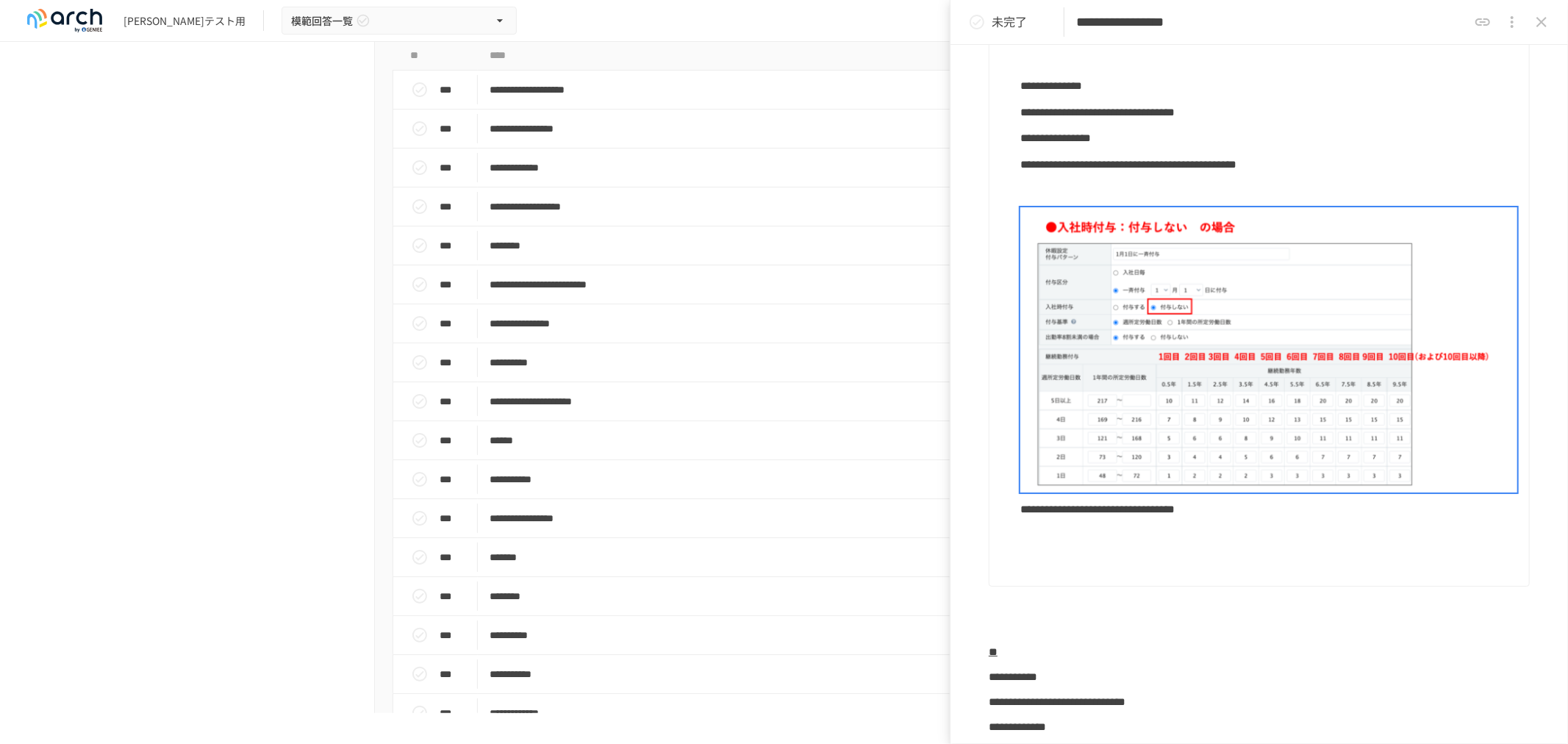 drag, startPoint x: 1070, startPoint y: 561, endPoint x: 1067, endPoint y: 552, distance: 9.486833 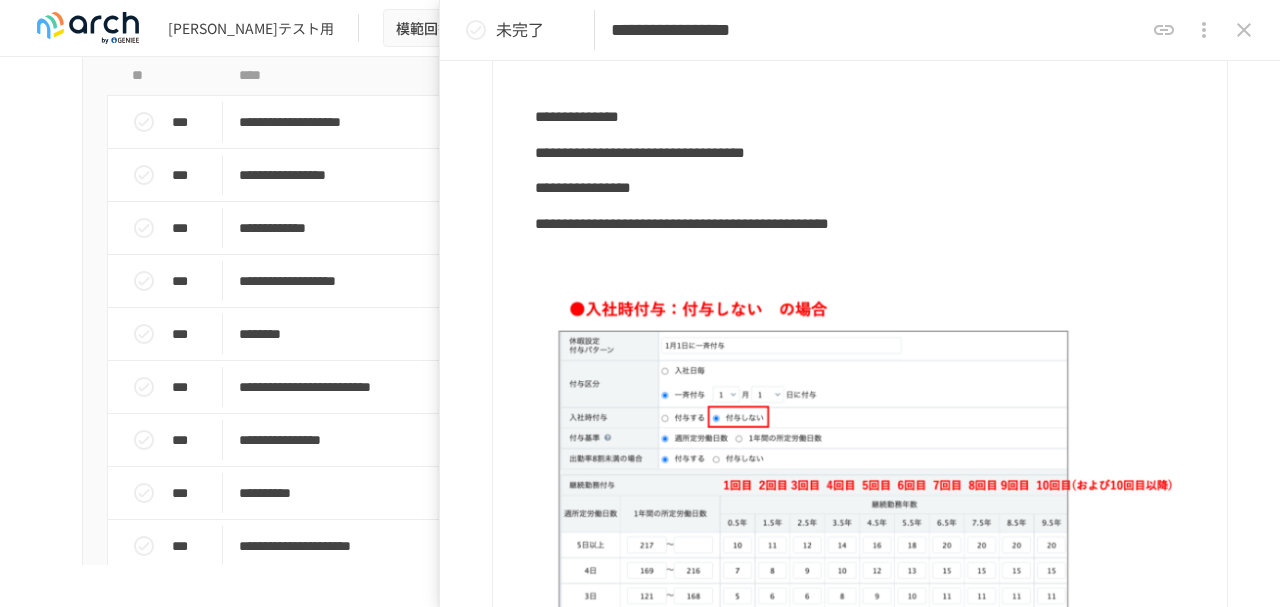 scroll, scrollTop: 1670, scrollLeft: 0, axis: vertical 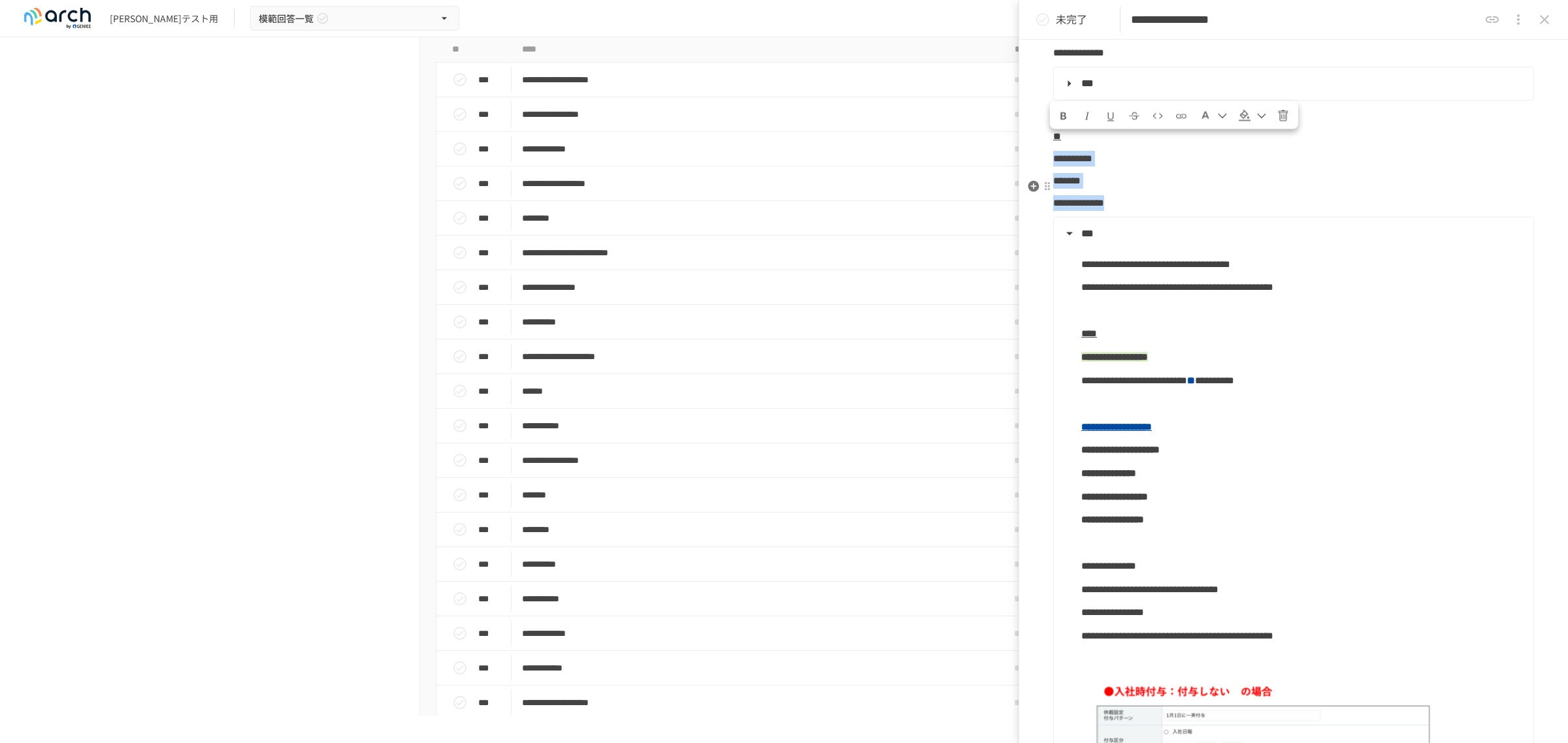 drag, startPoint x: 1057, startPoint y: 140, endPoint x: 1178, endPoint y: 181, distance: 127.7576 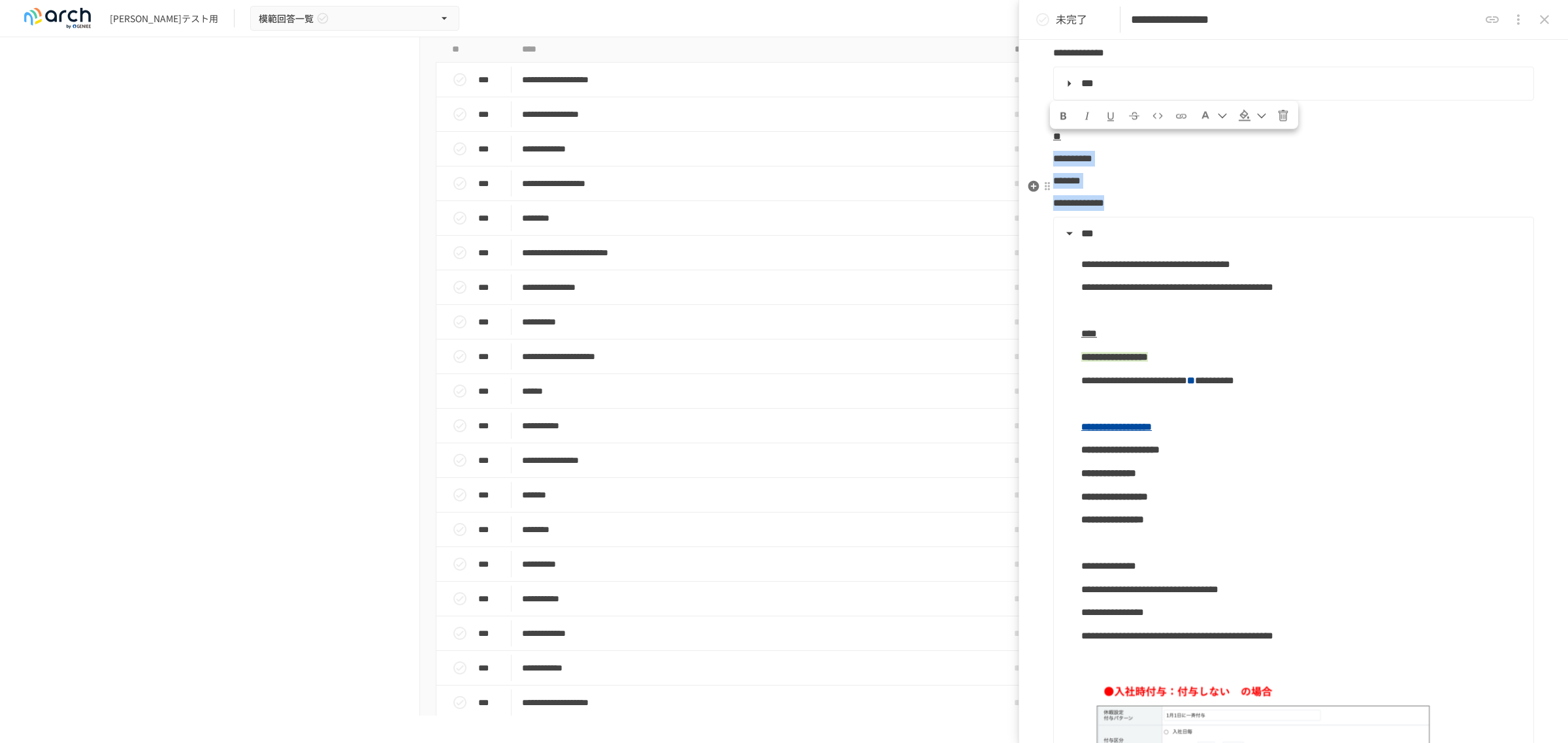 click on "**********" at bounding box center [1294, 1661] 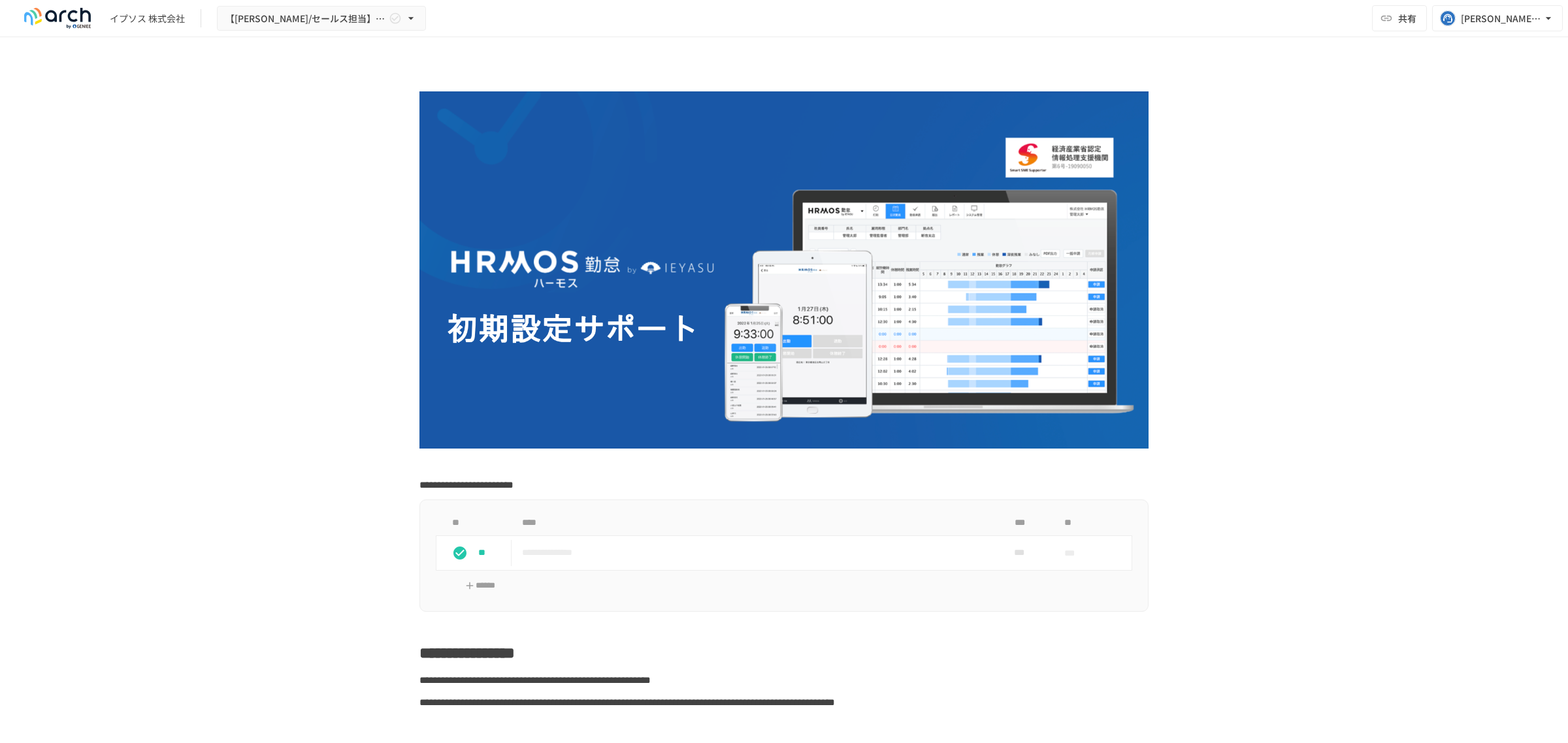 scroll, scrollTop: 0, scrollLeft: 0, axis: both 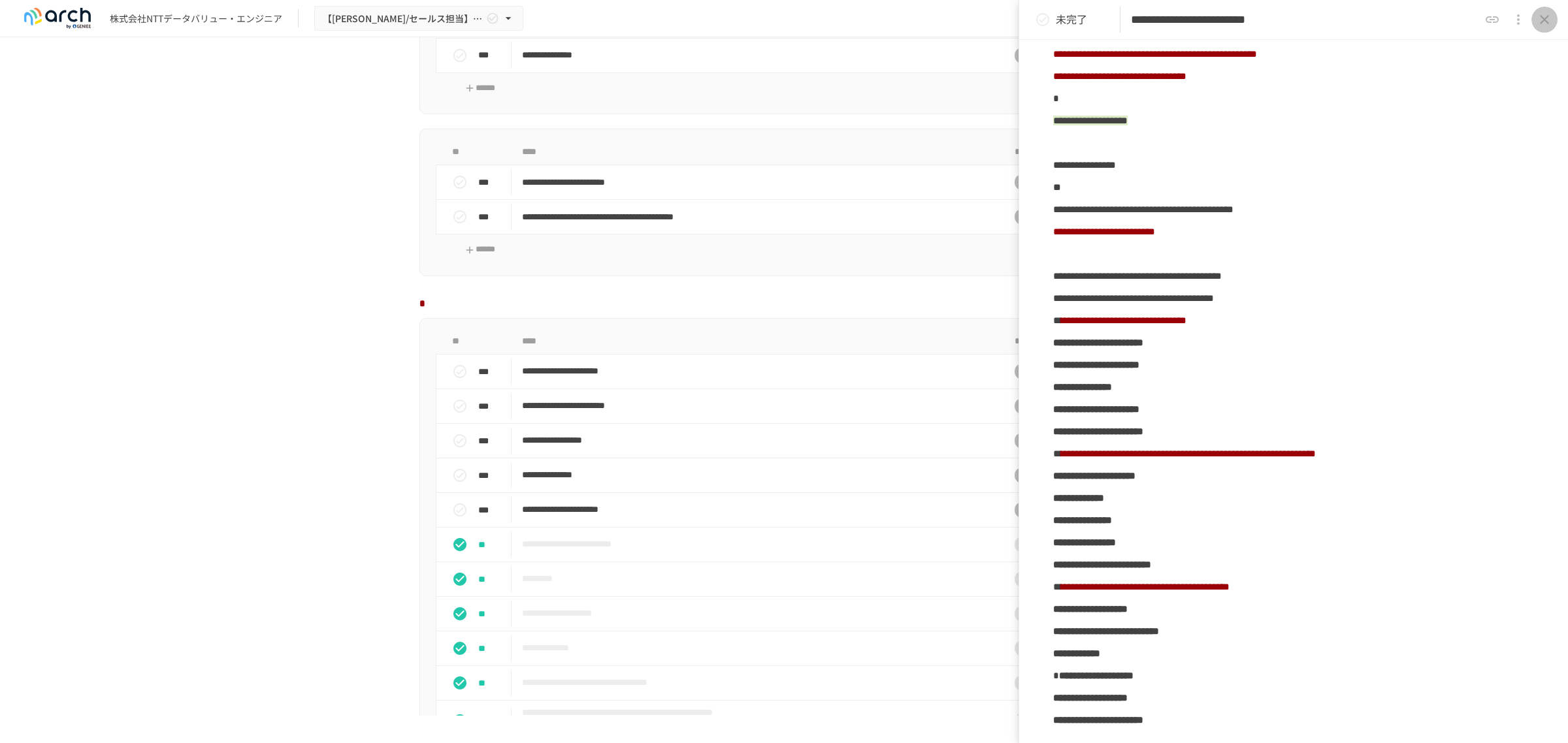 click 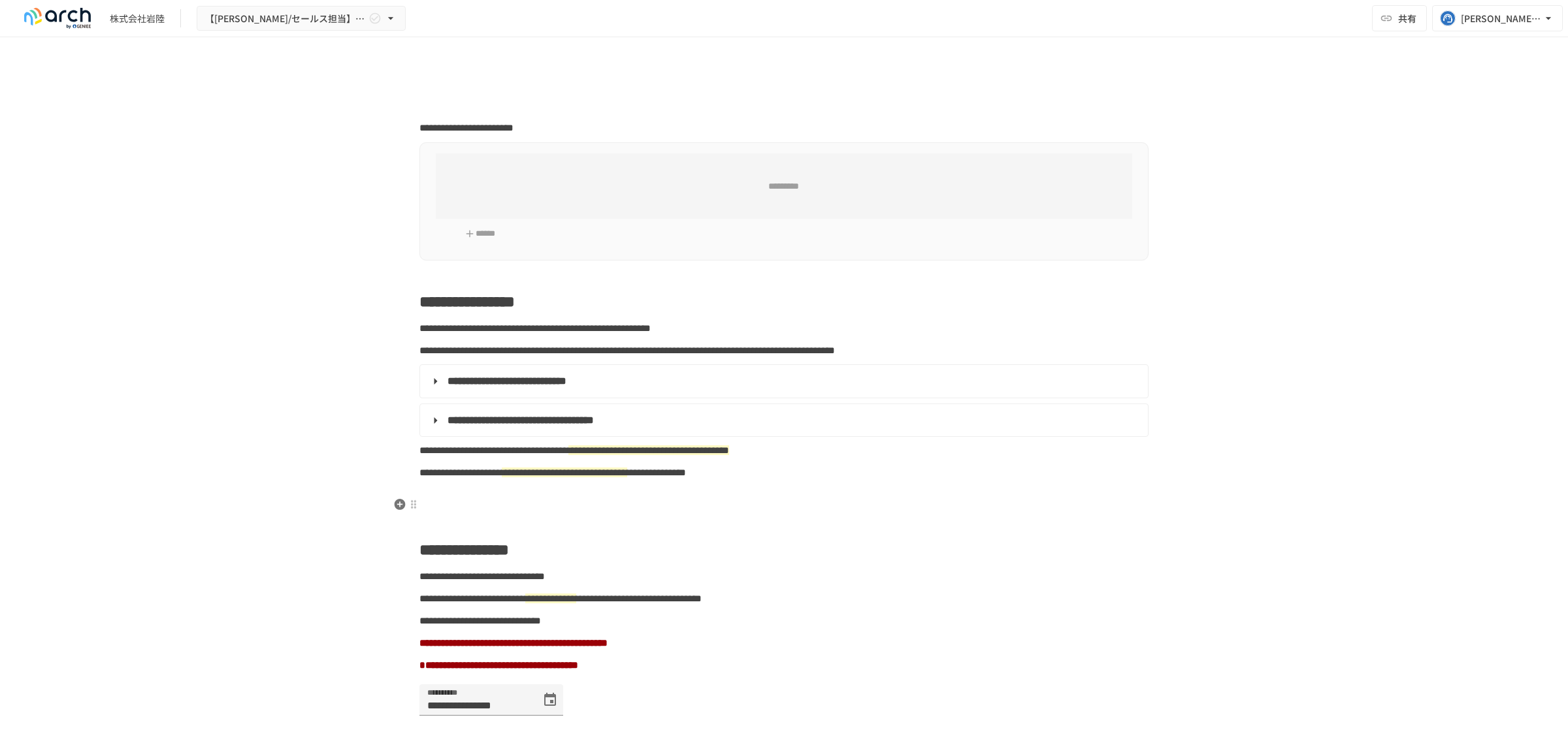 scroll, scrollTop: 0, scrollLeft: 0, axis: both 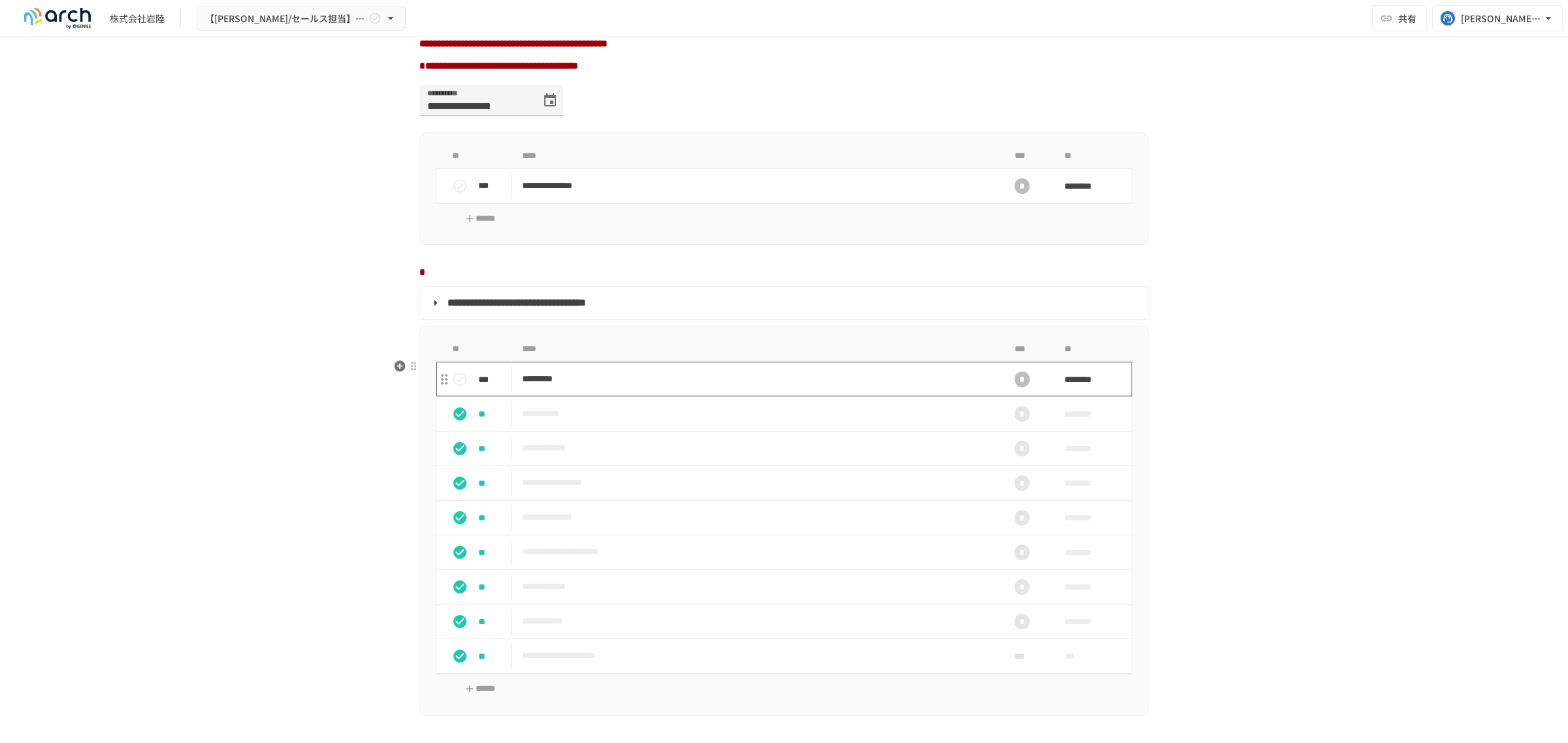click on "*********" at bounding box center (756, 379) 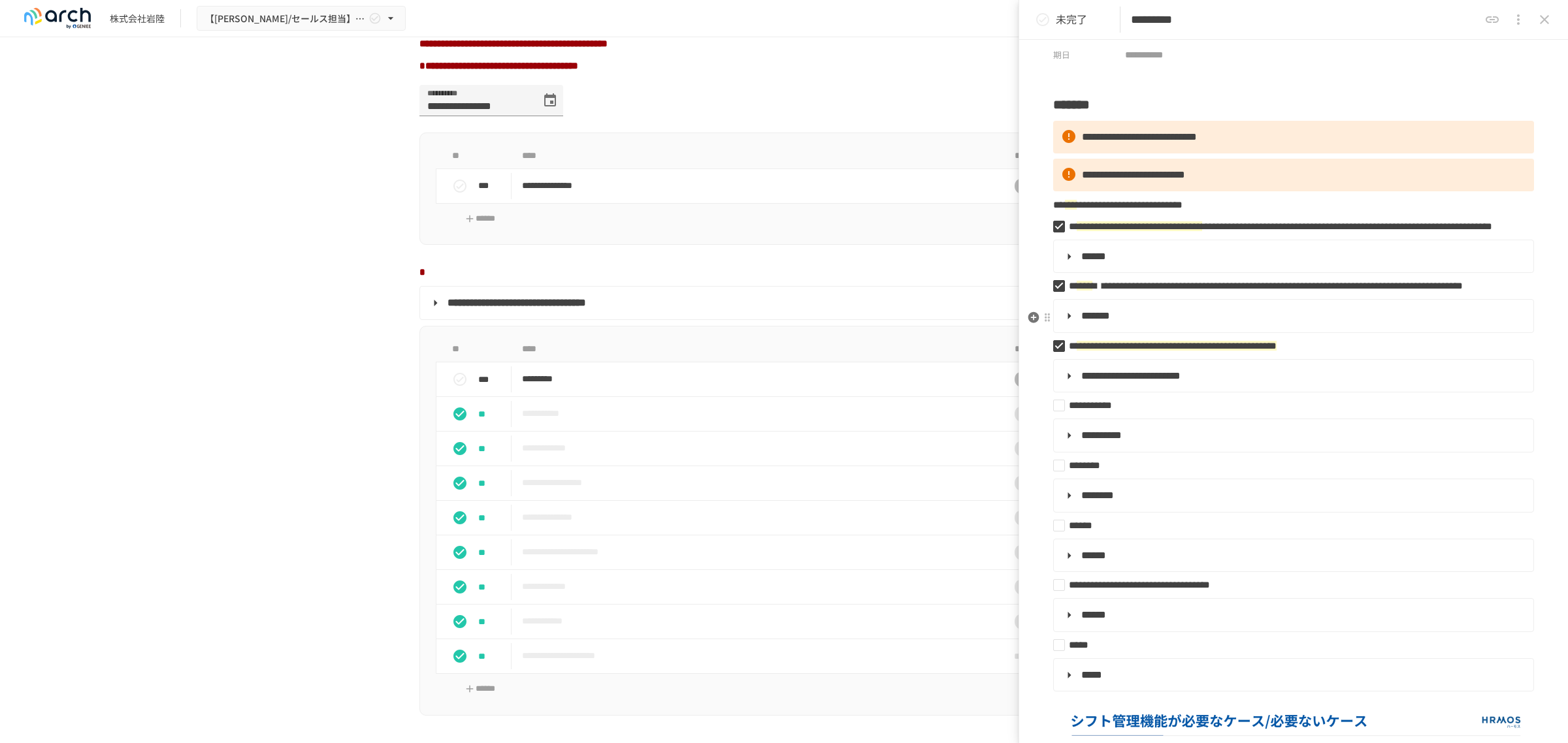 scroll, scrollTop: 82, scrollLeft: 0, axis: vertical 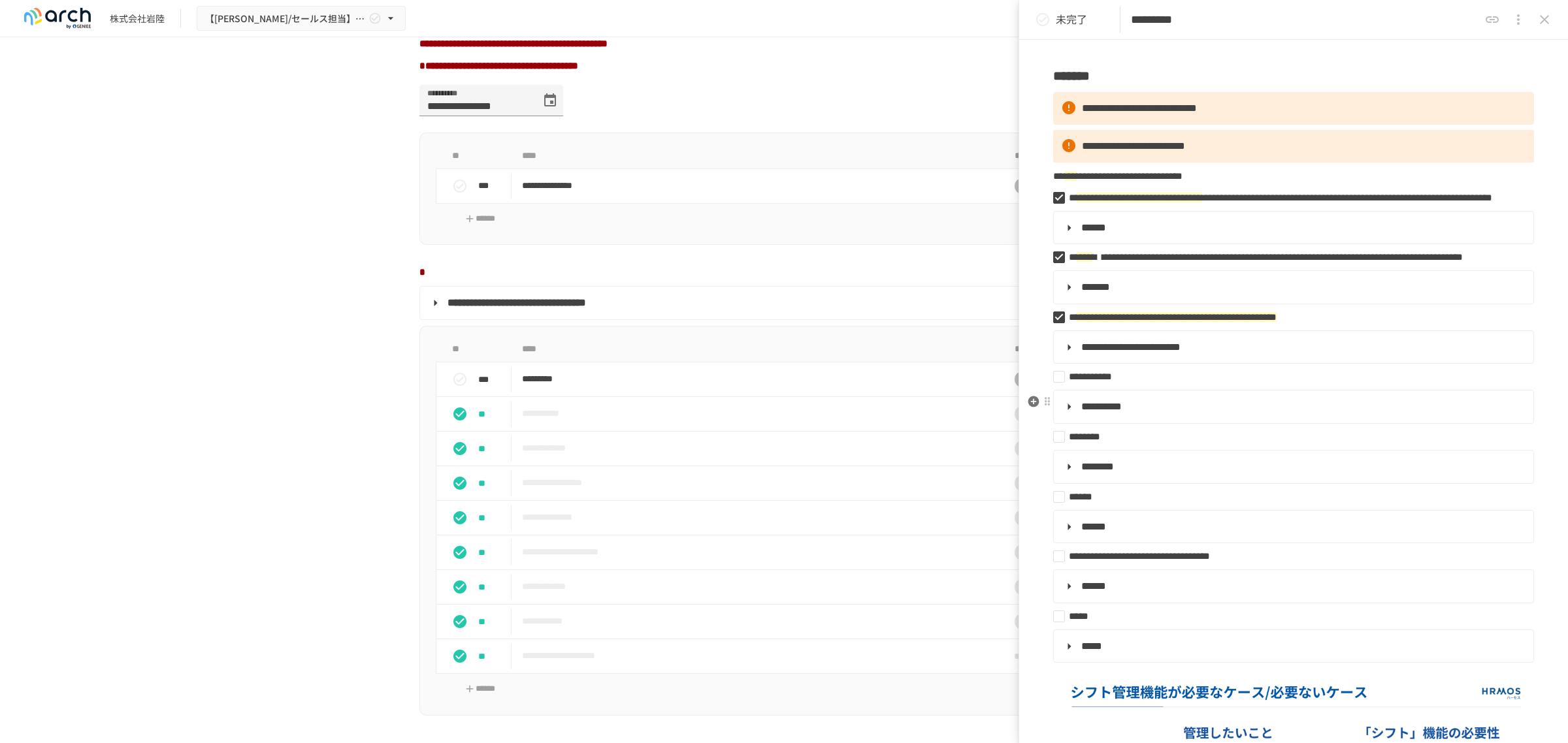 click on "**********" at bounding box center [1131, 347] 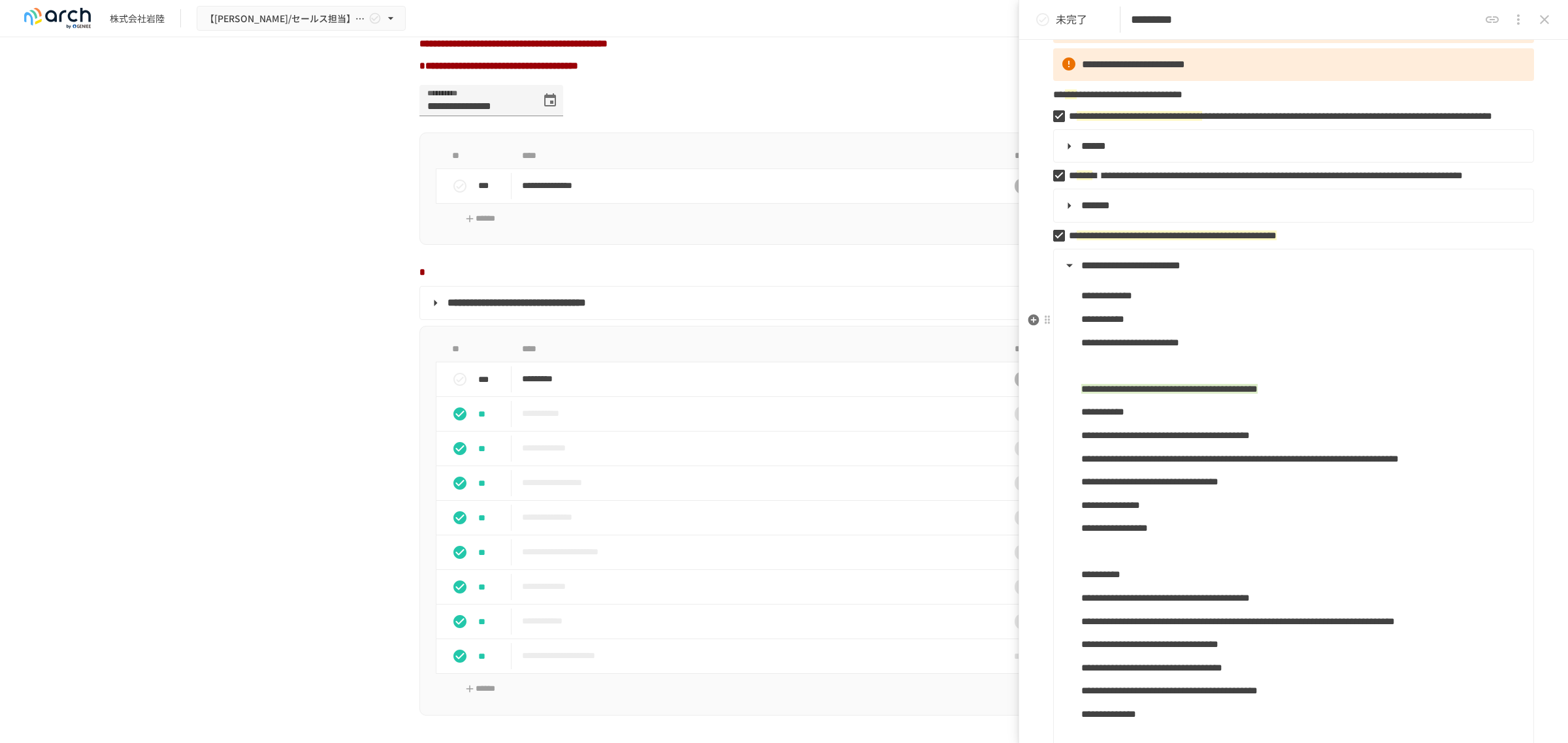 scroll, scrollTop: 0, scrollLeft: 0, axis: both 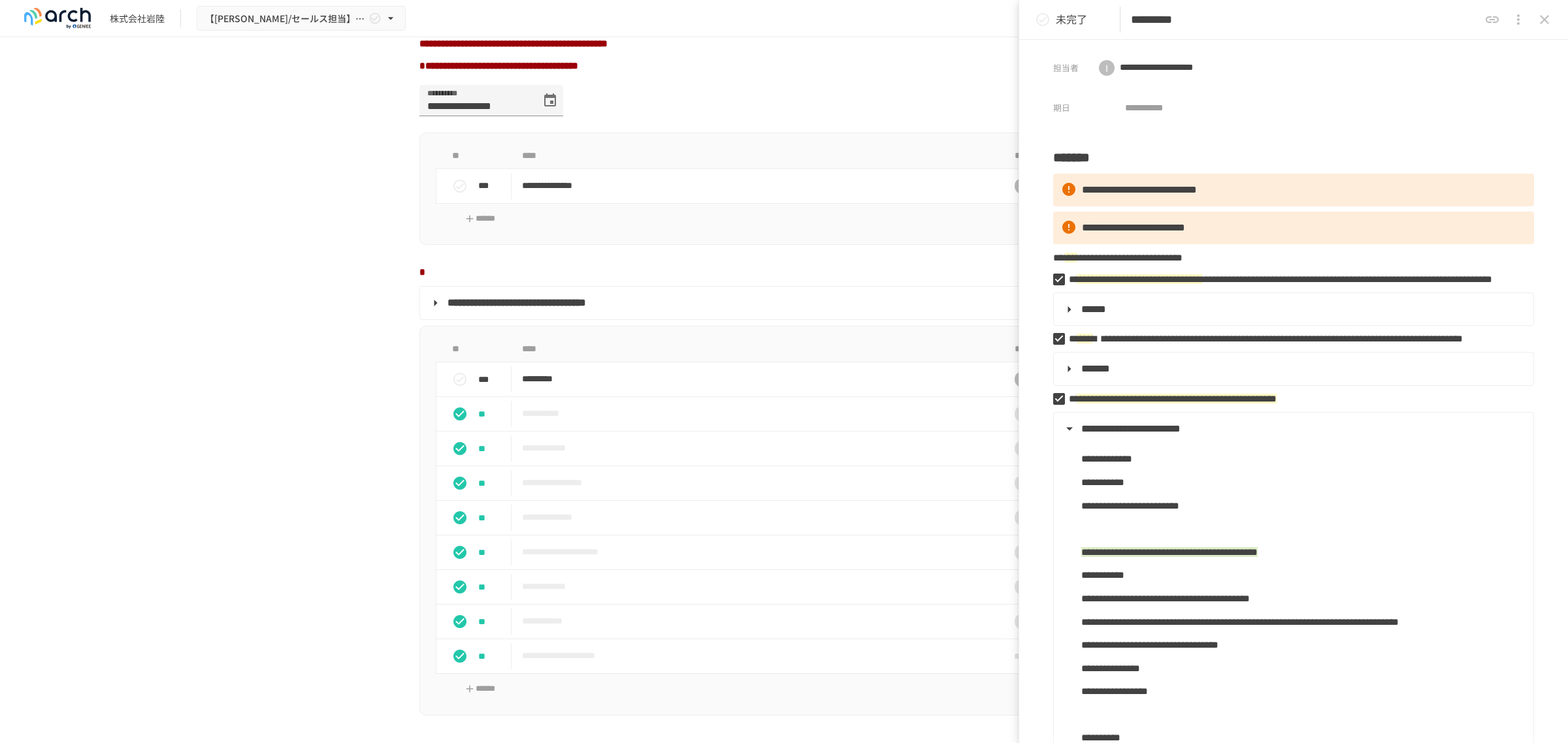 click 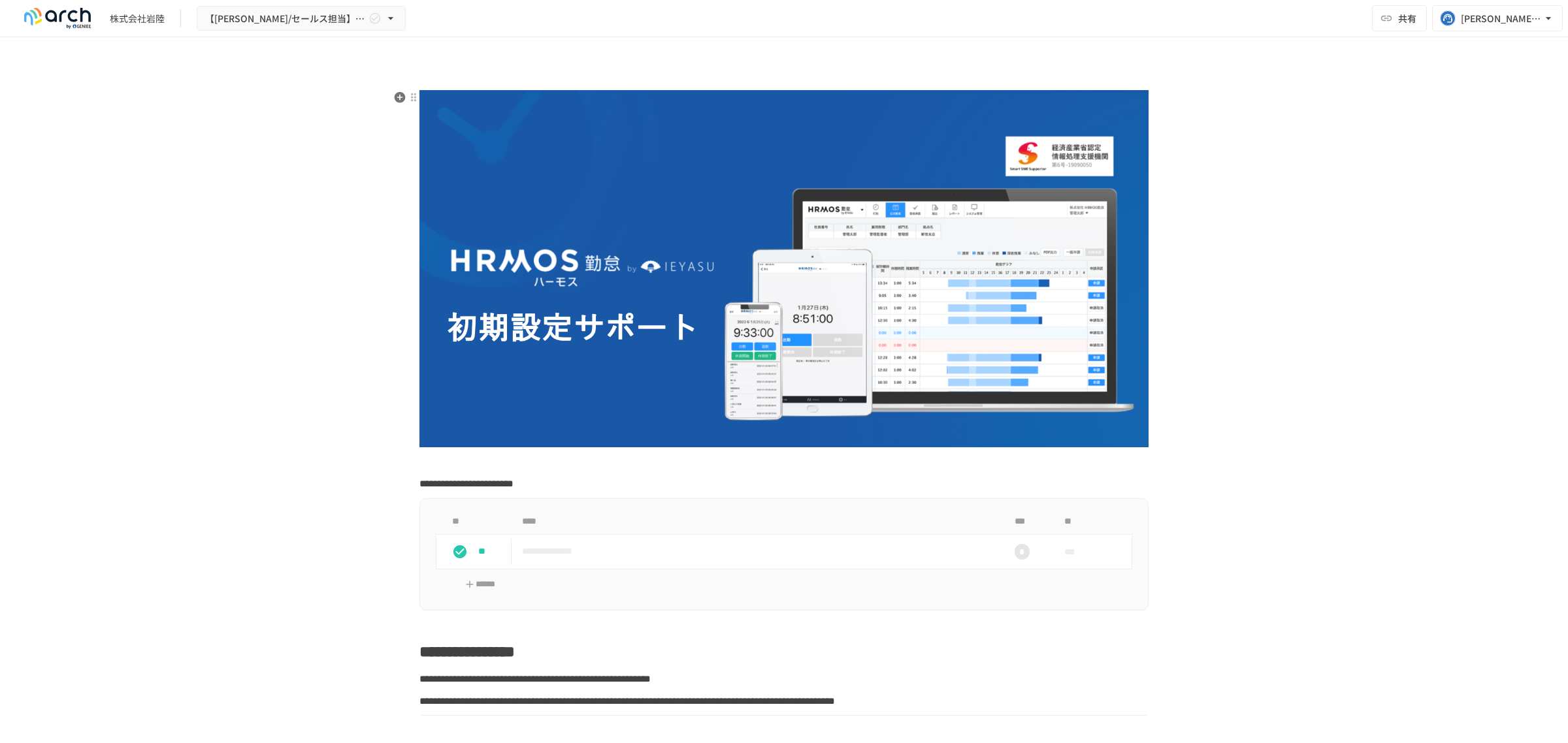 scroll, scrollTop: 0, scrollLeft: 0, axis: both 